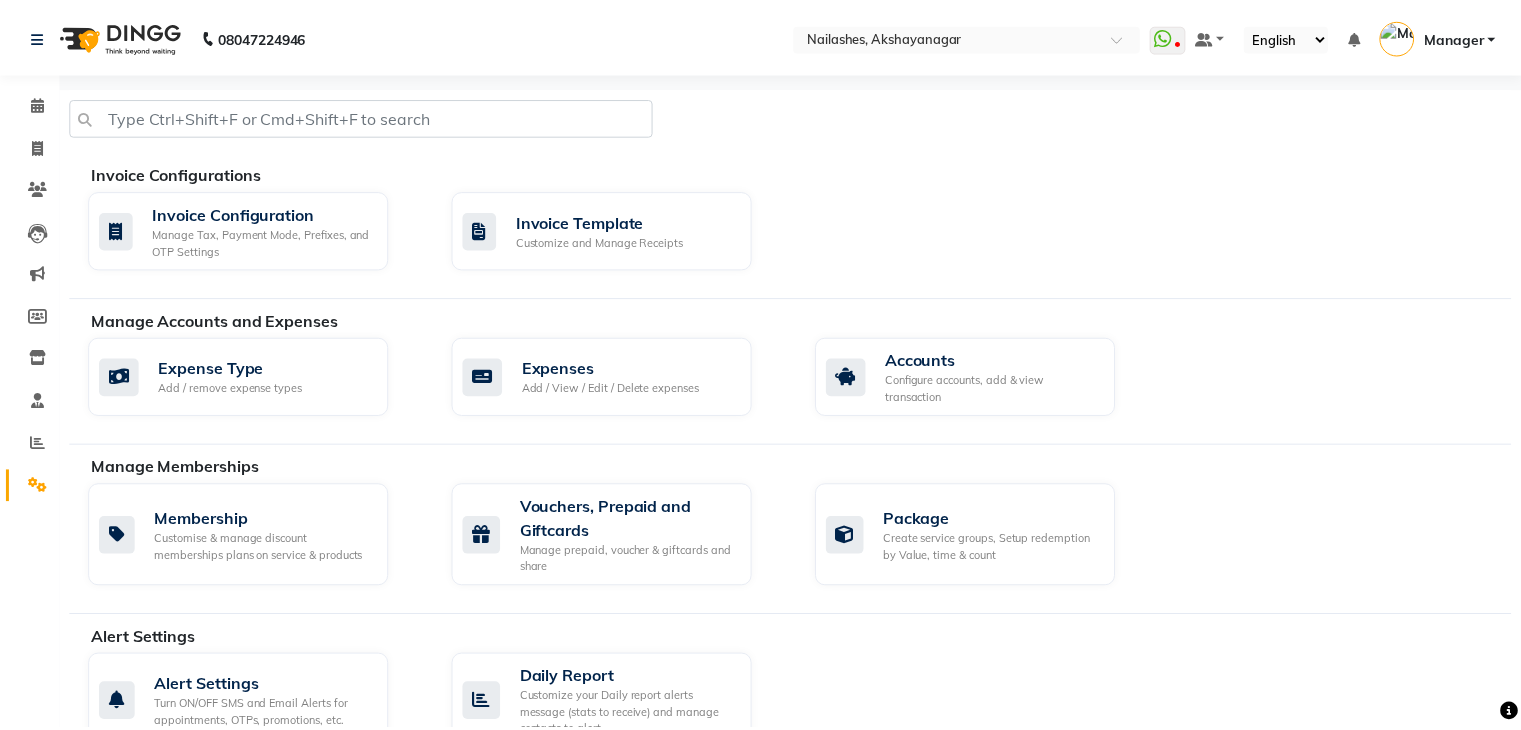 scroll, scrollTop: 0, scrollLeft: 0, axis: both 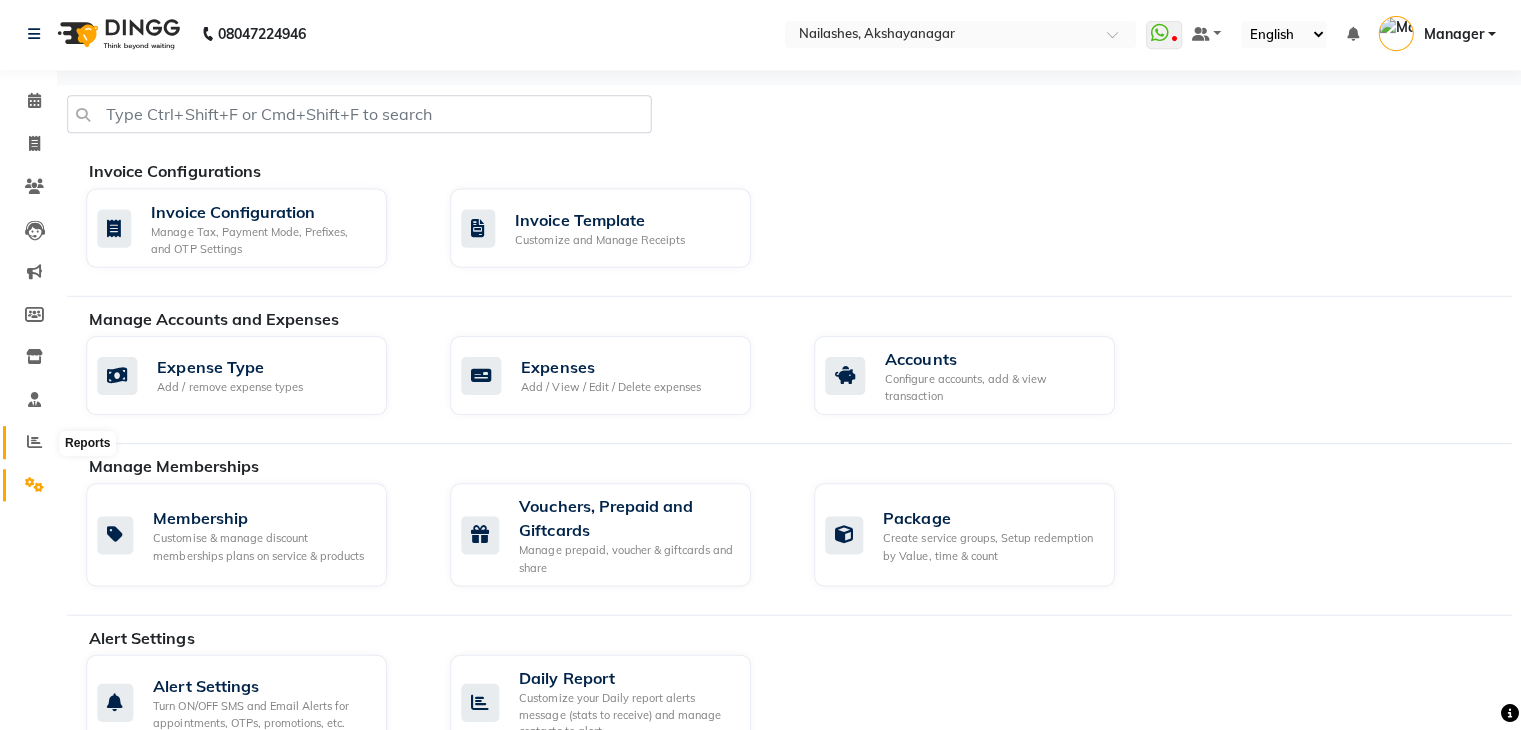 click 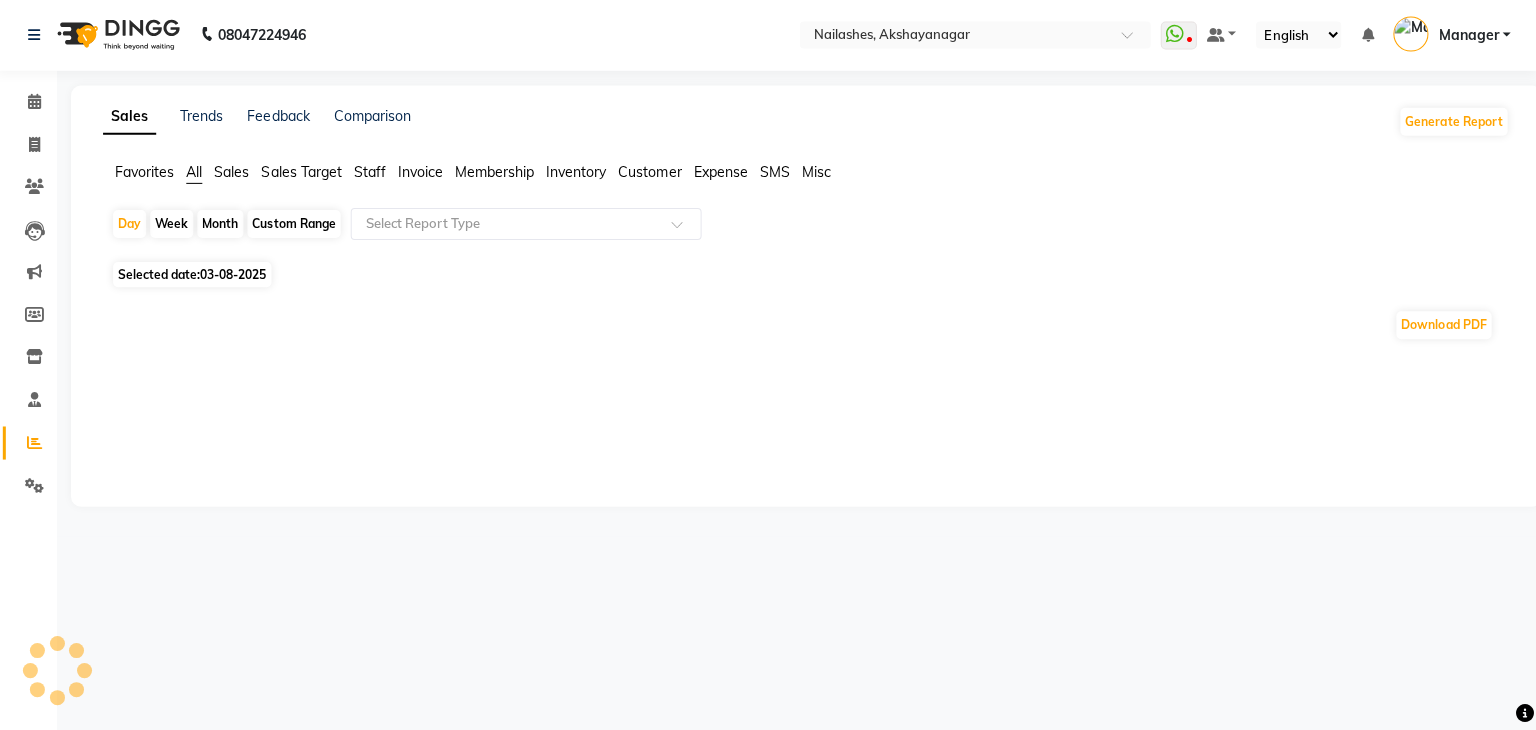 click on "Staff" 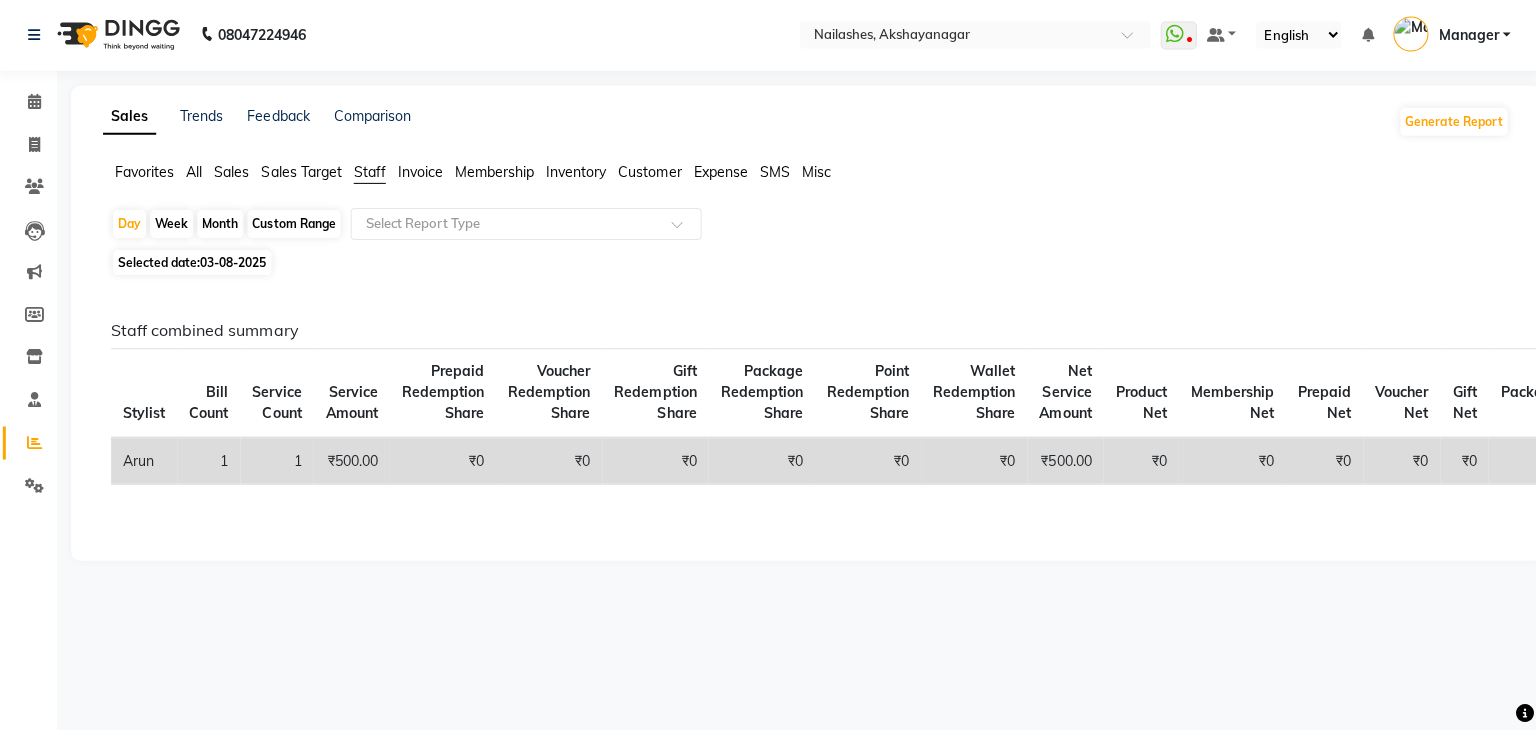 click on "Month" 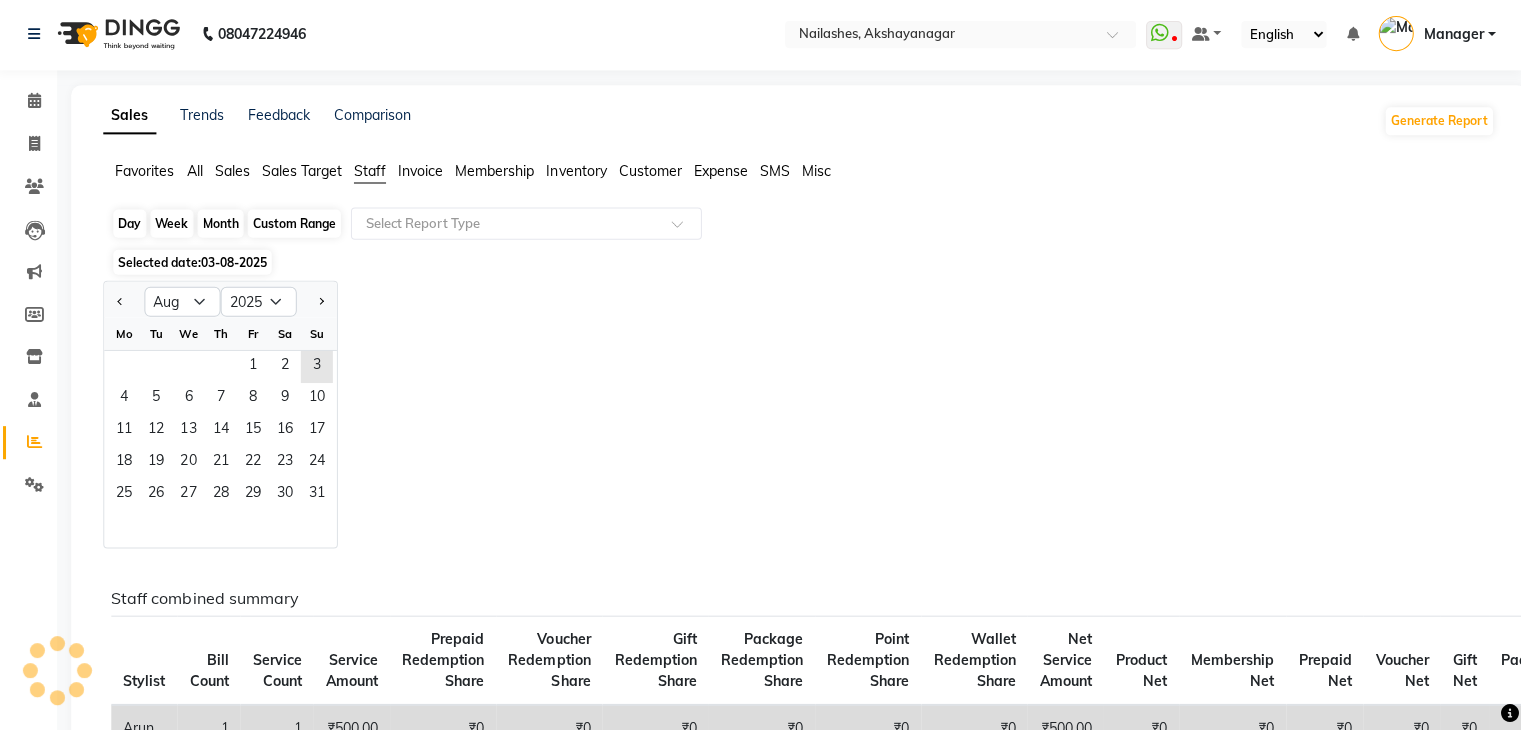 click on "Month" 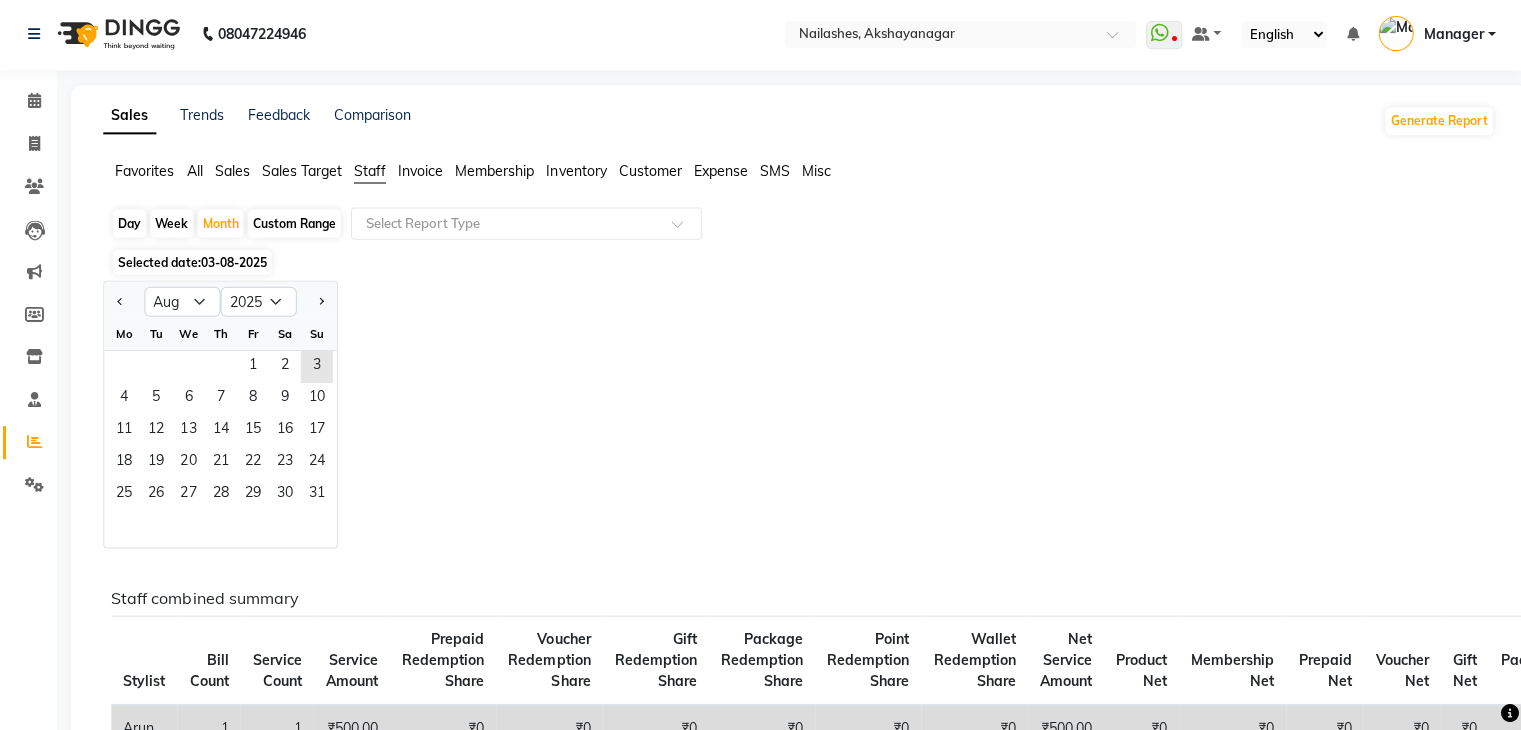 click on "Staff" 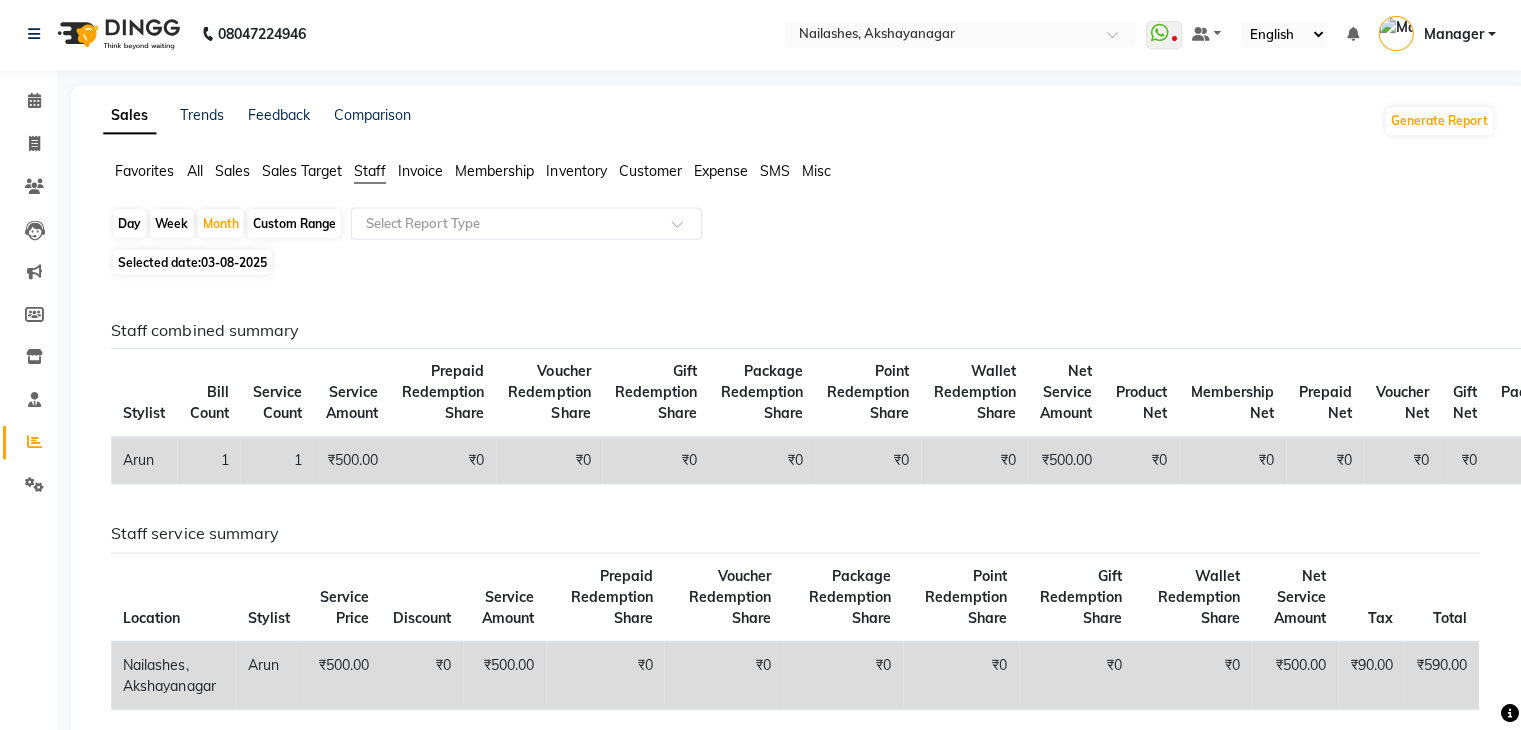 click on "Prepaid Redemption Share" 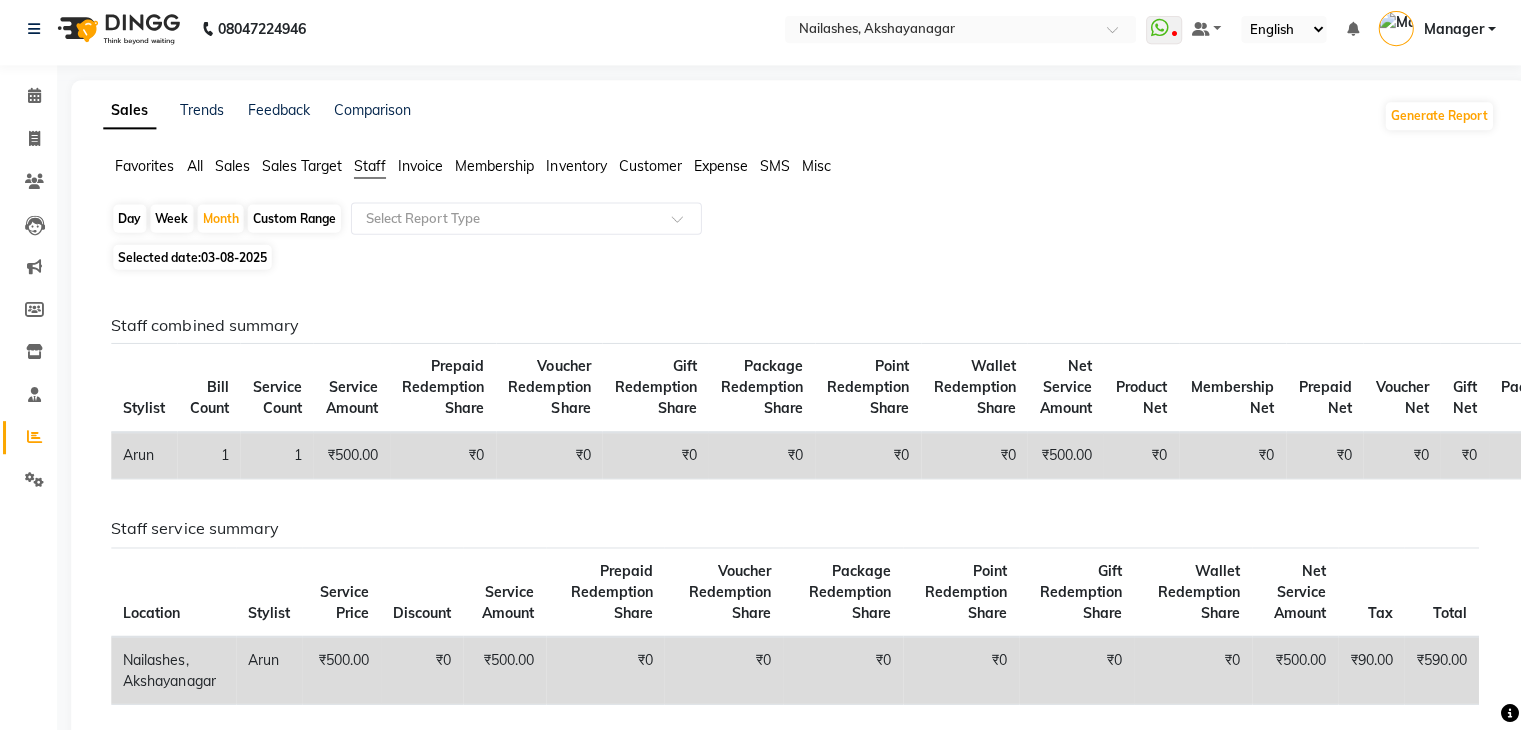 scroll, scrollTop: 0, scrollLeft: 0, axis: both 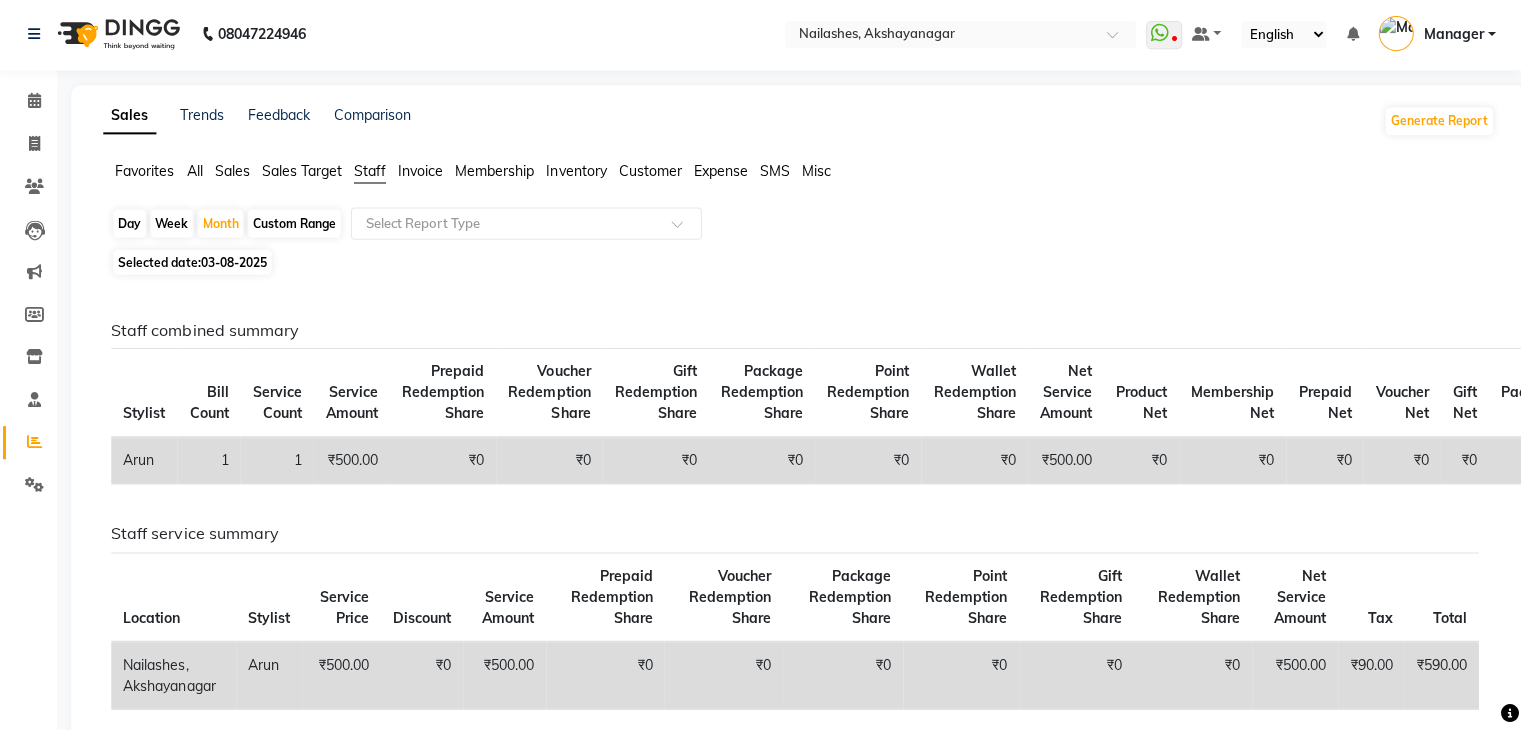 click on "Custom Range" 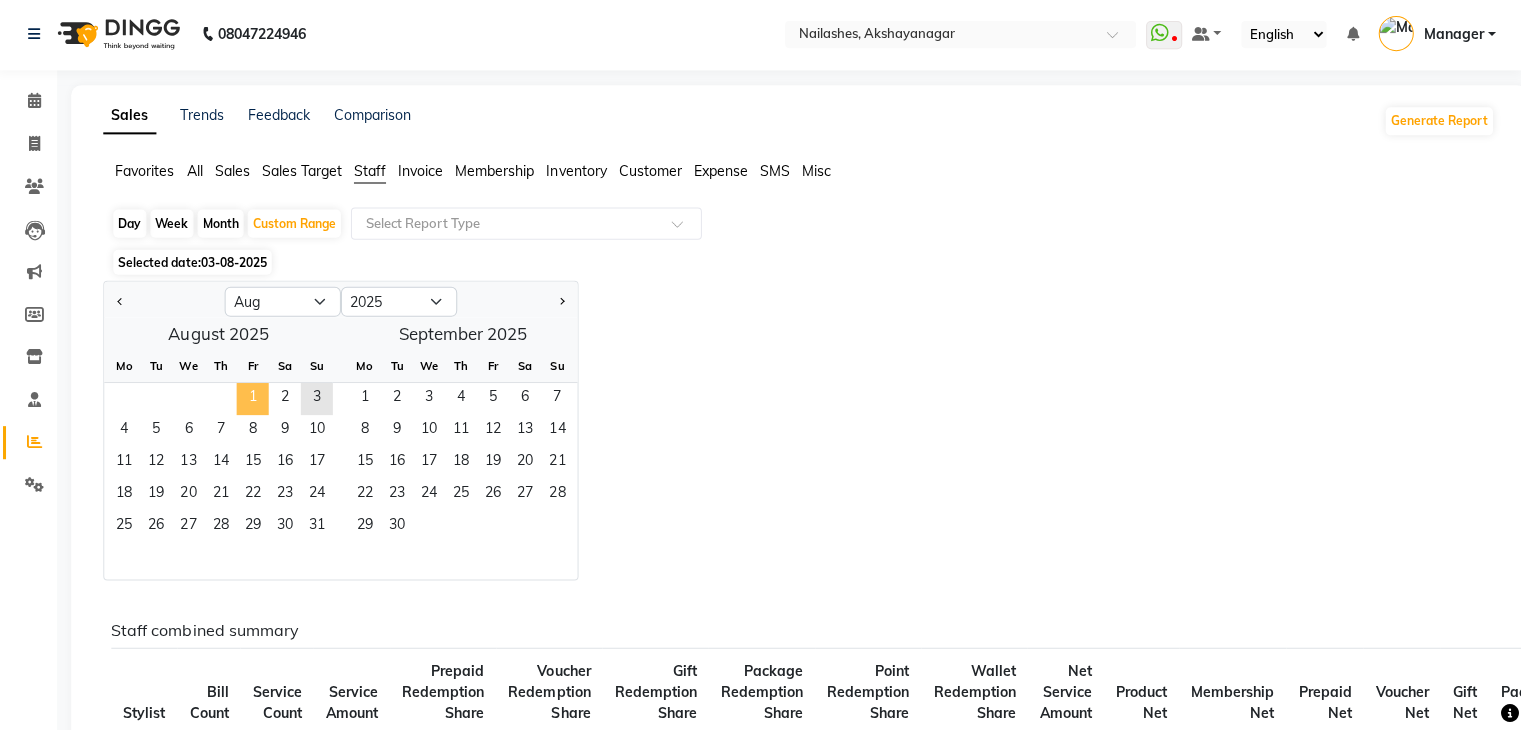 click on "1" 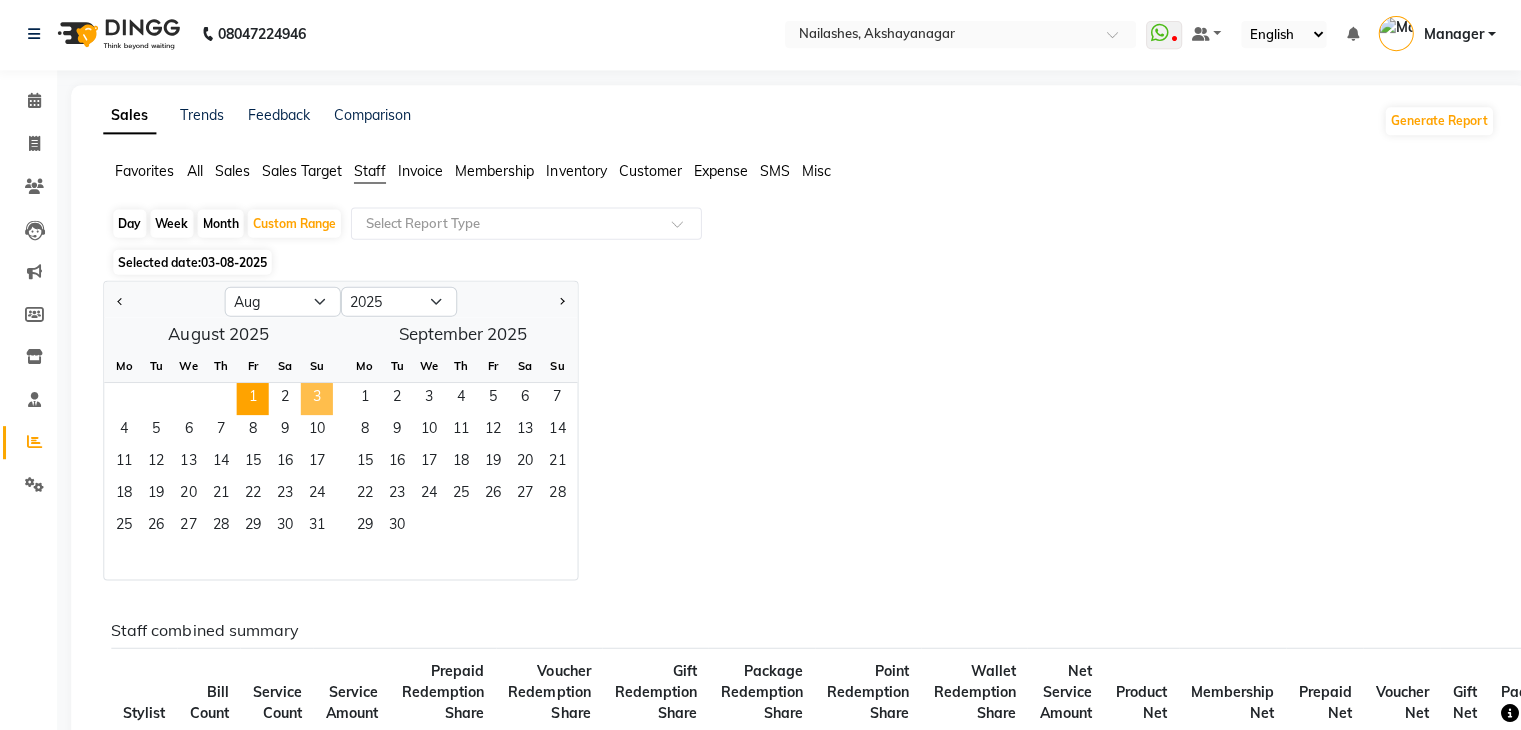 click on "3" 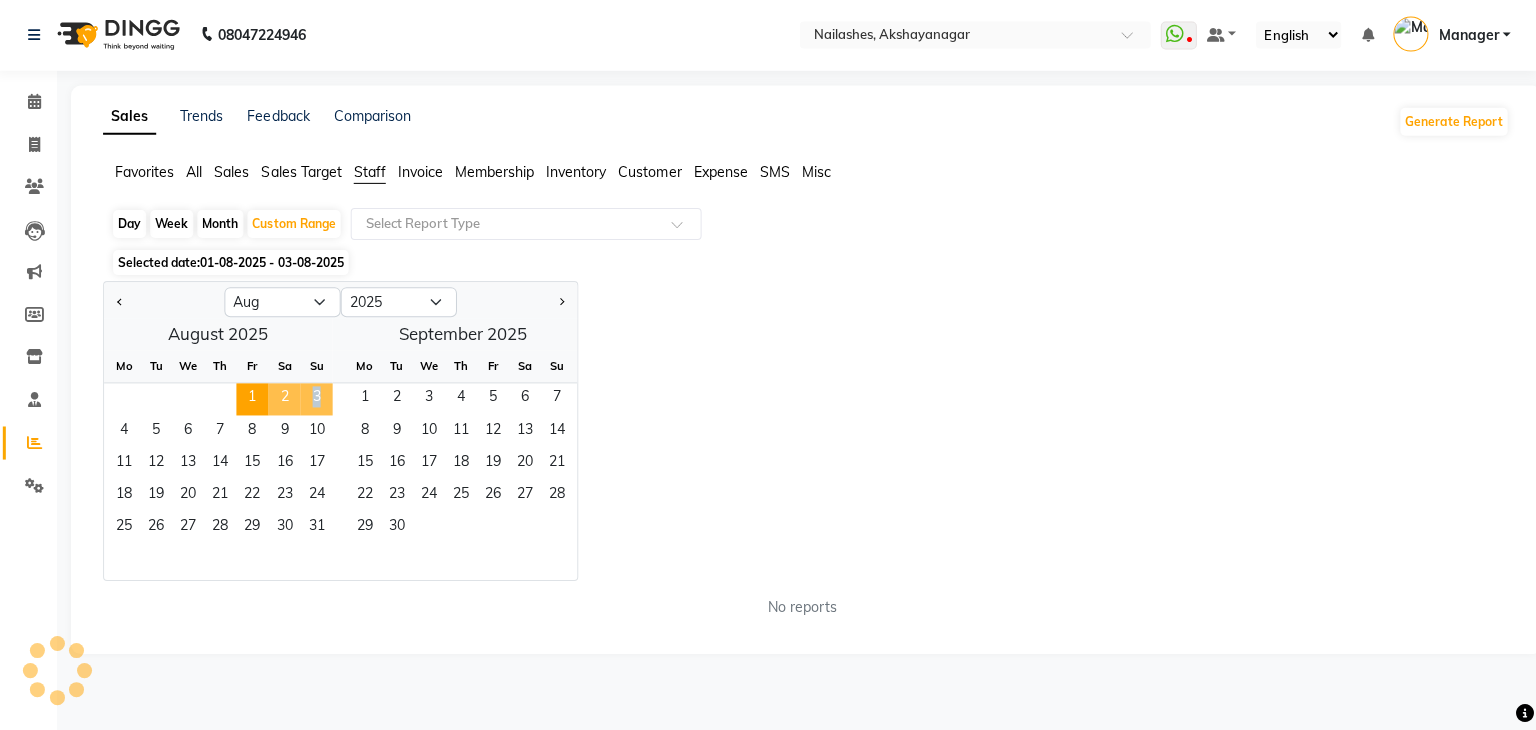 drag, startPoint x: 323, startPoint y: 396, endPoint x: 277, endPoint y: 394, distance: 46.043457 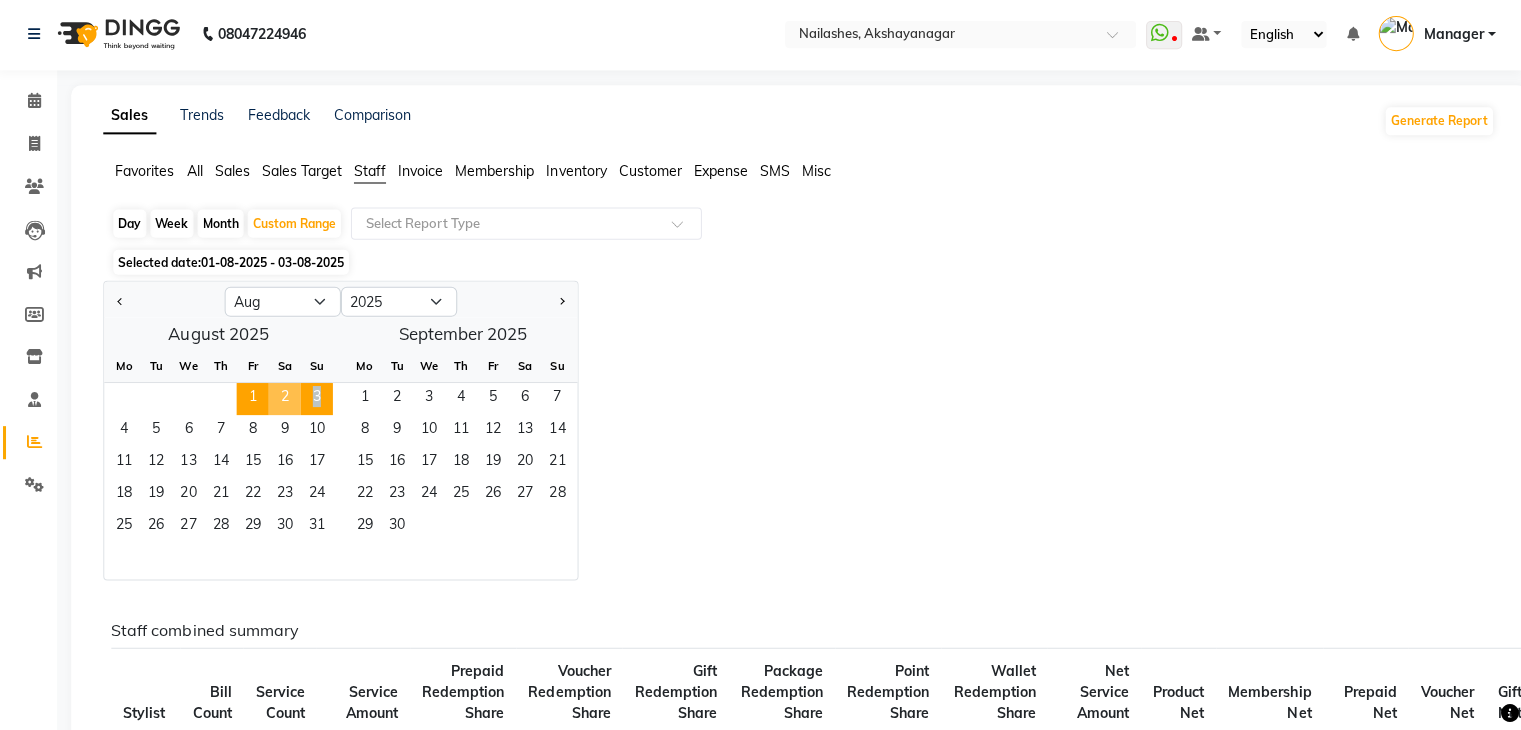 click on "2" 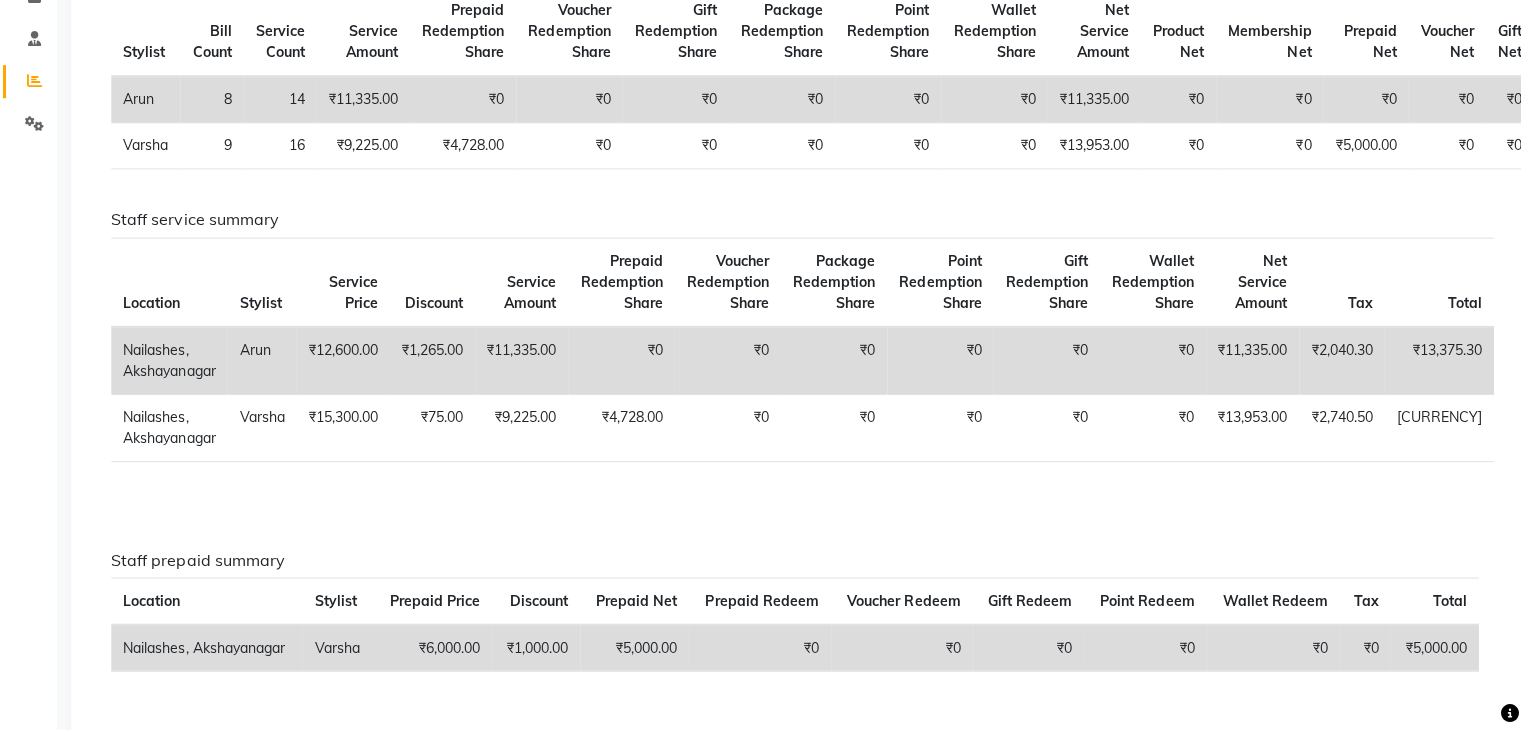 scroll, scrollTop: 280, scrollLeft: 0, axis: vertical 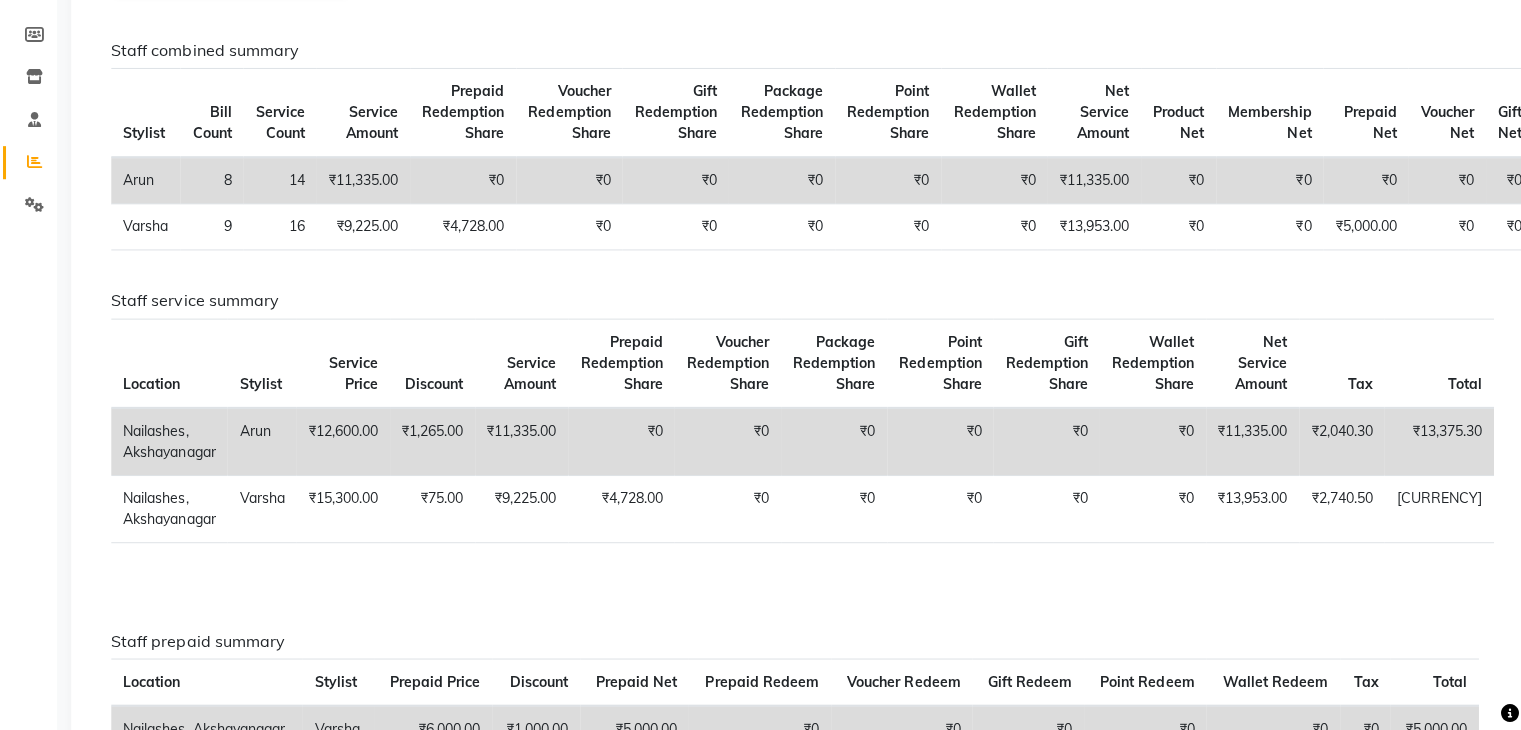 click on "Location" 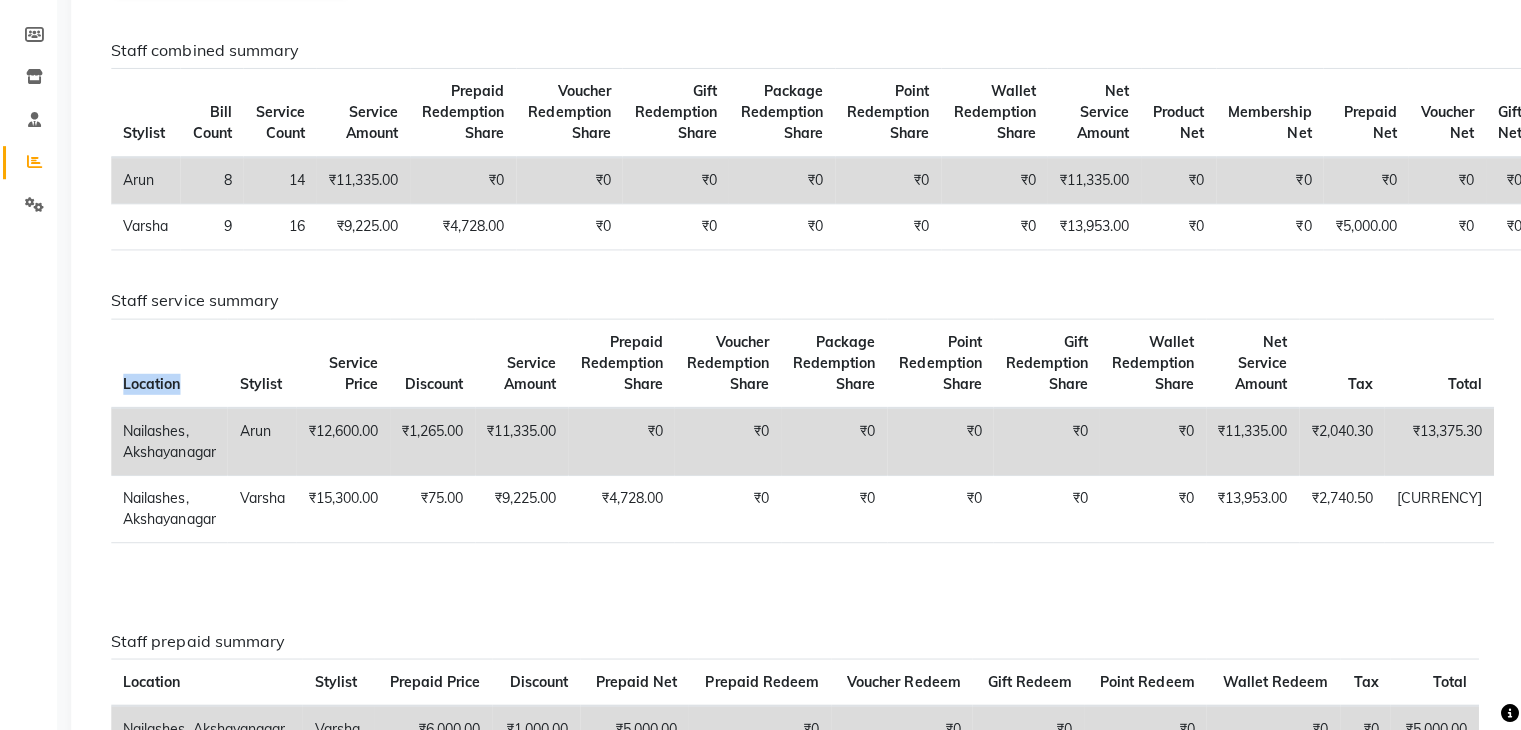 click on "Location" 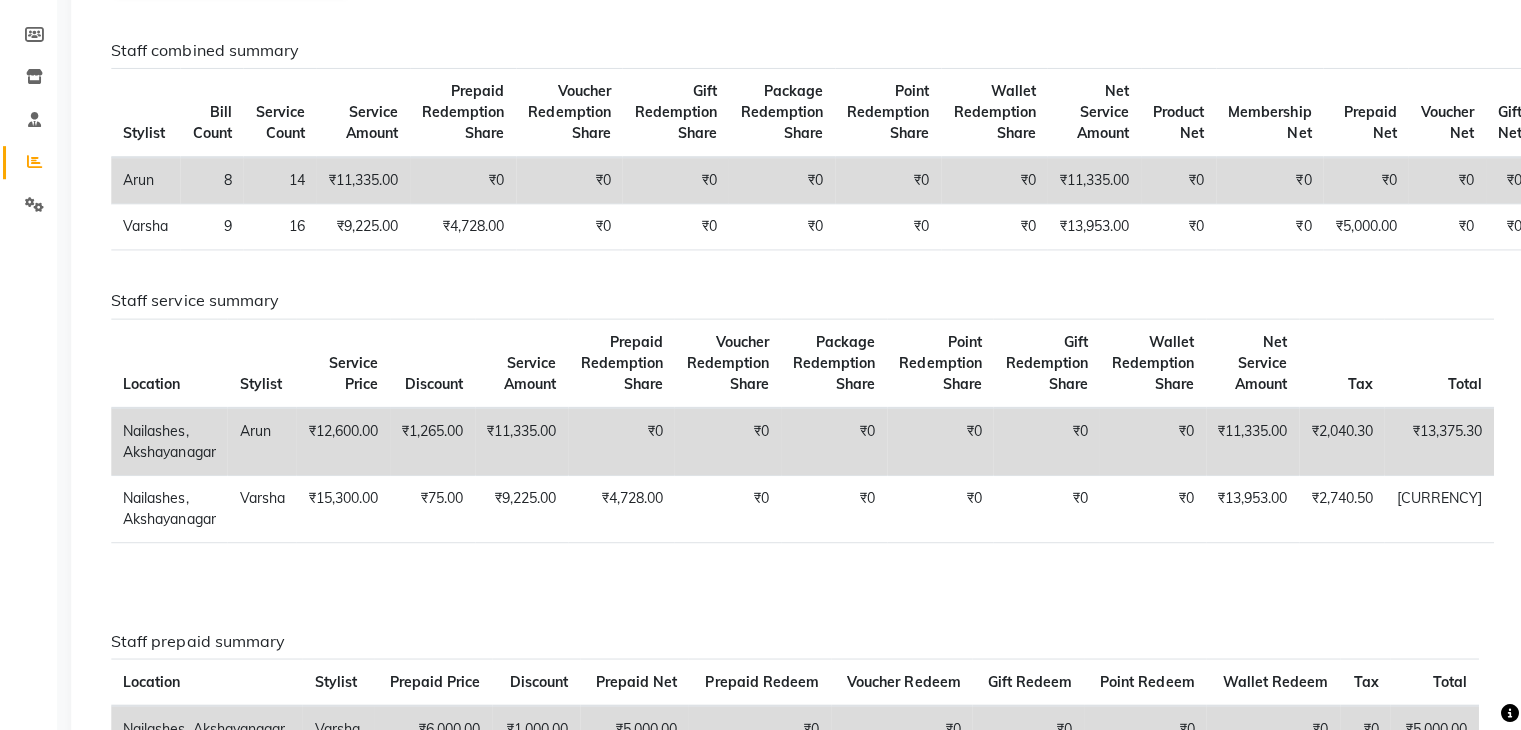 click on "Location" 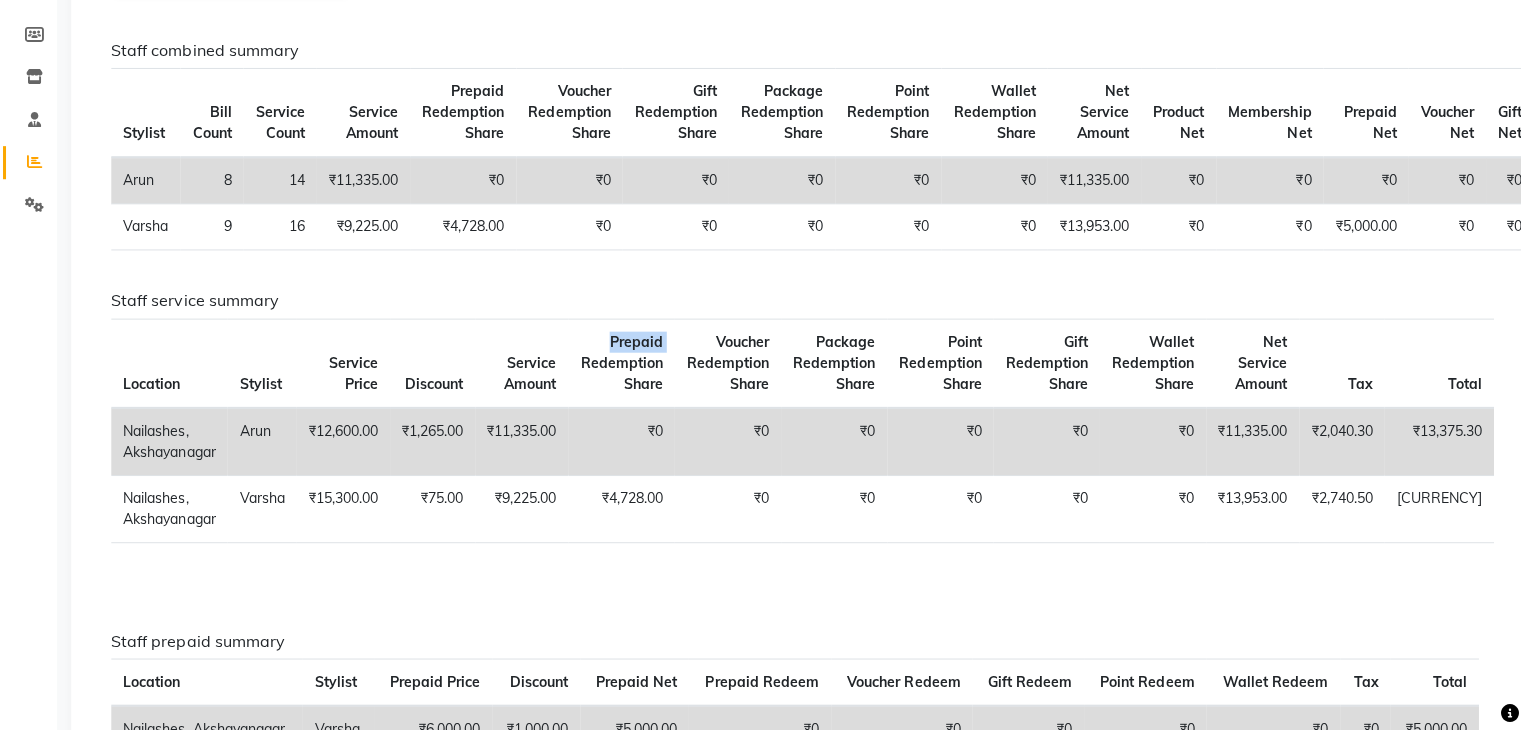 click on "Prepaid Redemption Share" 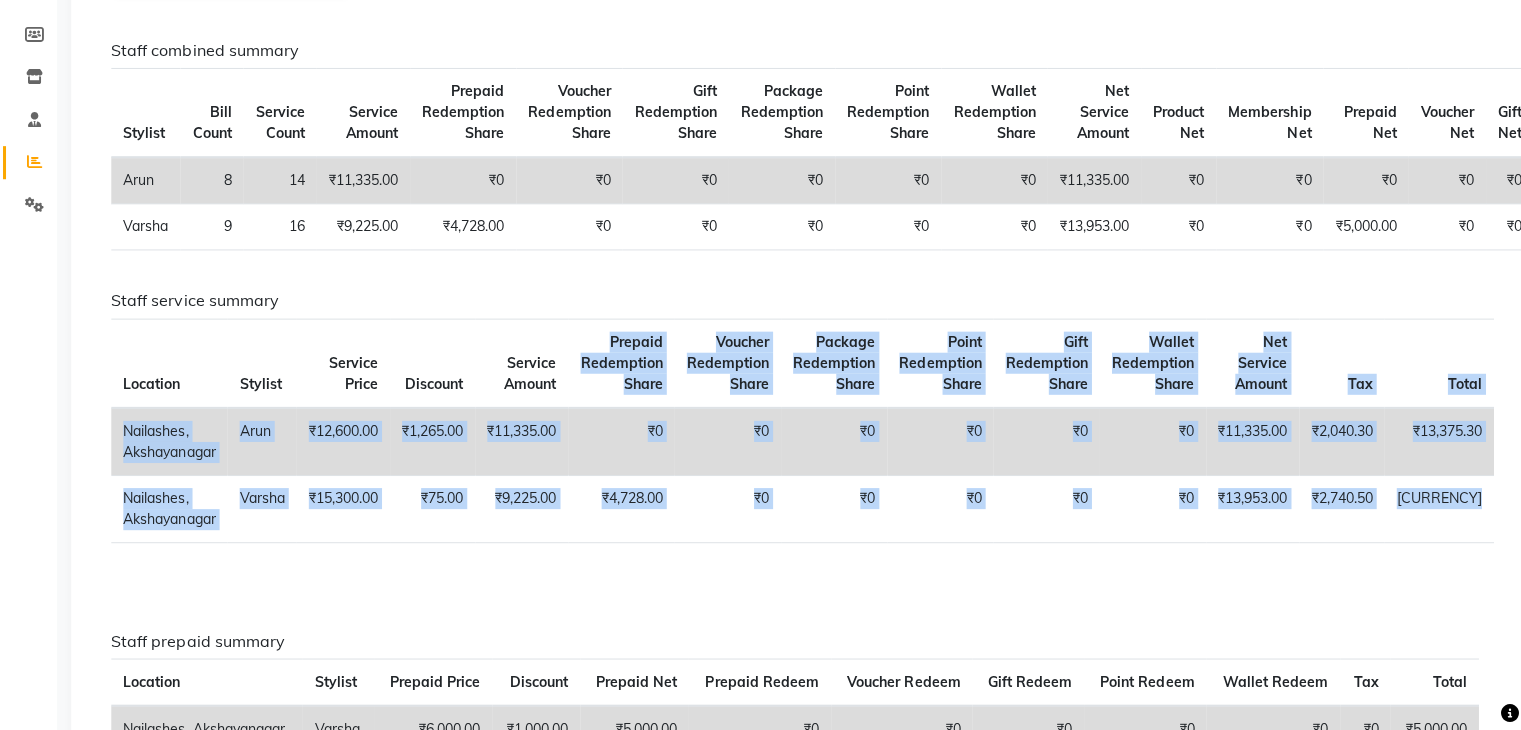 scroll, scrollTop: 300, scrollLeft: 0, axis: vertical 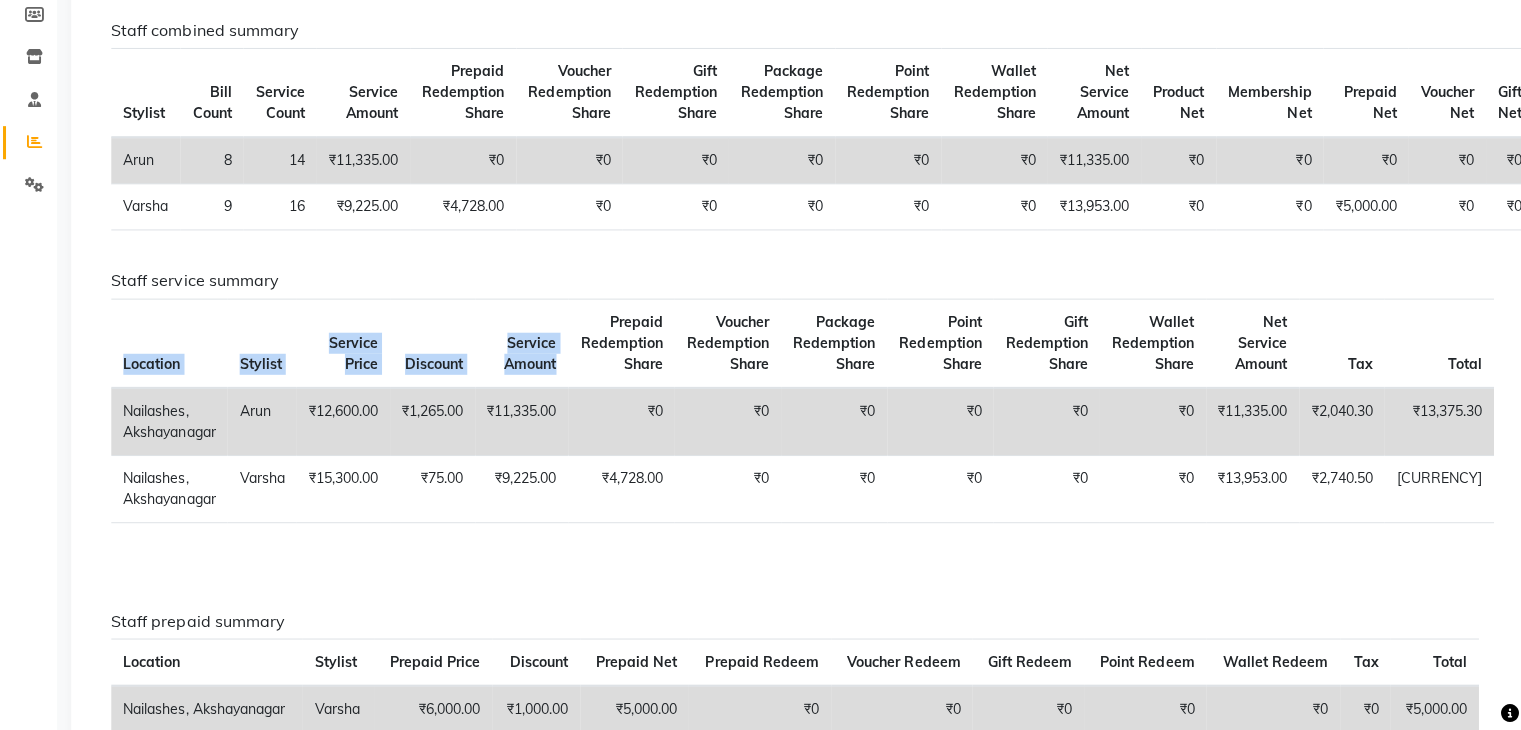 click on "Location" 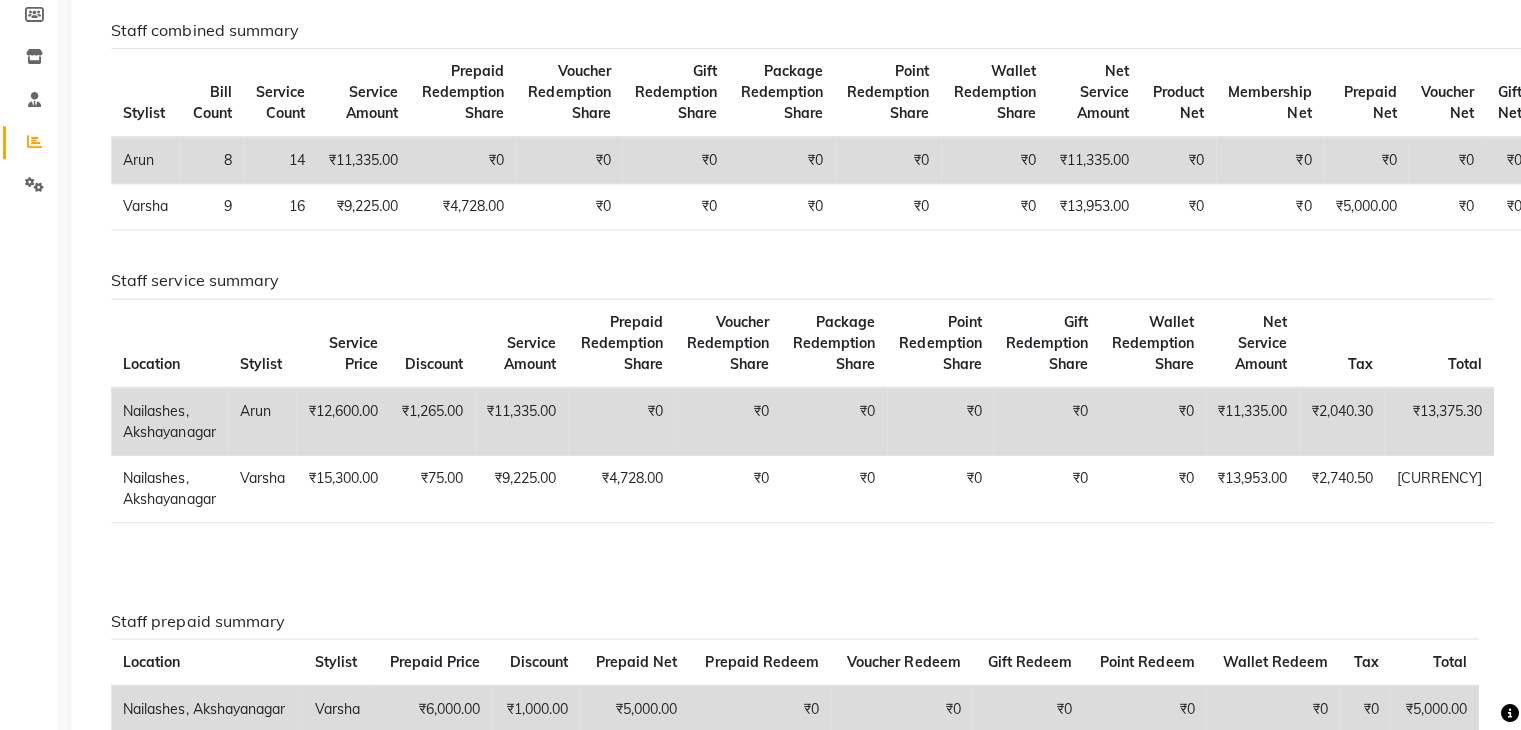 drag, startPoint x: 128, startPoint y: 360, endPoint x: 252, endPoint y: 382, distance: 125.93649 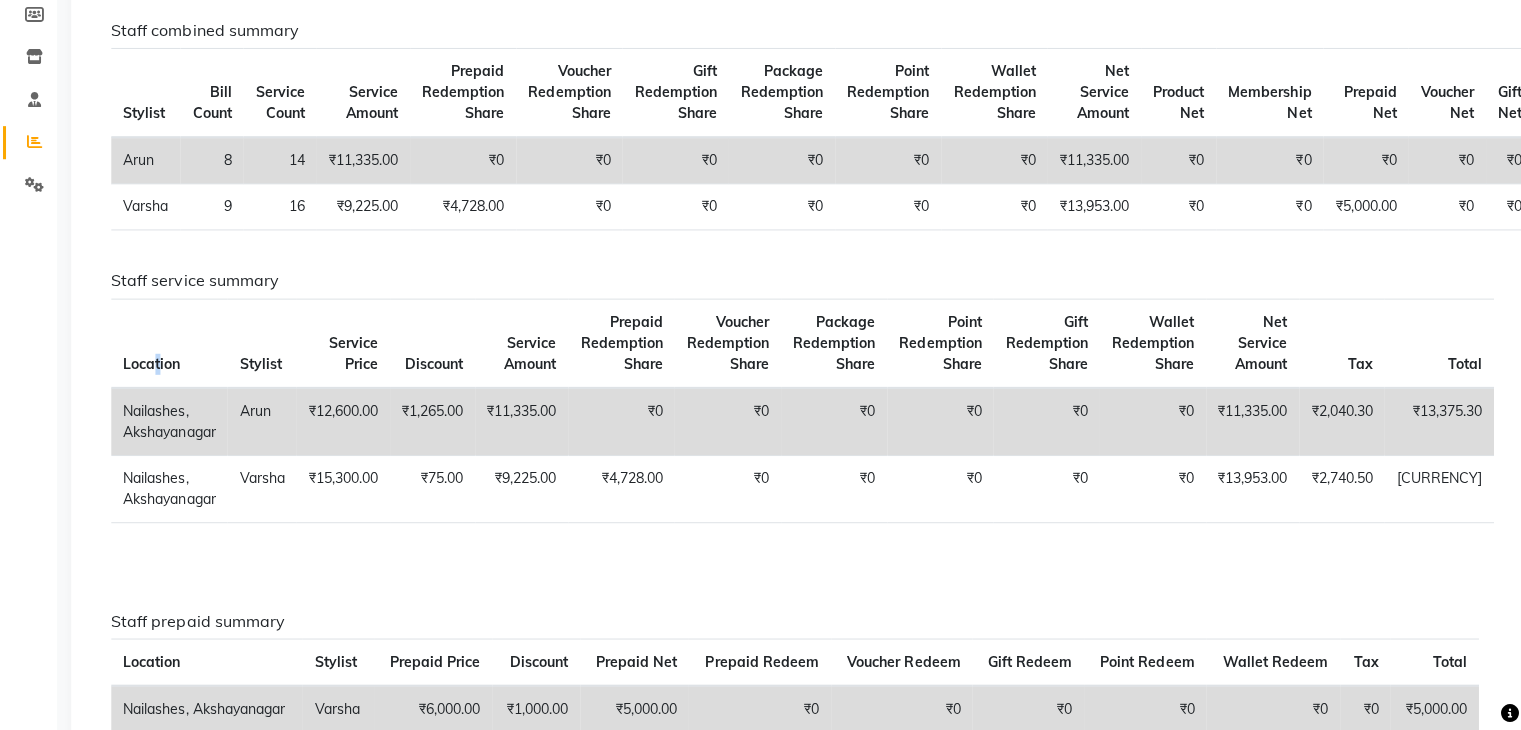 drag, startPoint x: 252, startPoint y: 382, endPoint x: 161, endPoint y: 320, distance: 110.11358 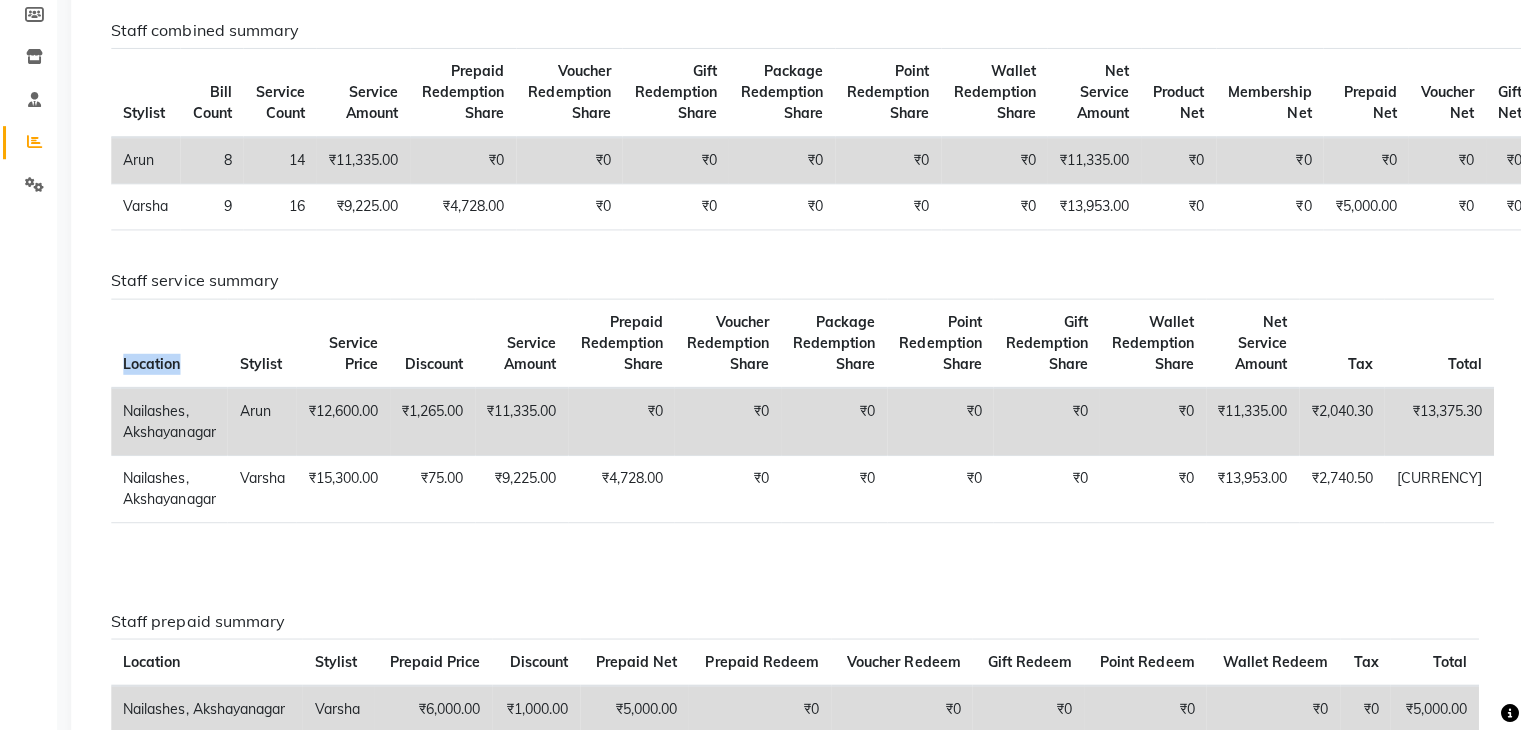 click on "Location" 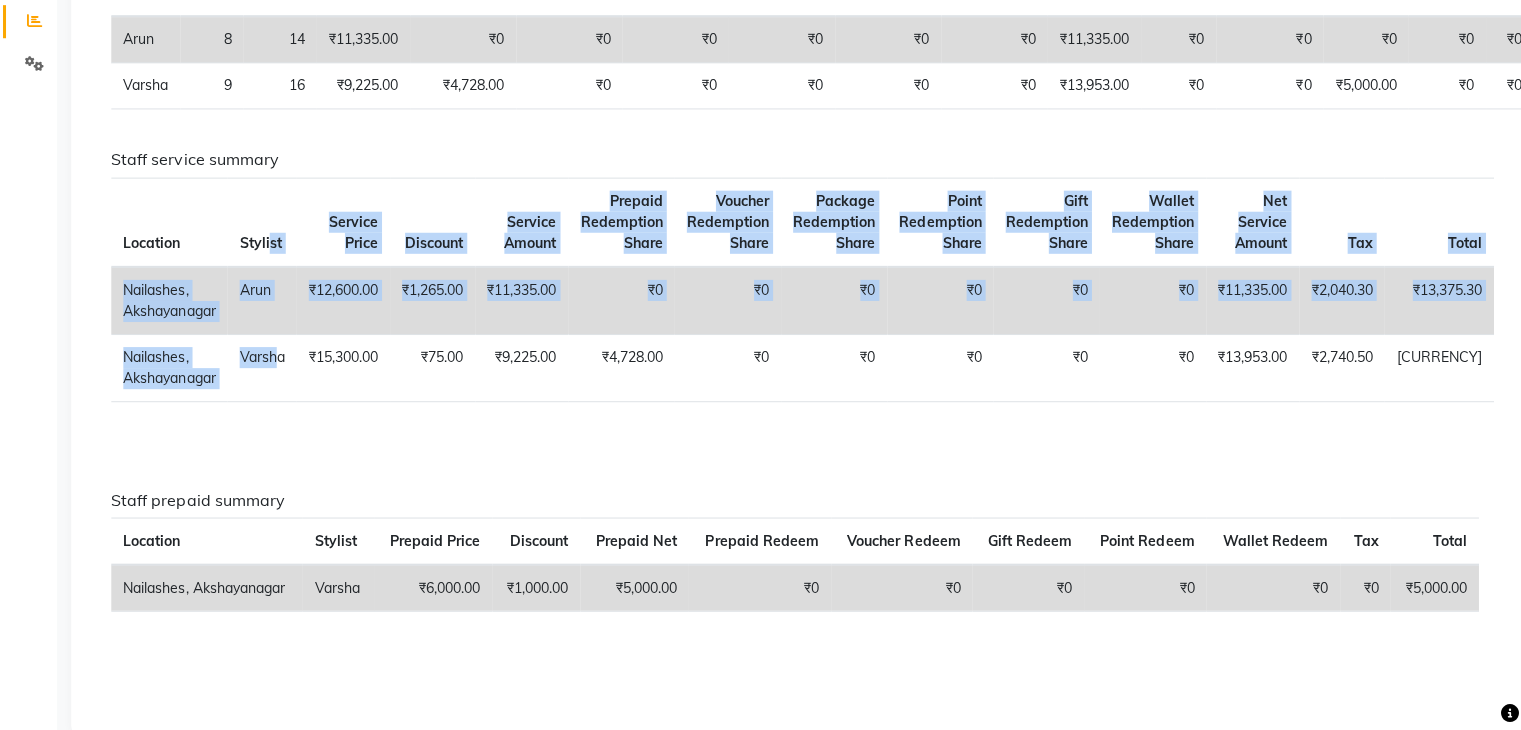 scroll, scrollTop: 453, scrollLeft: 0, axis: vertical 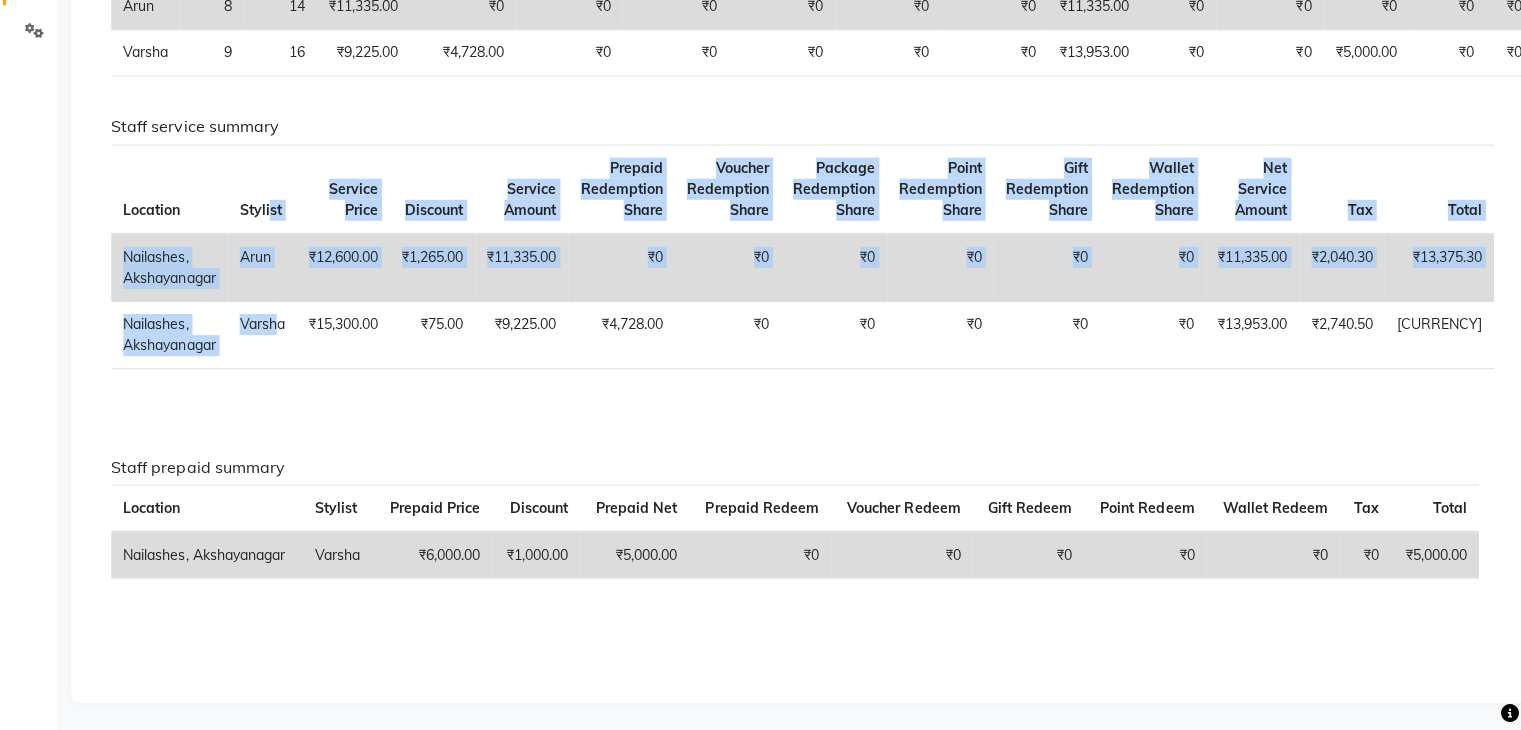 click on "Nailashes, [CITY] Arun ₹12,600.00 ₹1,265.00 ₹11,335.00 ₹0 ₹0 ₹0 ₹0 ₹0 ₹0 ₹11,335.00 ₹2,040.30 ₹13,375.30 Nailashes, [CITY] Varsha ₹15,300.00 ₹75.00 ₹9,225.00 ₹4,728.00 ₹0 ₹0 ₹0 ₹0 ₹0 ₹13,953.00 ₹2,740.50 ₹17,965.50" 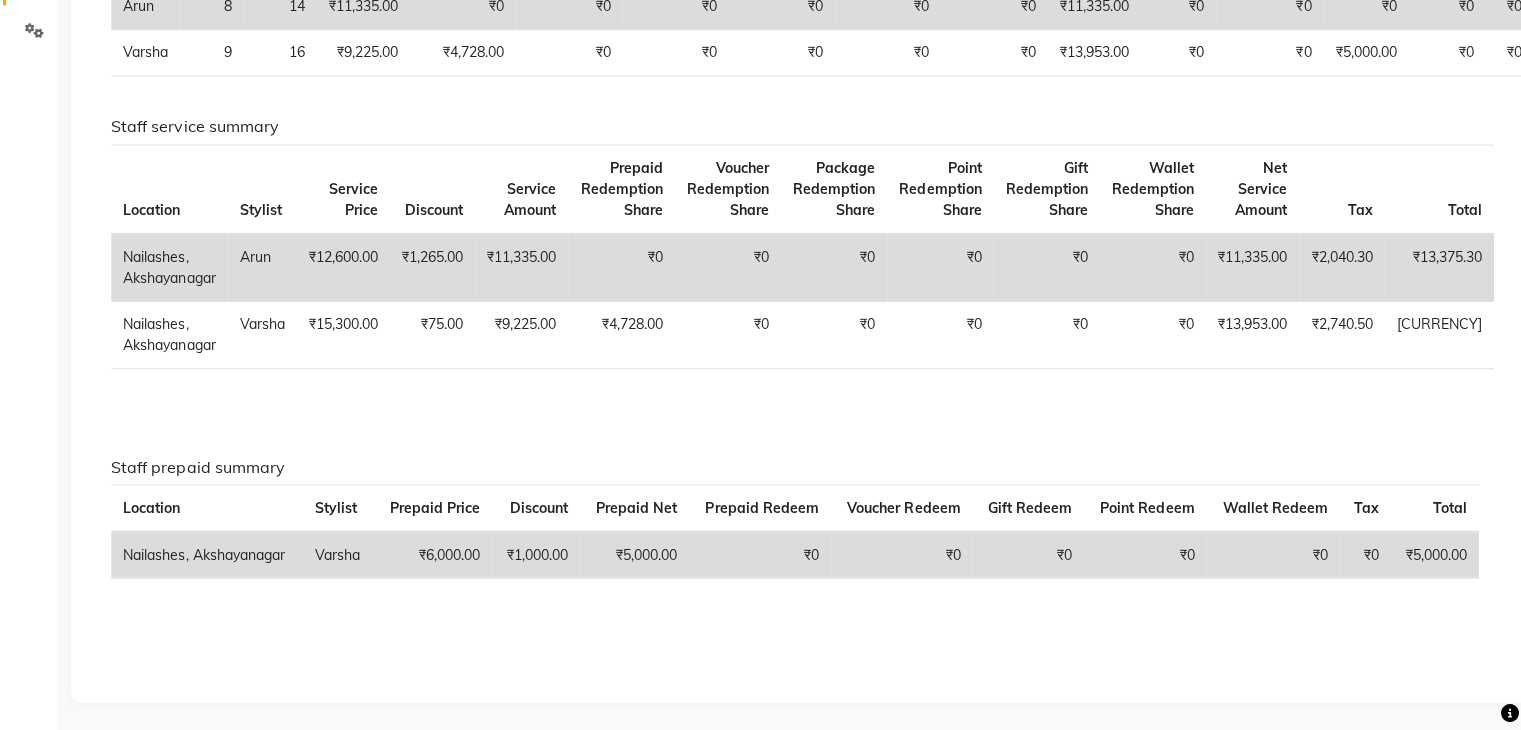 click on "Location" 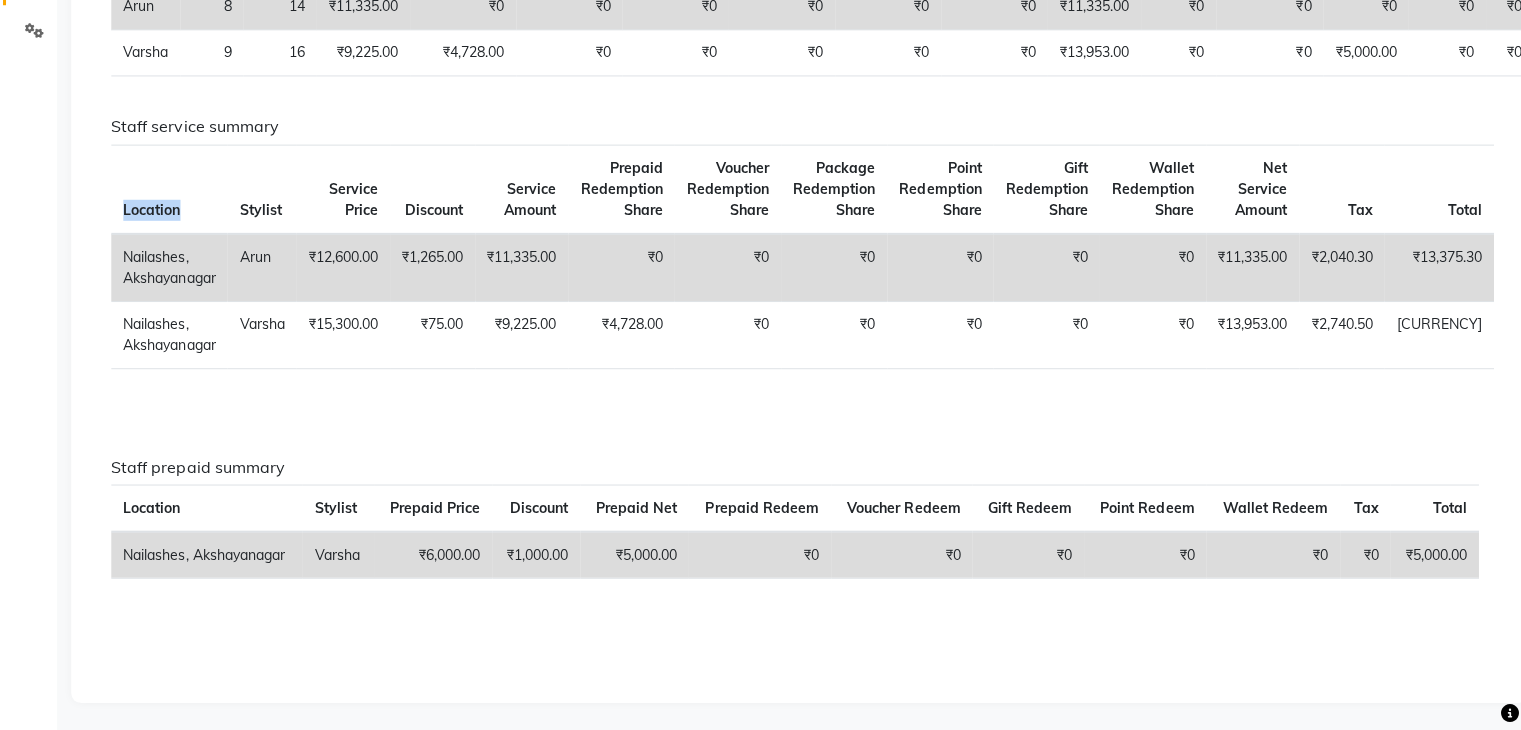 click on "Location" 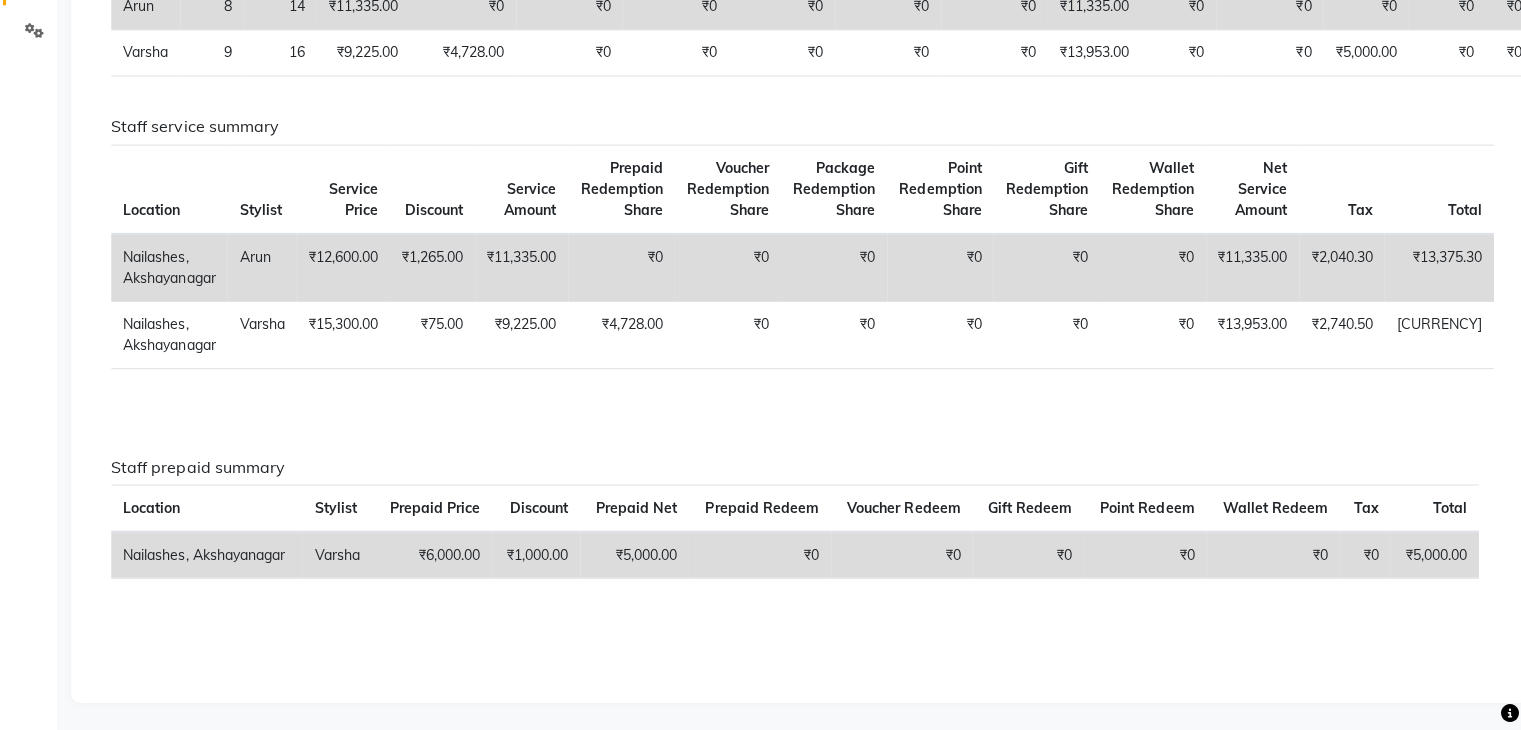 click on "Staff service summary" 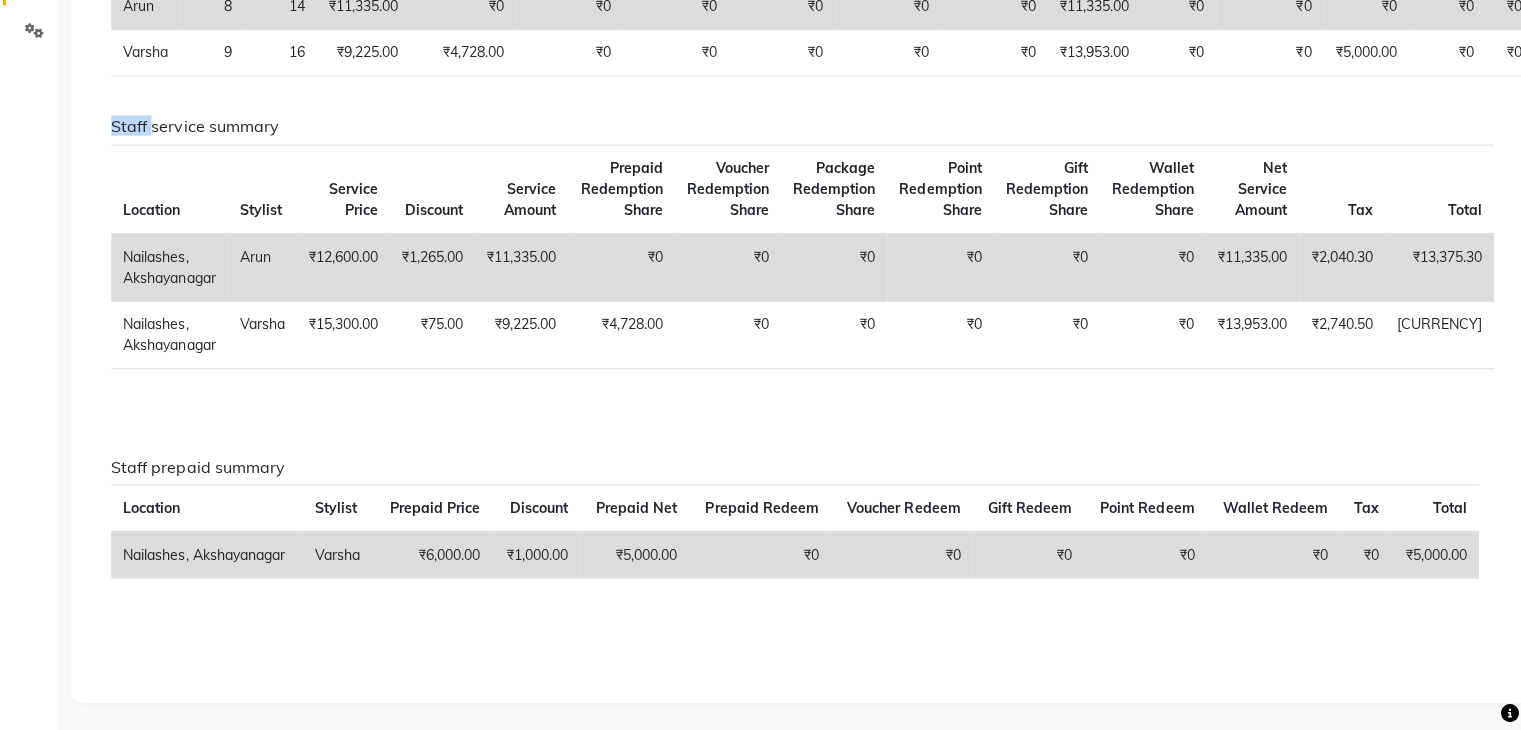 click on "Staff service summary" 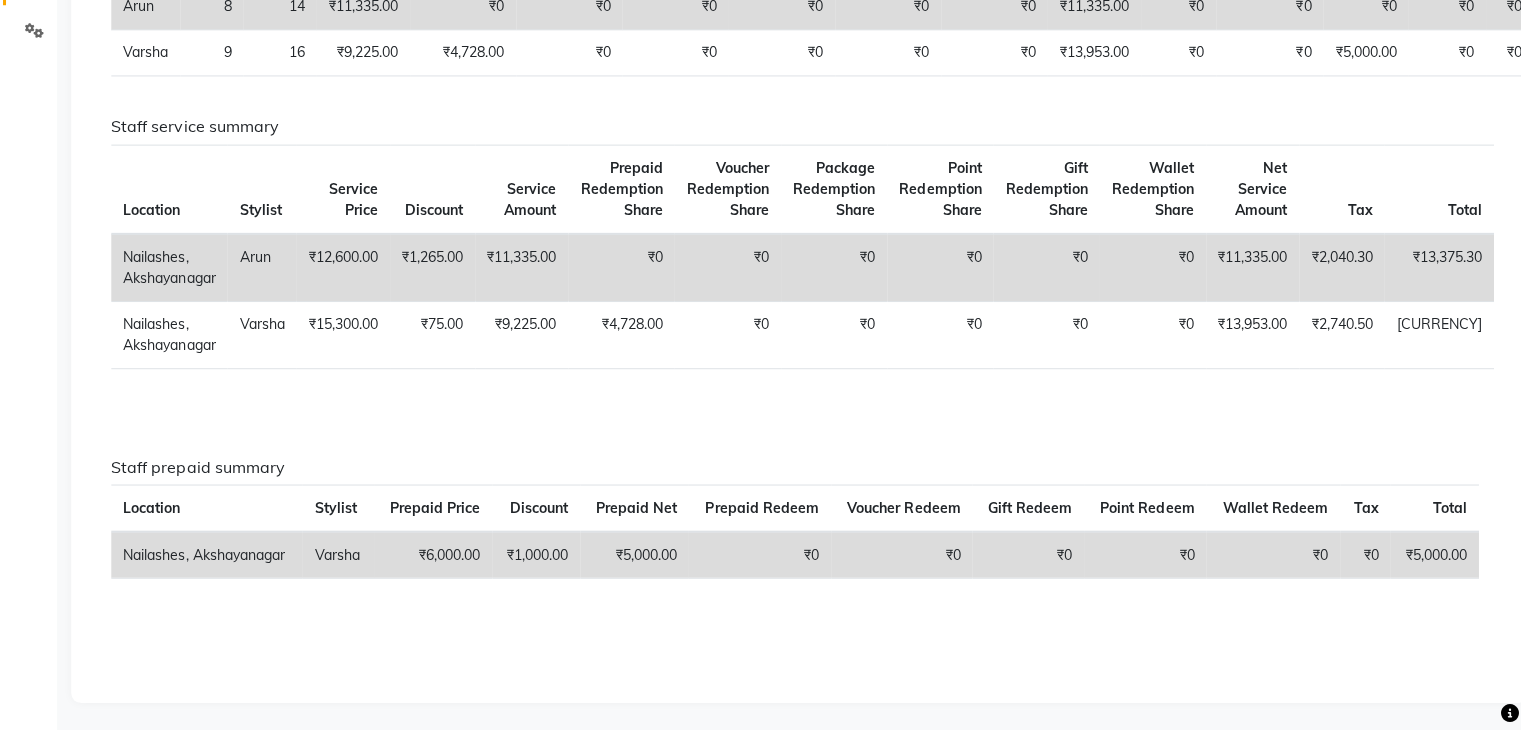 click on "Calendar  Invoice  Clients  Leads   Marketing  Members  Inventory  Staff  Reports  Settings Completed InProgress Upcoming Dropped Tentative Check-In Confirm Bookings Generate Report Segments Page Builder" 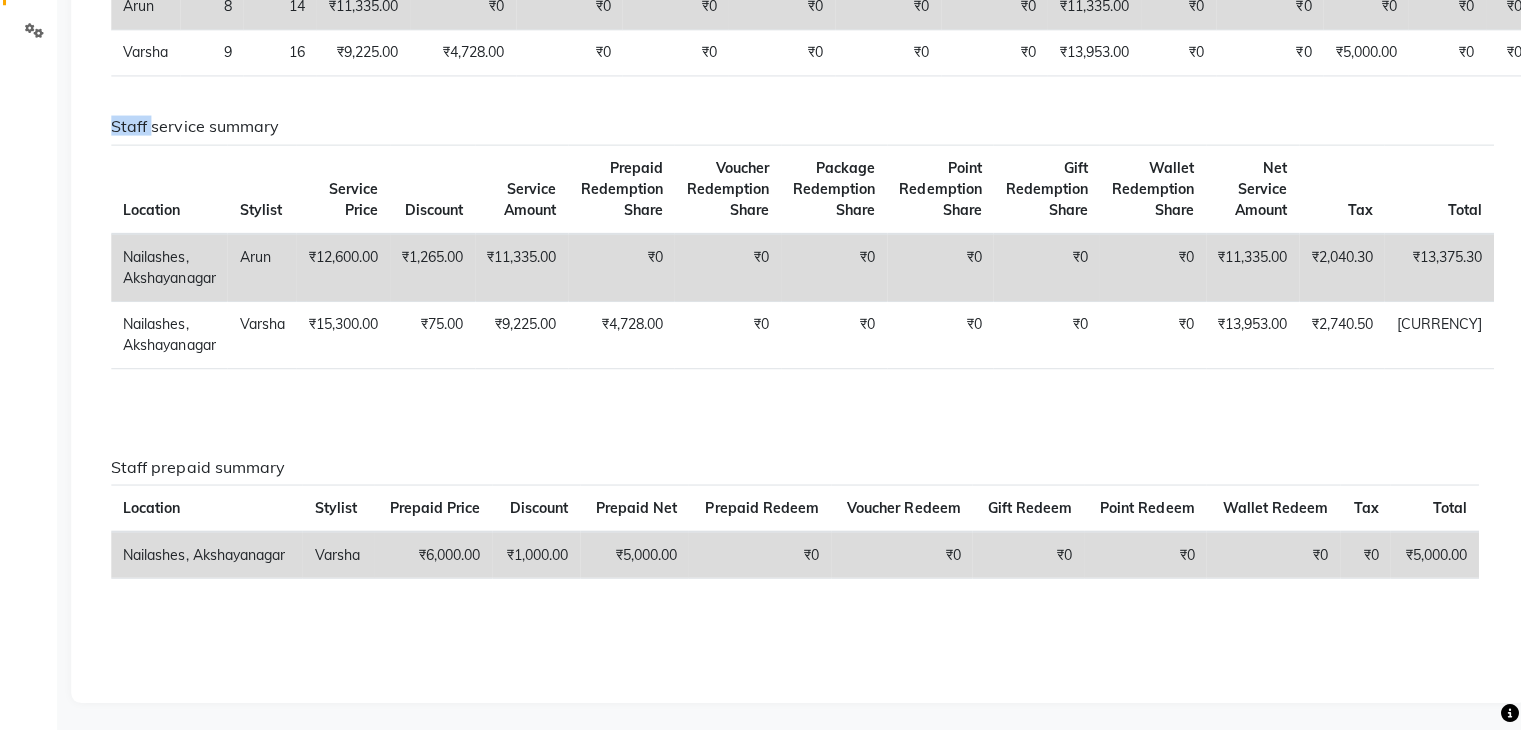 click on "Staff service summary" 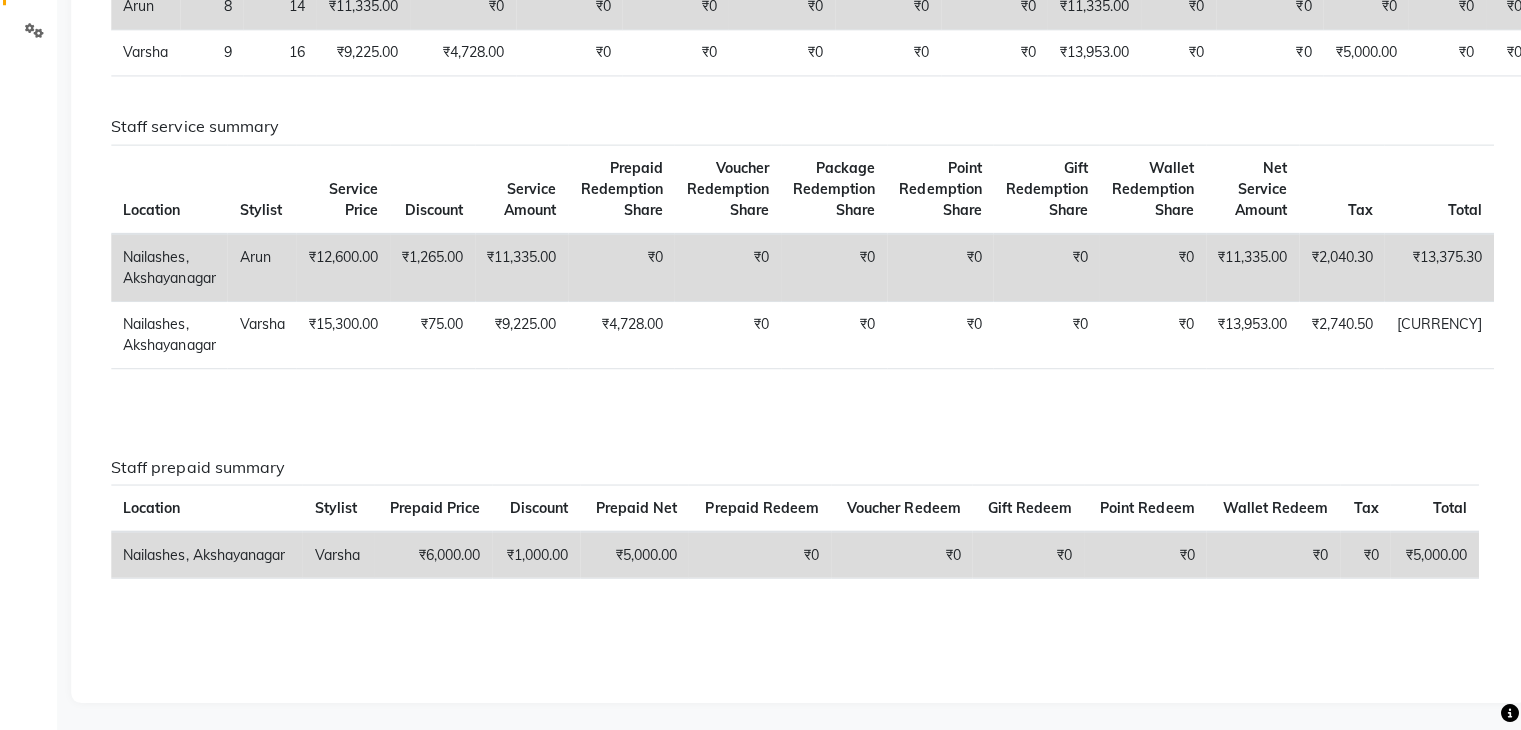 click on "Arun 8 14 ₹11,335.00 ₹0 ₹0 ₹0 ₹0 ₹0 ₹0 ₹11,335.00 ₹0 ₹0 ₹0 ₹0 ₹0 ₹0 Varsha 9 16 ₹9,225.00 ₹4,728.00 ₹0 ₹0 ₹0 ₹0 ₹0 ₹13,953.00 ₹0 ₹0 ₹5,000.00 ₹0 ₹0 ₹0 Nailashes, [CITY] Arun ₹12,600.00 ₹1,265.00 ₹11,335.00 ₹0 ₹0 ₹0 ₹0 ₹0 ₹0 ₹11,335.00 ₹2,040.30 ₹13,375.30 Nailashes, [CITY] Varsha ₹15,300.00 ₹75.00 ₹9,225.00 ₹4,728.00 ₹0 ₹0 ₹0 ₹0 ₹0 ₹13,953.00 Tax" 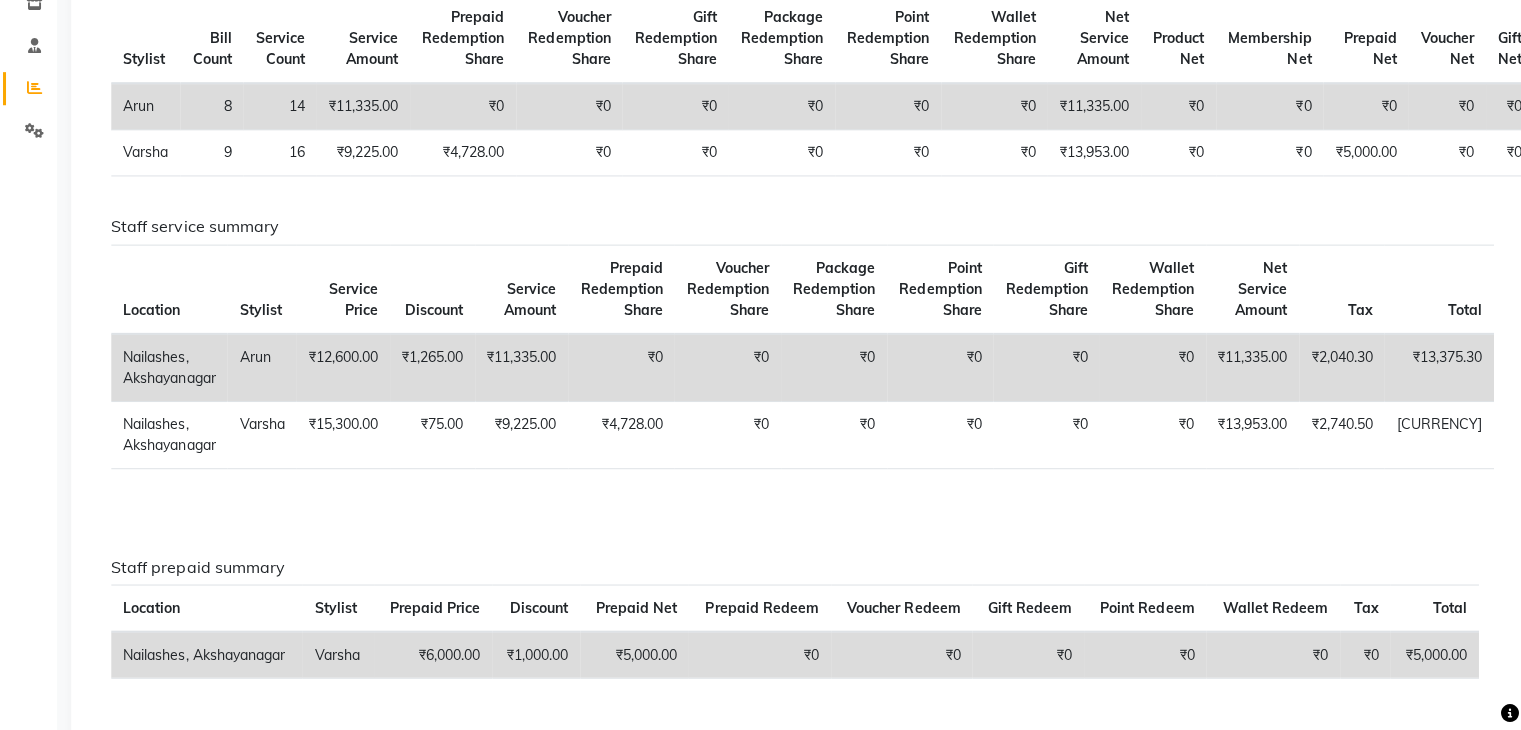 scroll, scrollTop: 453, scrollLeft: 0, axis: vertical 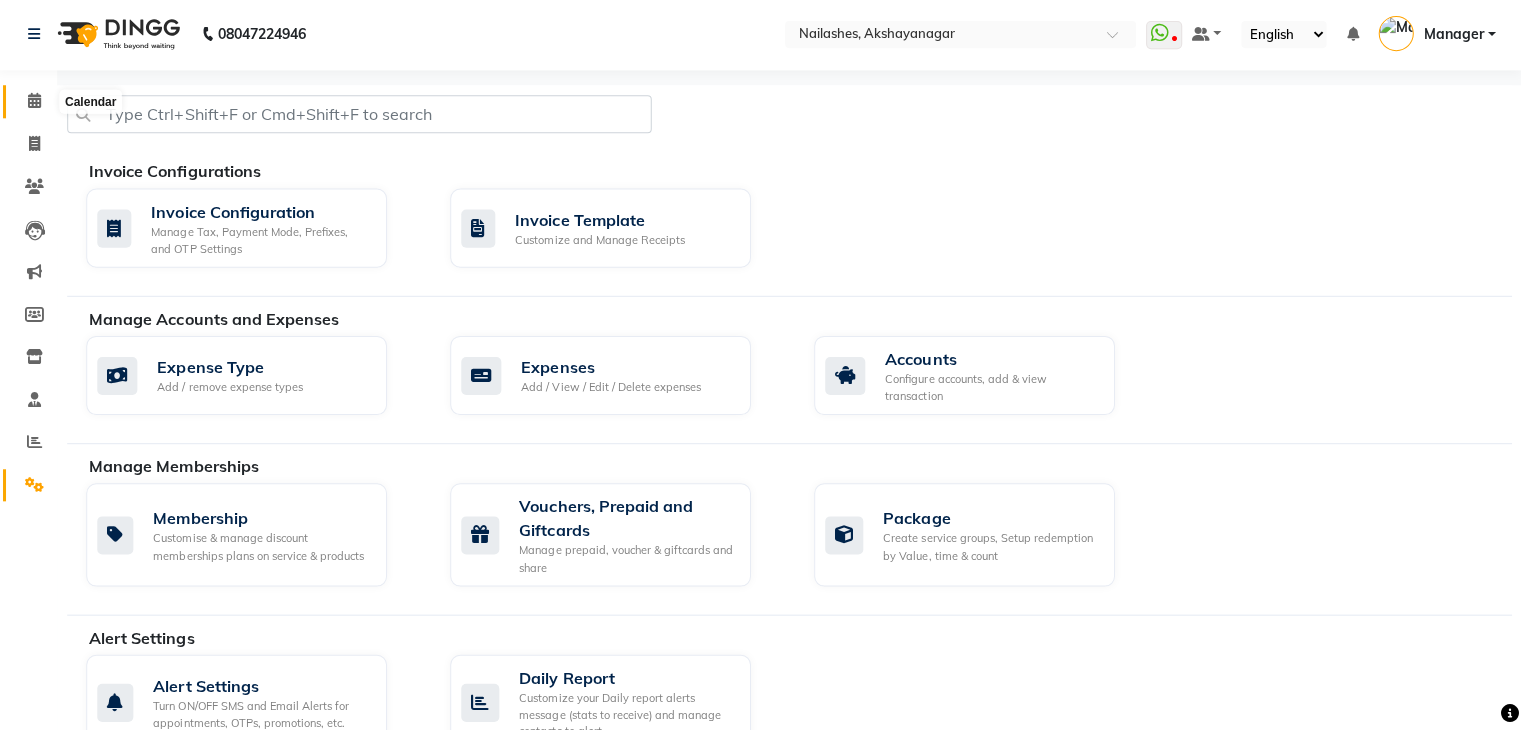 click 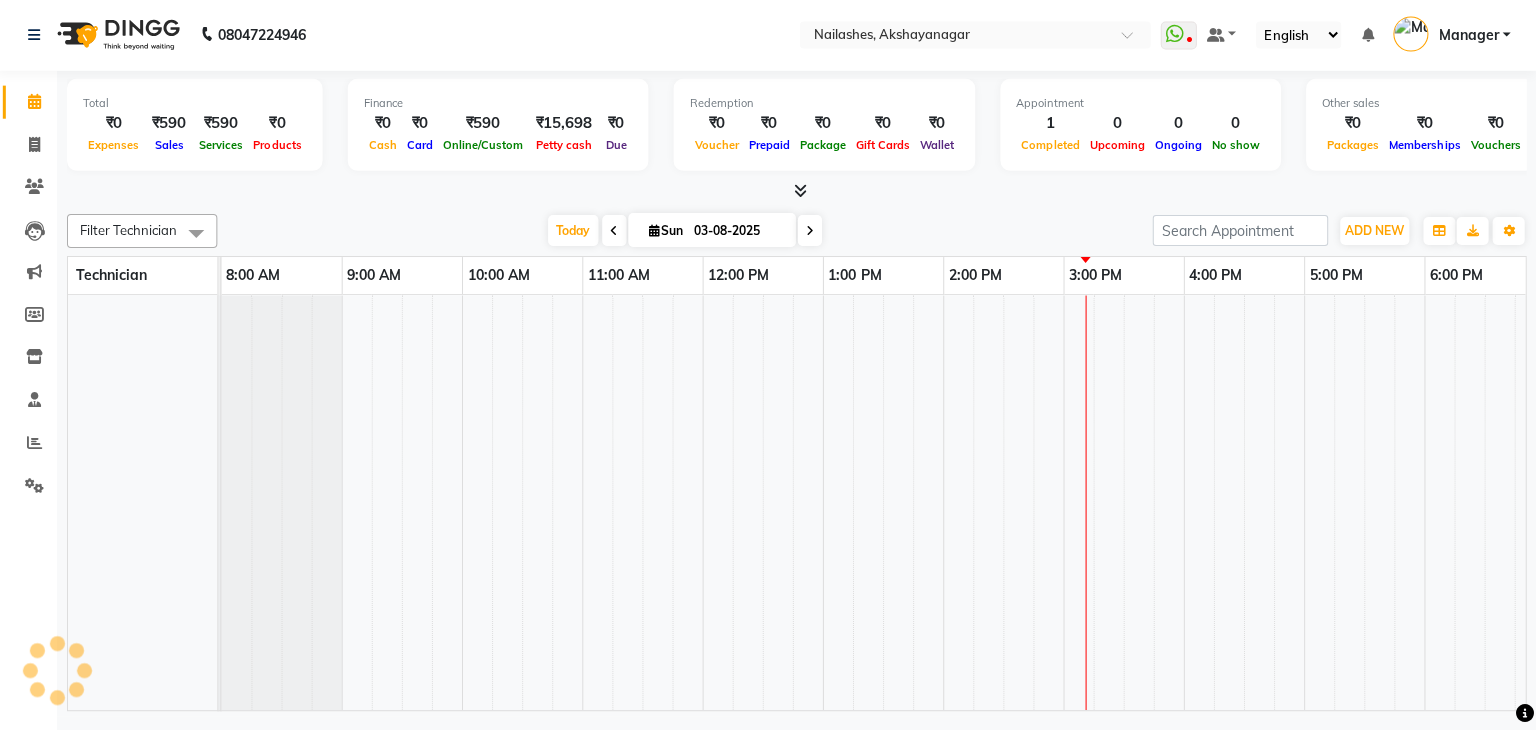 scroll, scrollTop: 0, scrollLeft: 258, axis: horizontal 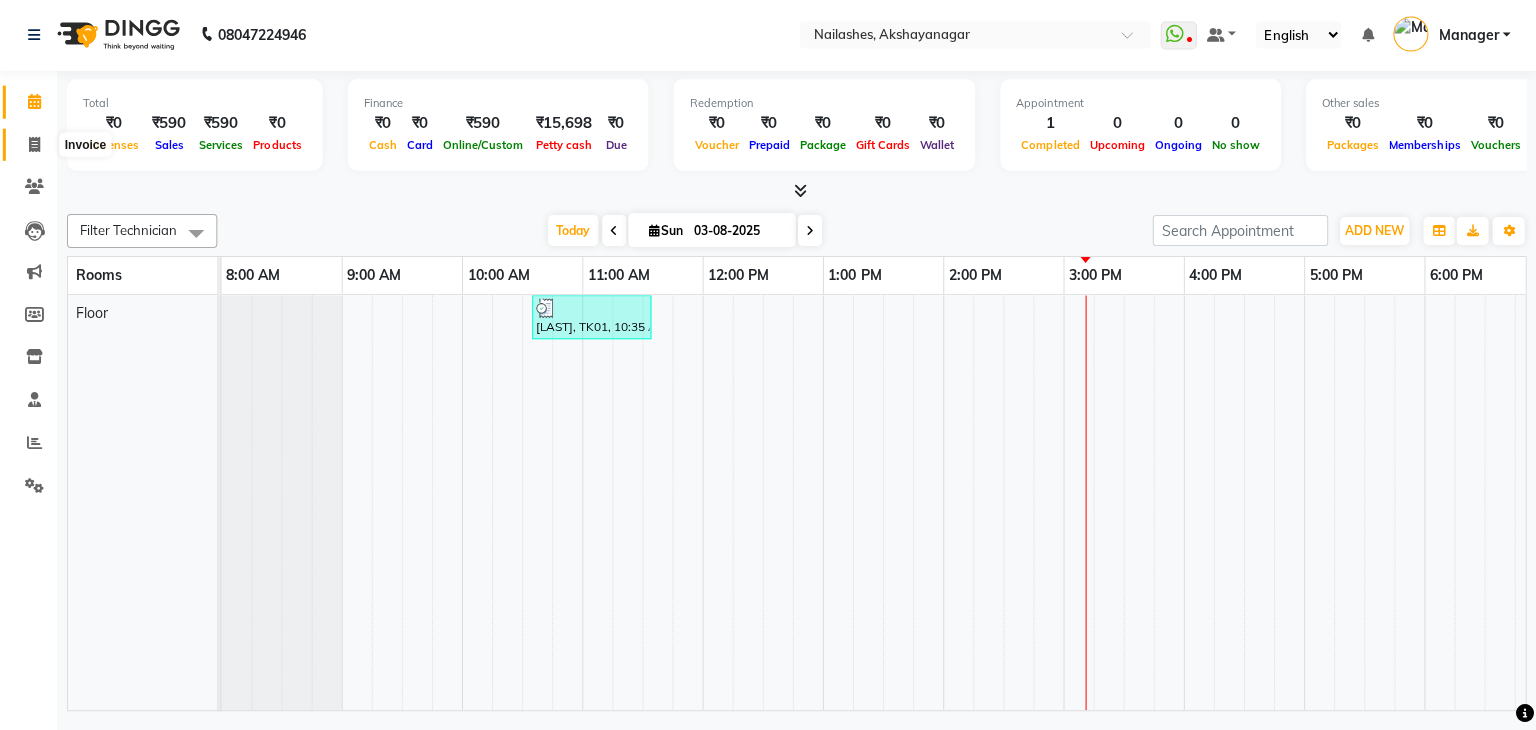click 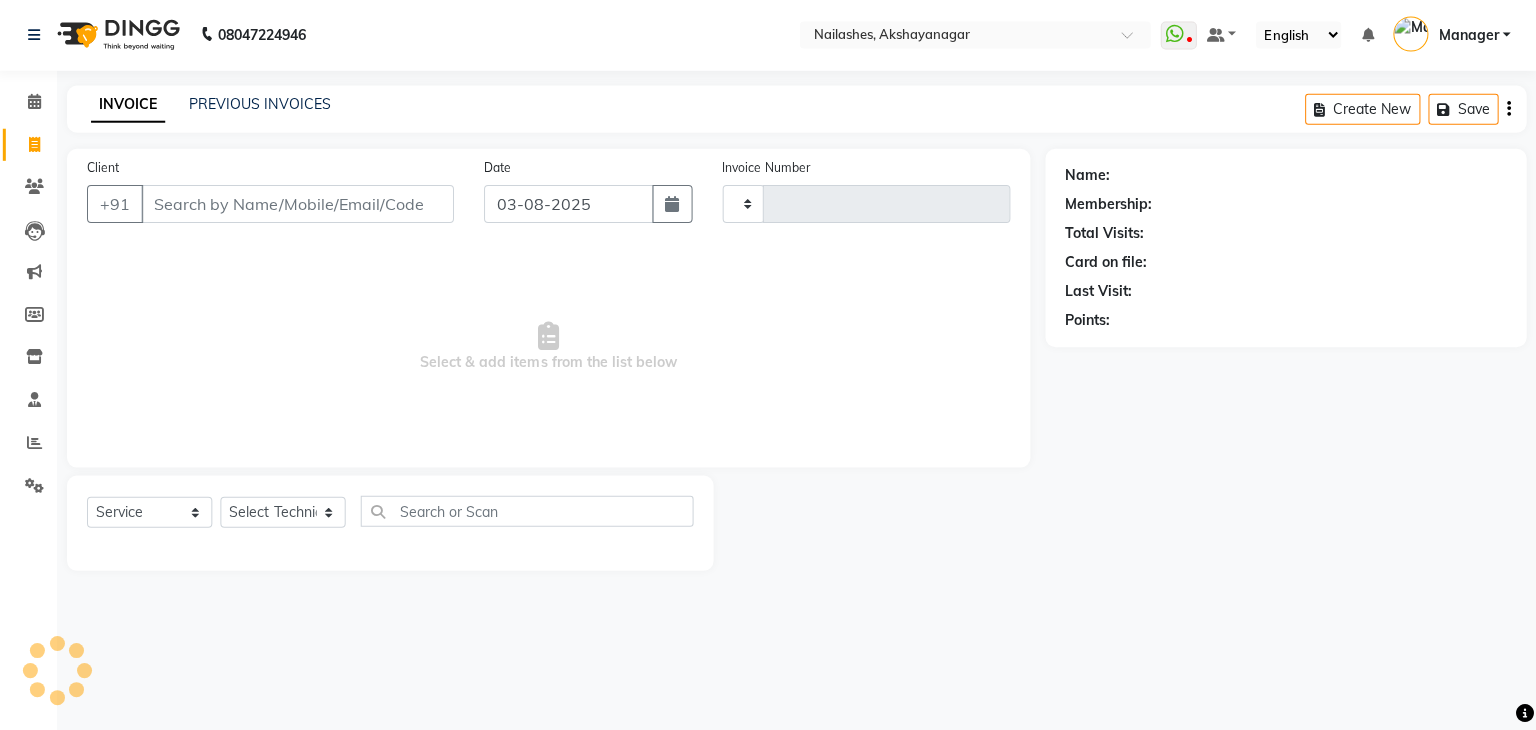 type on "0478" 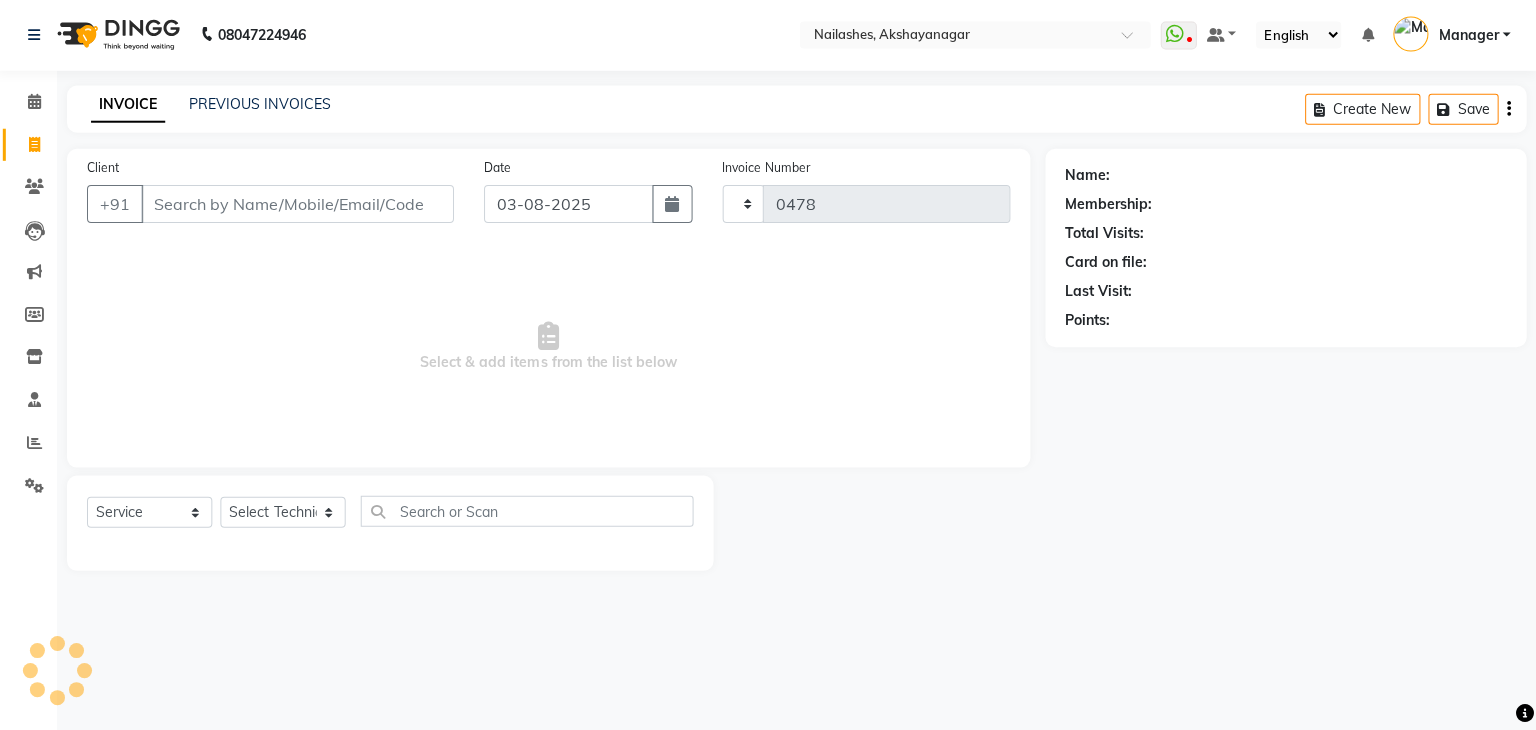 select on "7395" 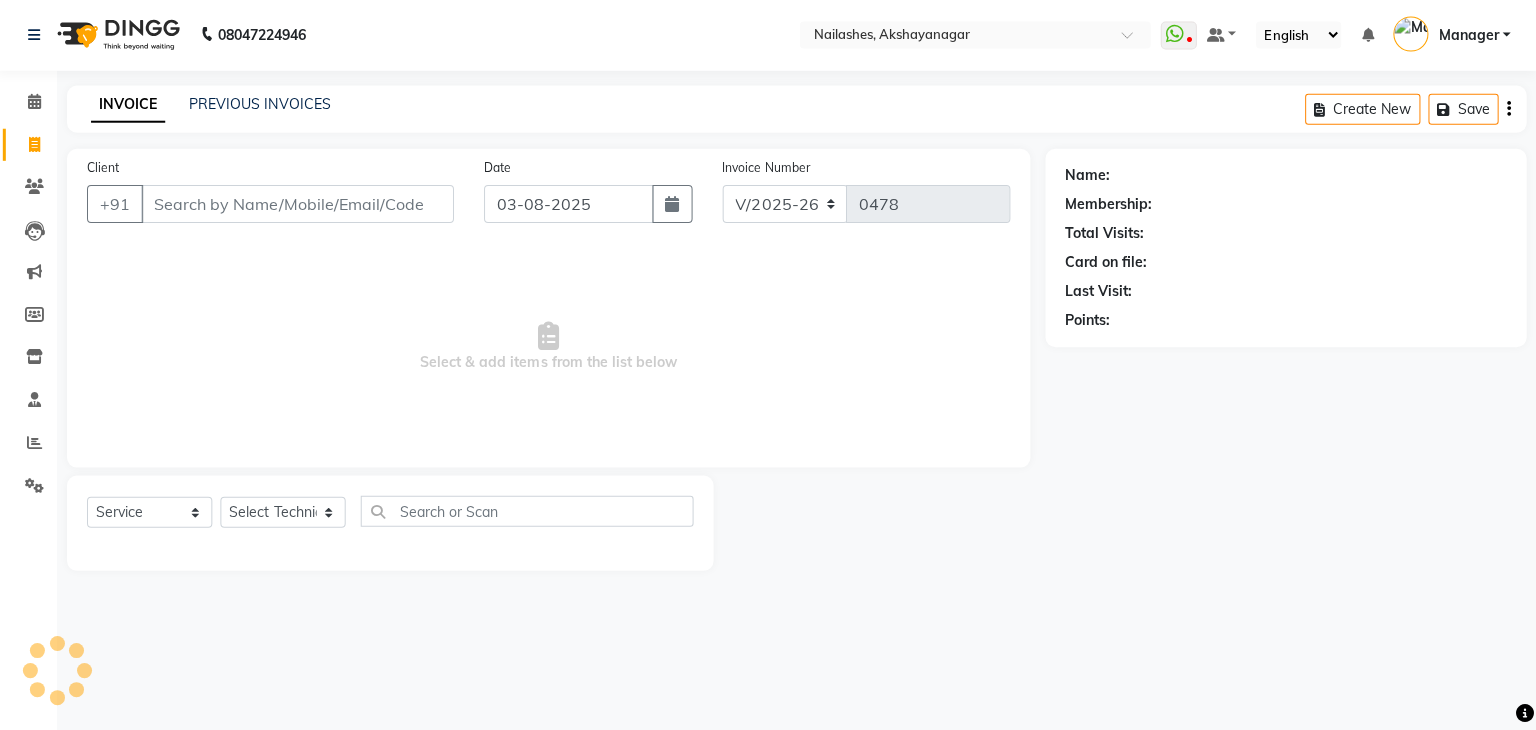 click on "Client" at bounding box center [300, 205] 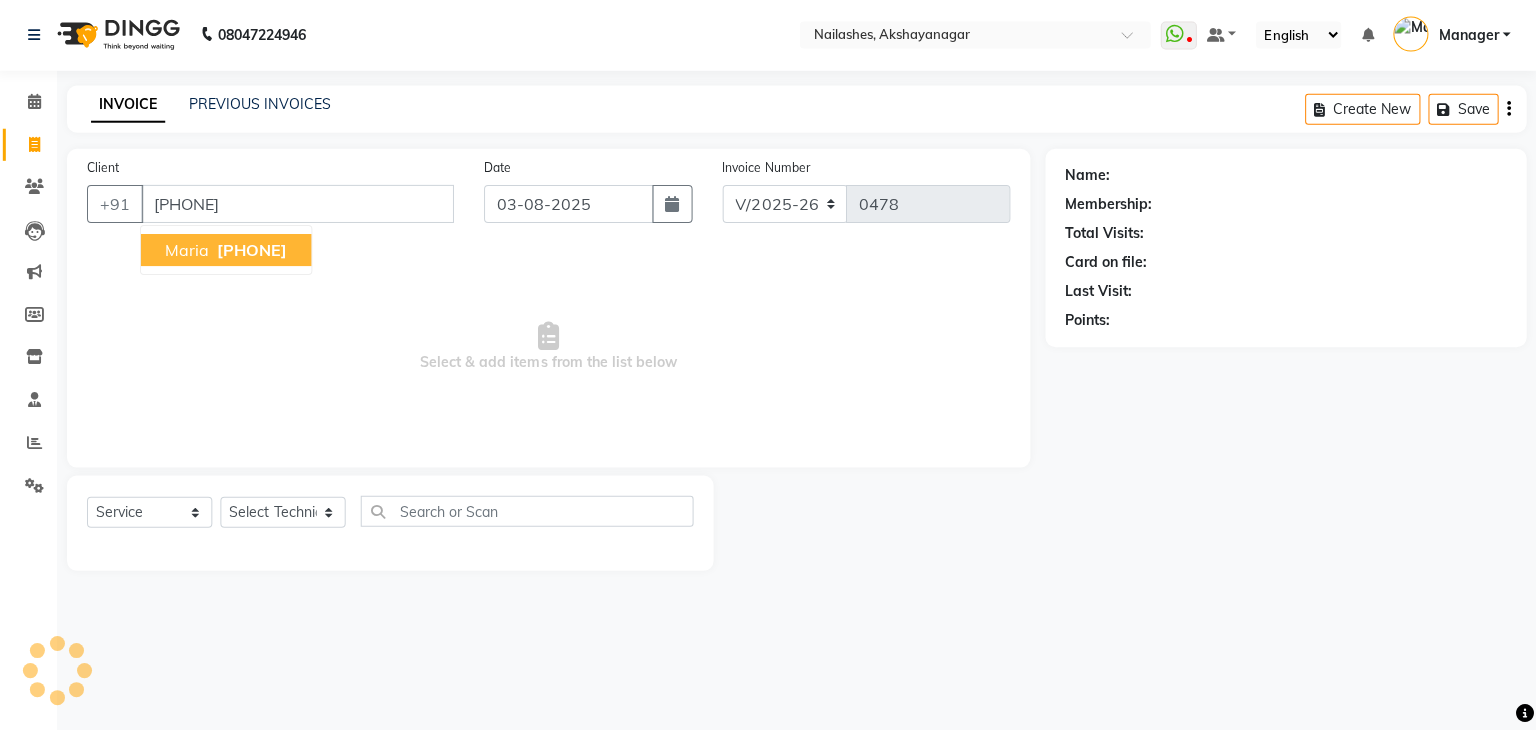 type on "[PHONE]" 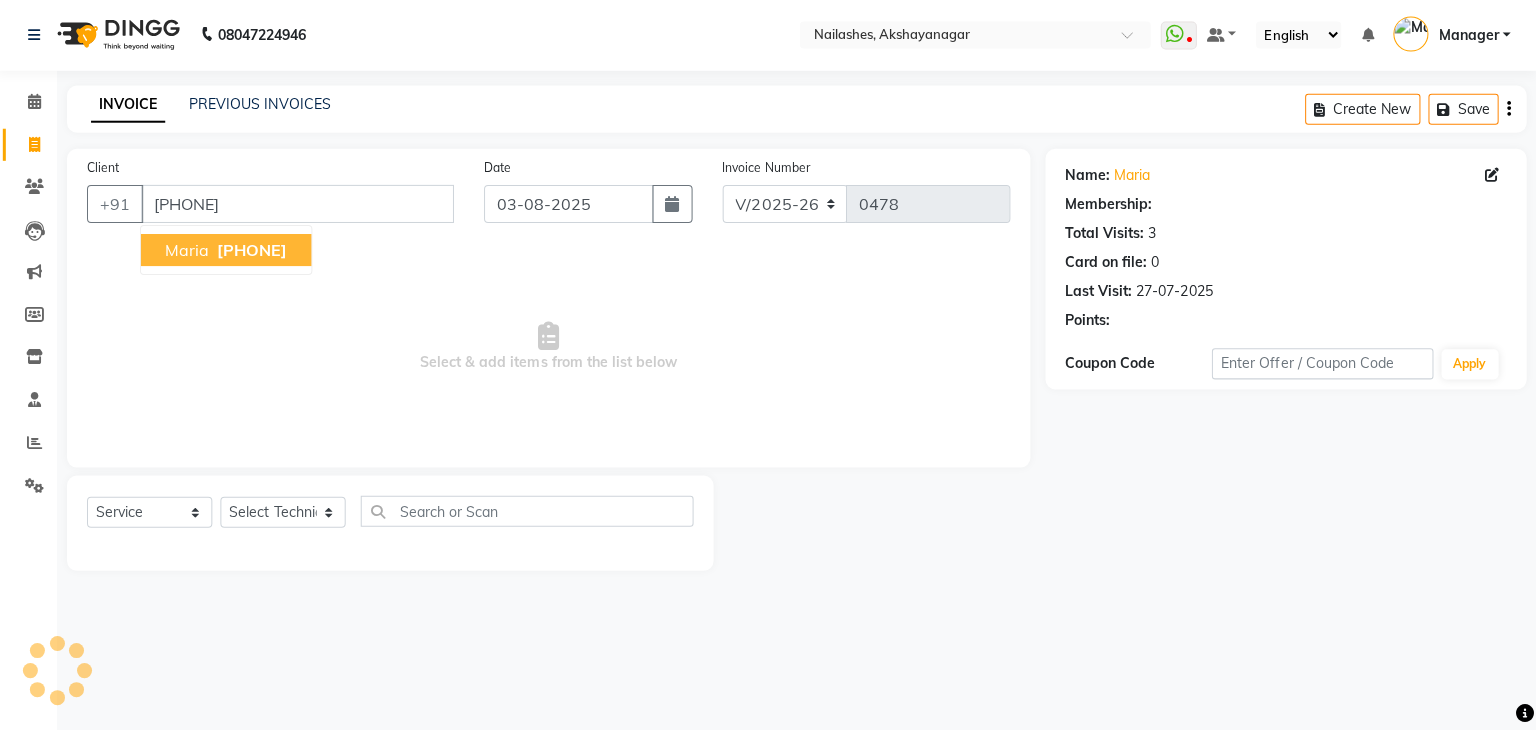 select on "1: Object" 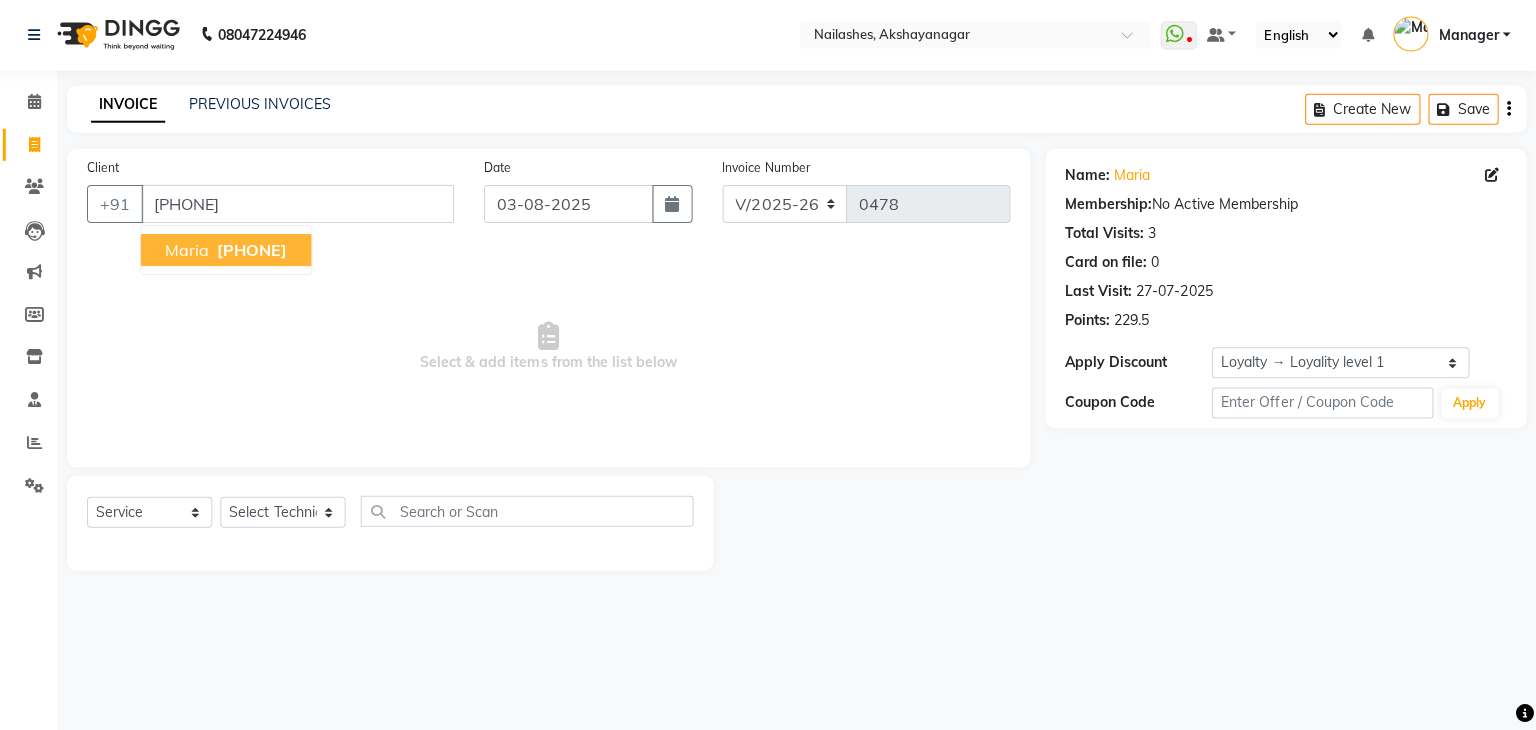 click on "[PHONE]" at bounding box center [255, 251] 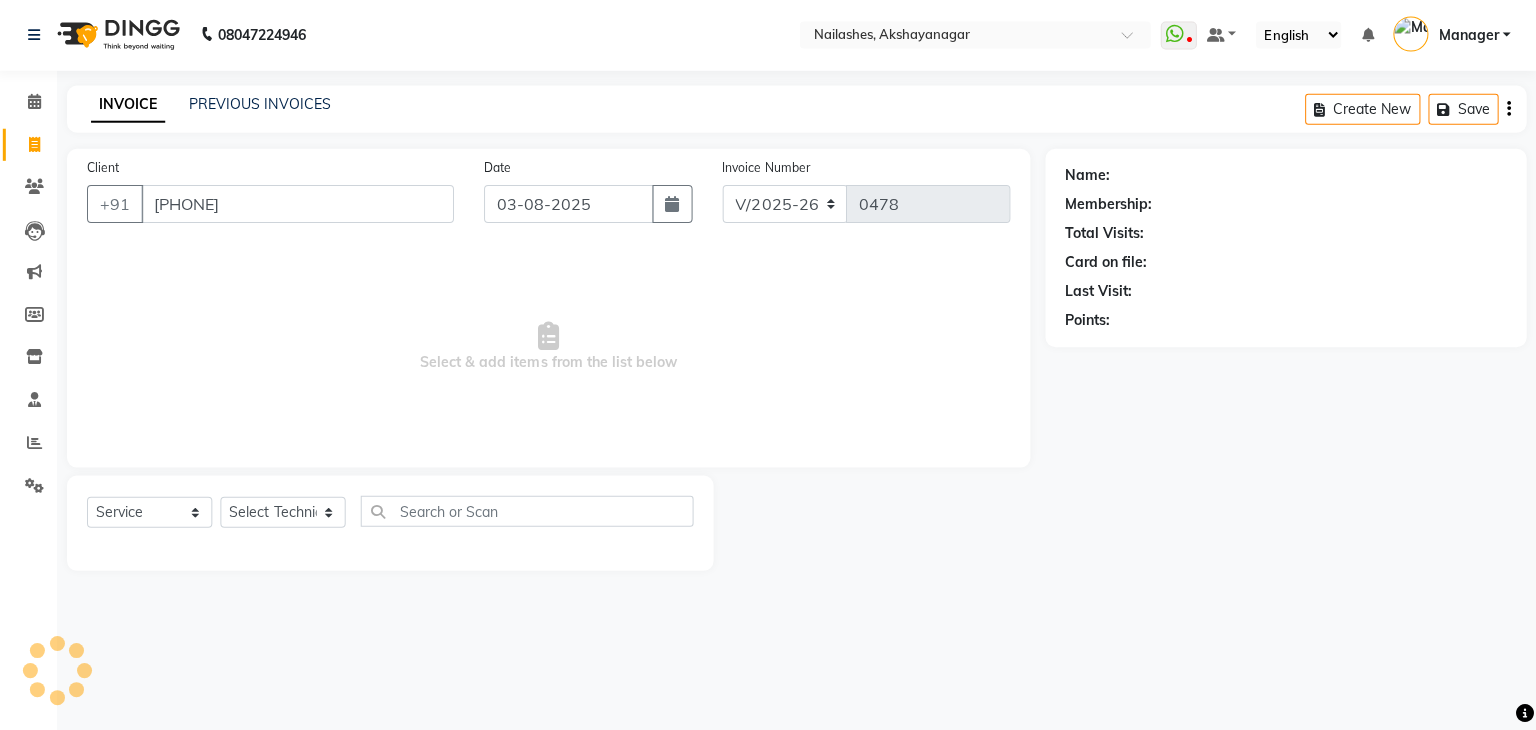 select on "1: Object" 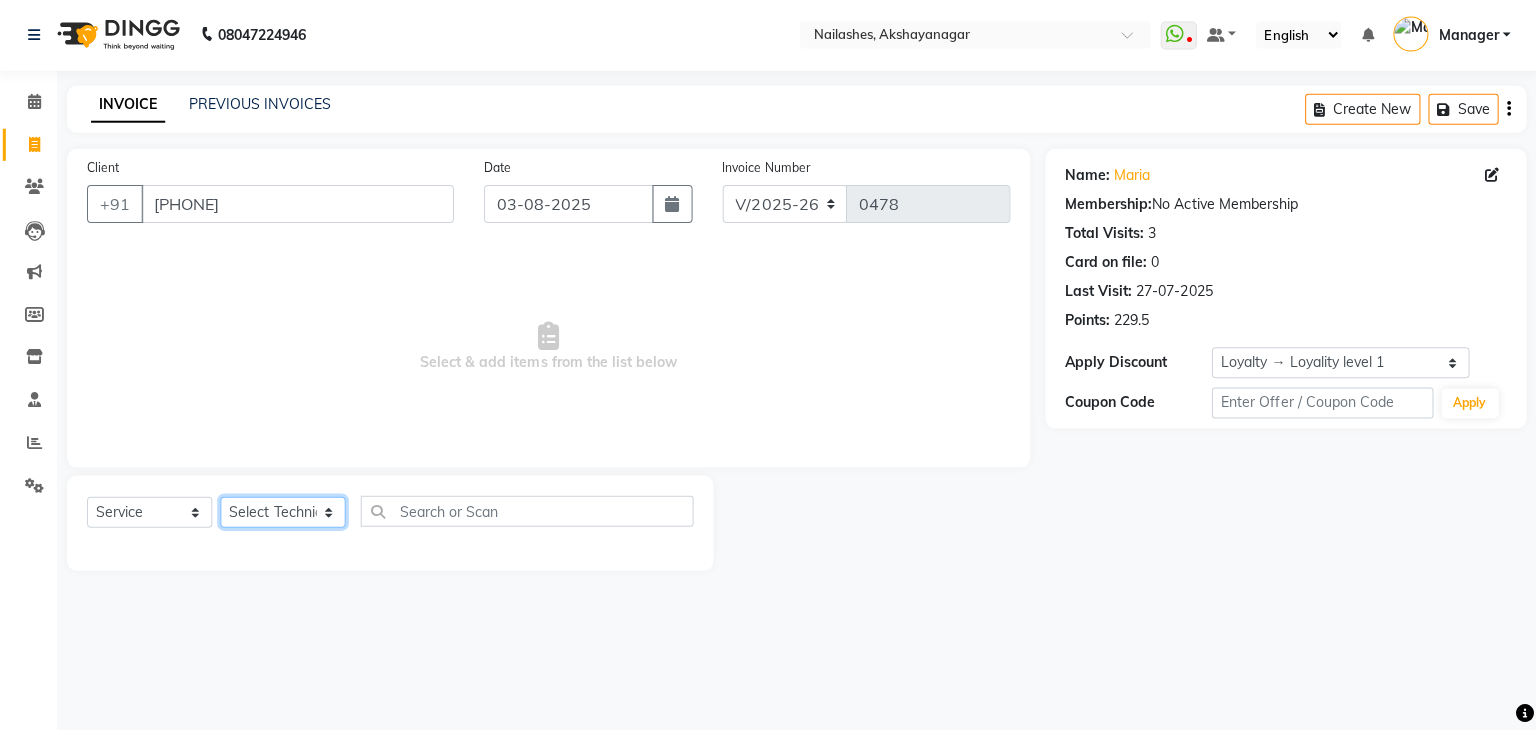 click on "Select Technician Arun Gaurav Manager Varsha" 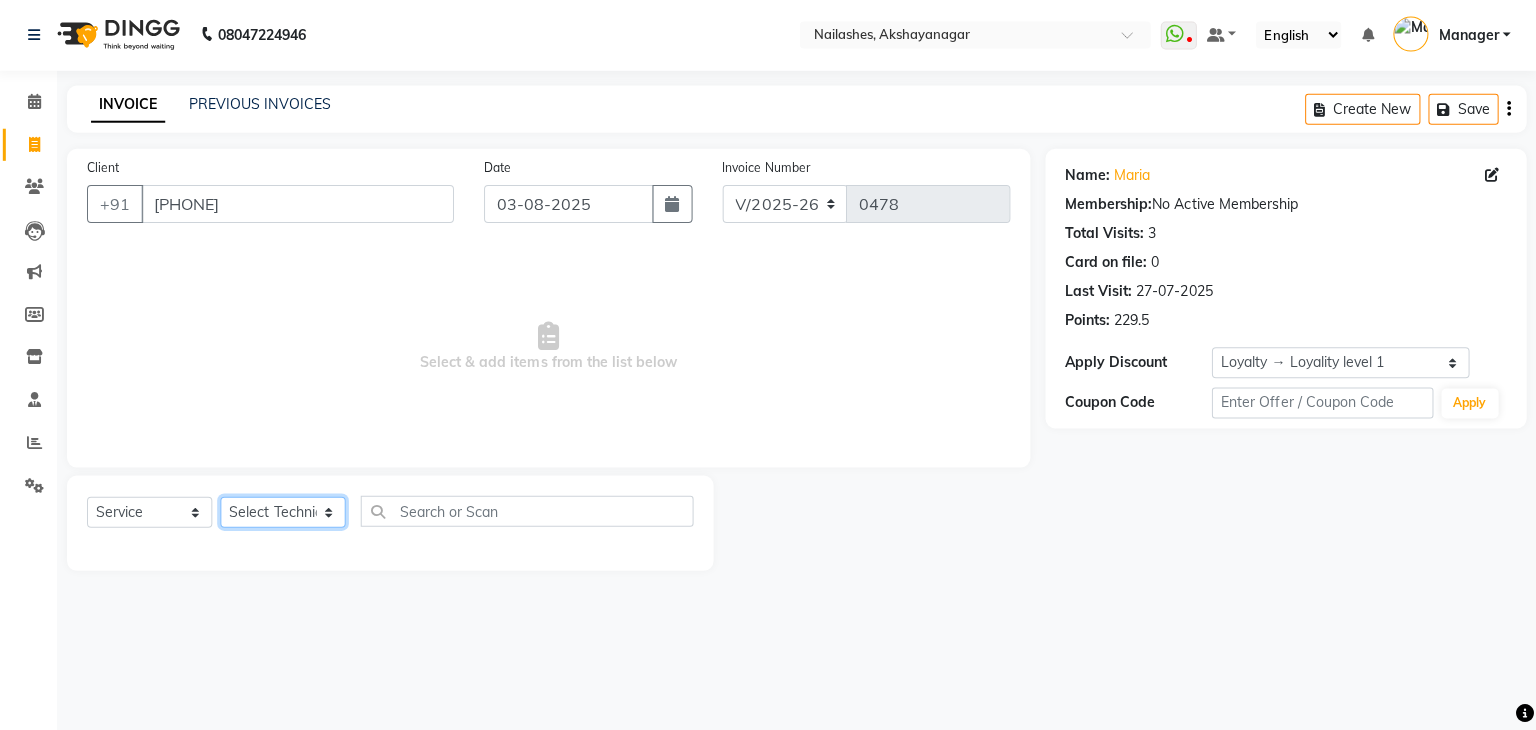 select on "86675" 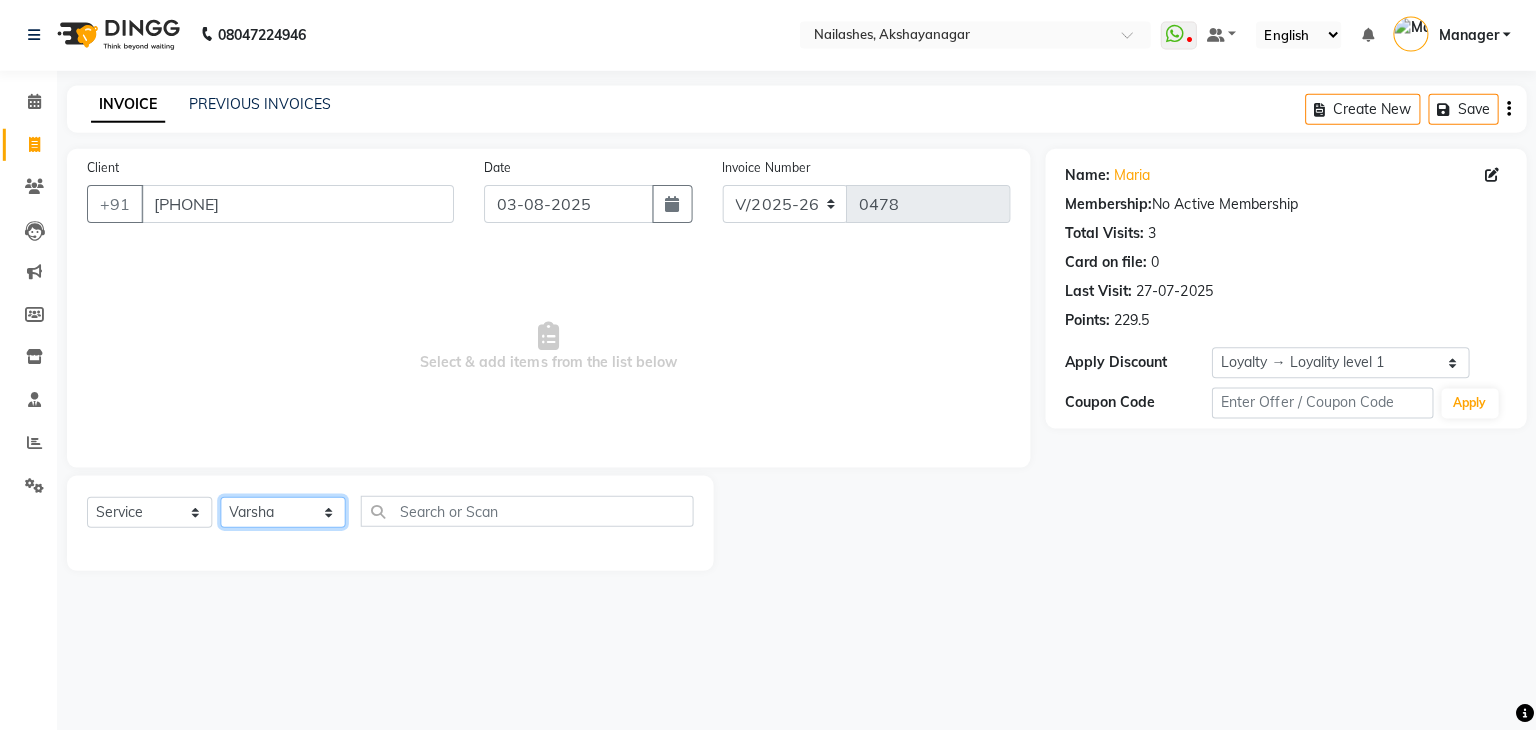 click on "Select Technician Arun Gaurav Manager Varsha" 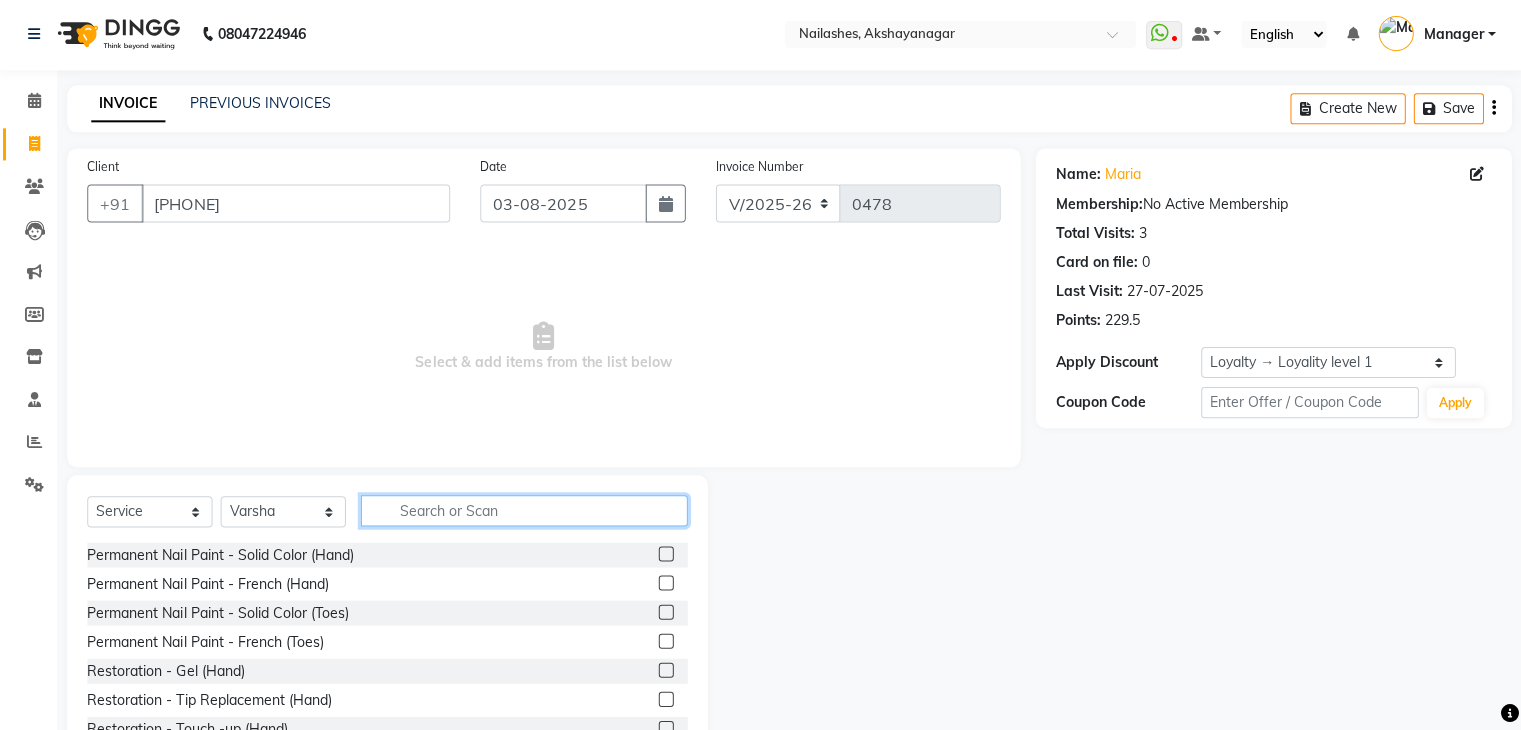 click 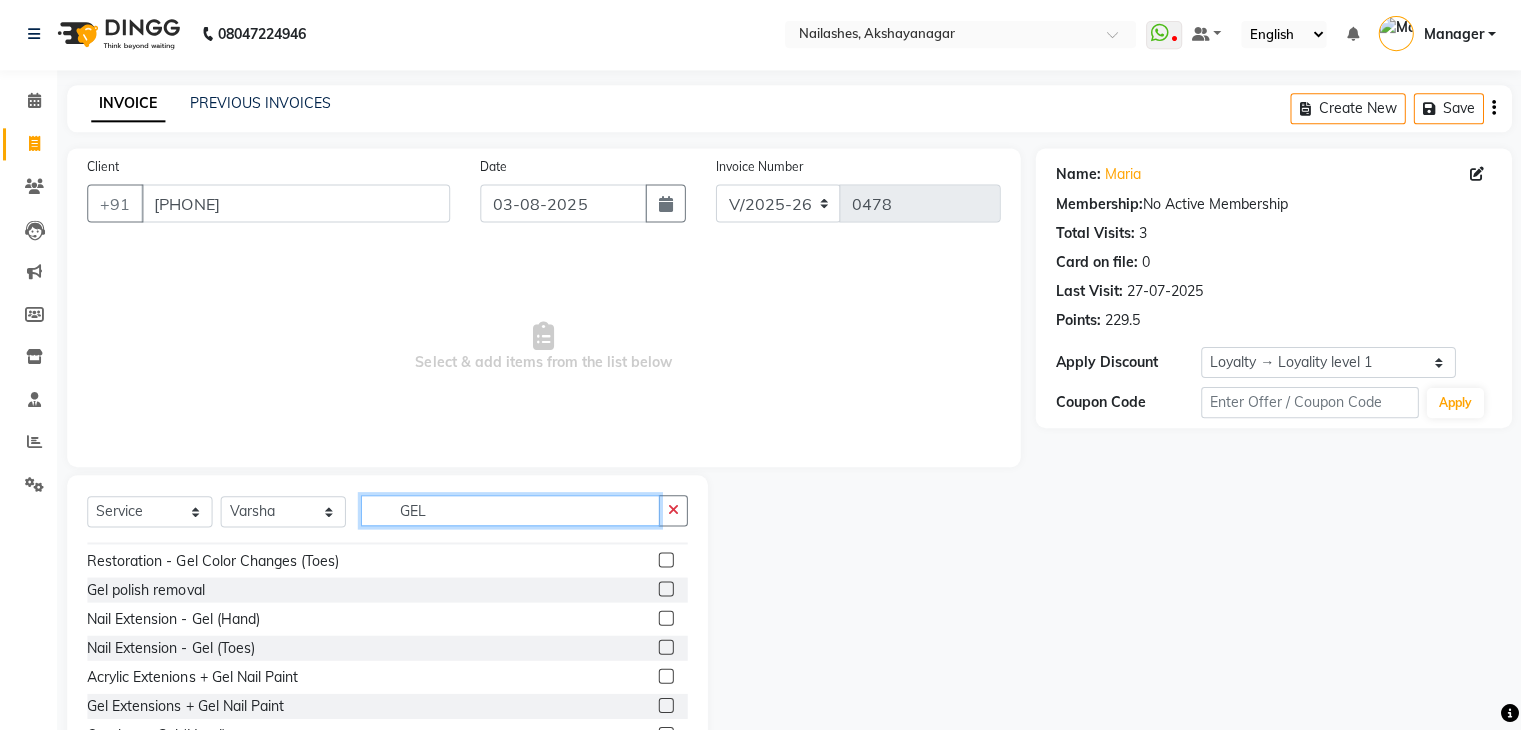 scroll, scrollTop: 89, scrollLeft: 0, axis: vertical 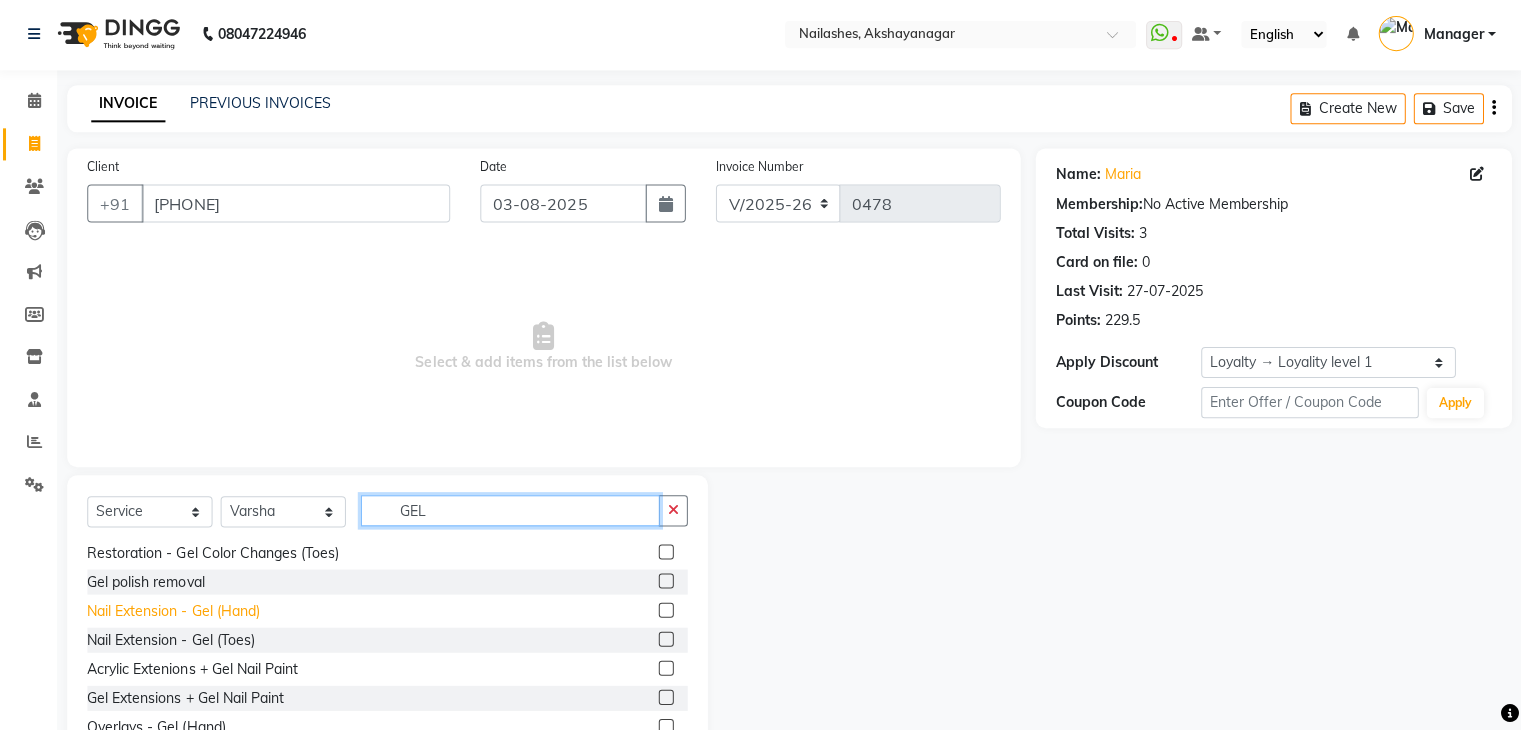 type on "GEL" 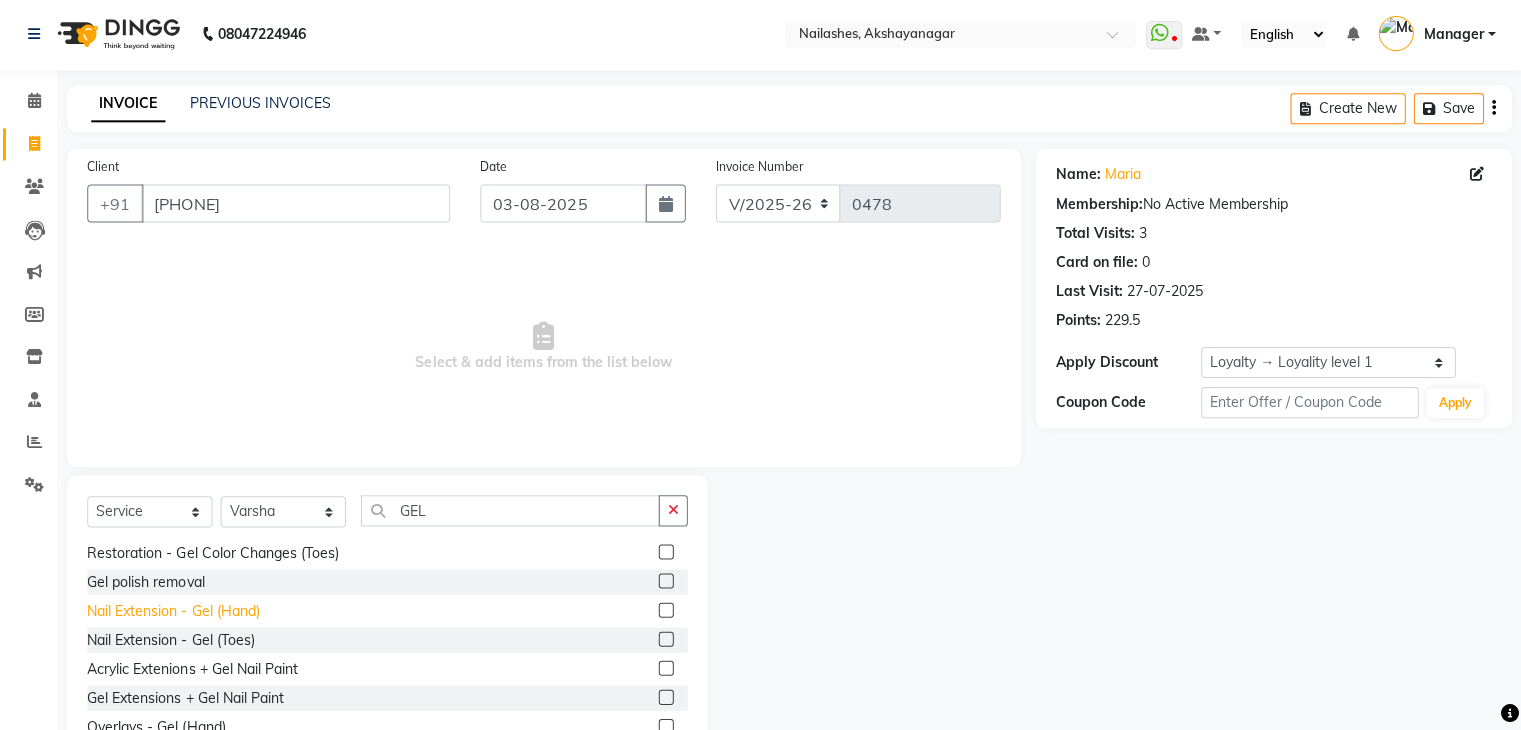 click on "Nail Extension - Gel (Hand)" 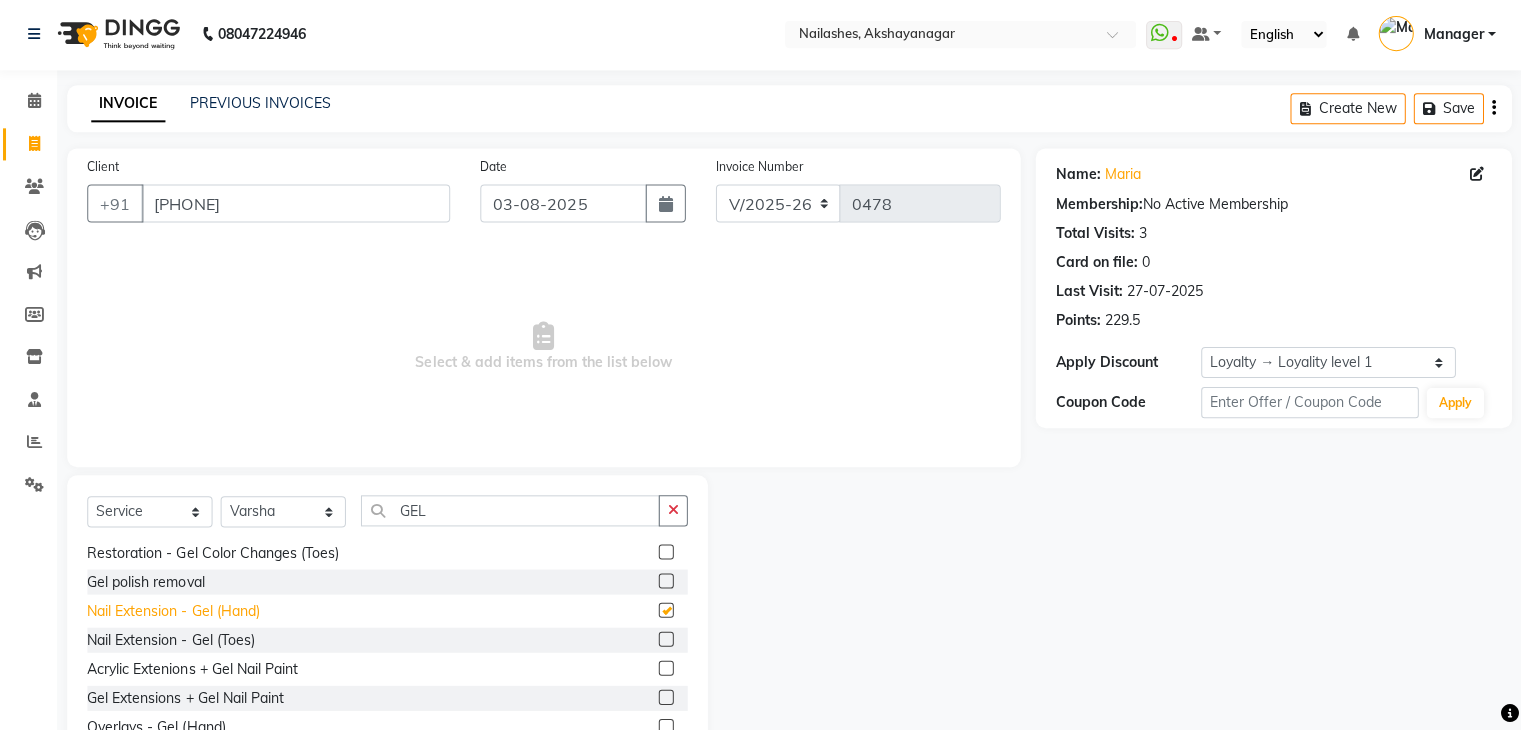 checkbox on "false" 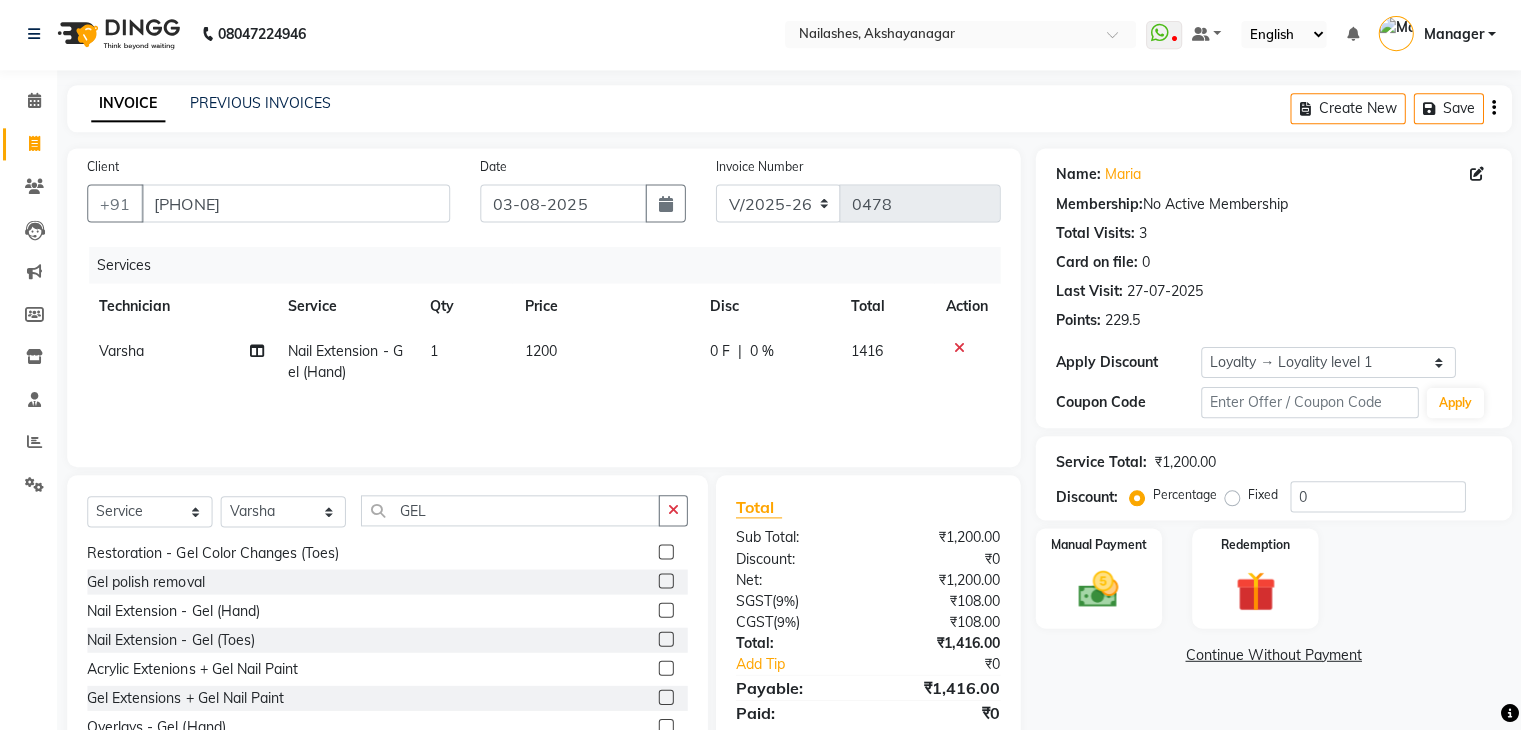 click on "1200" 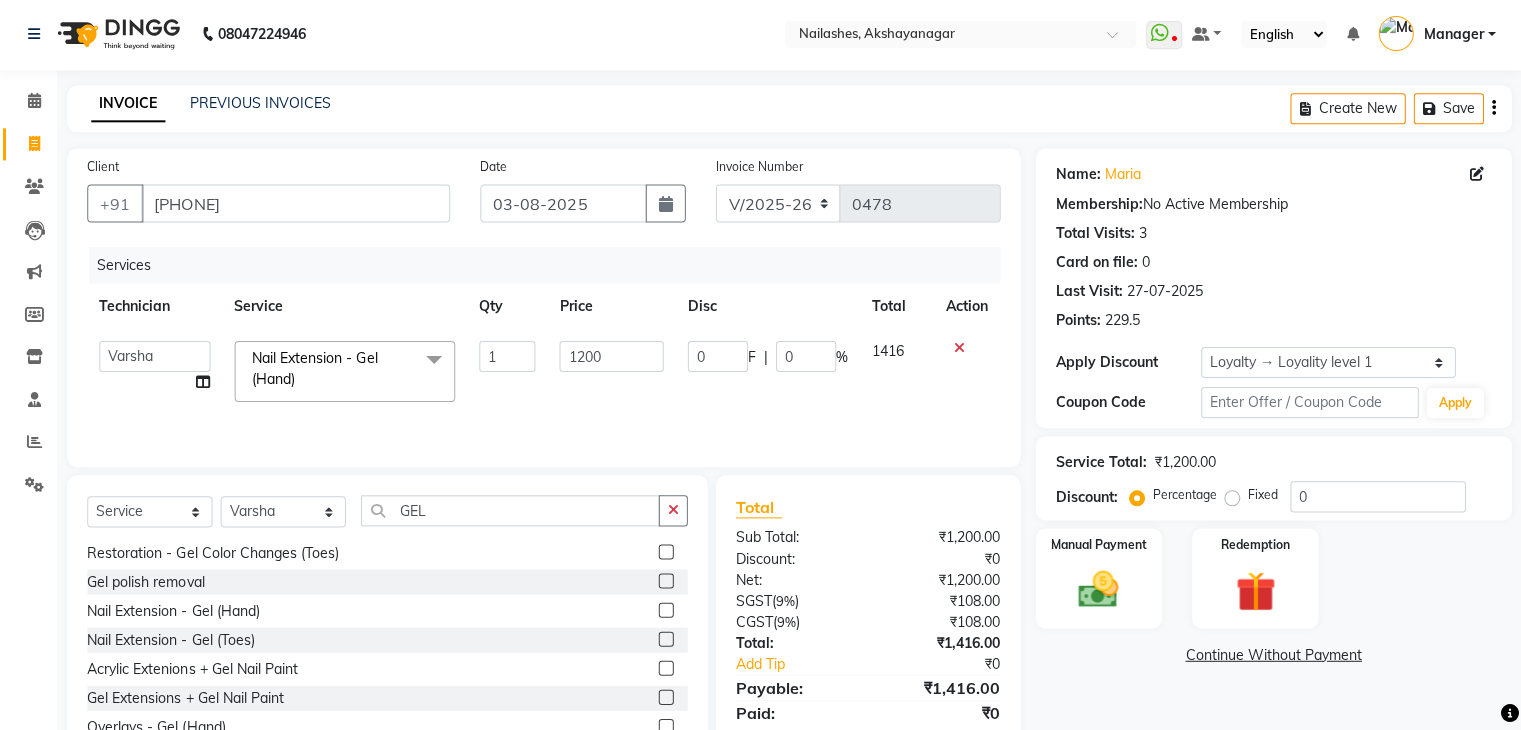 click on "1200" 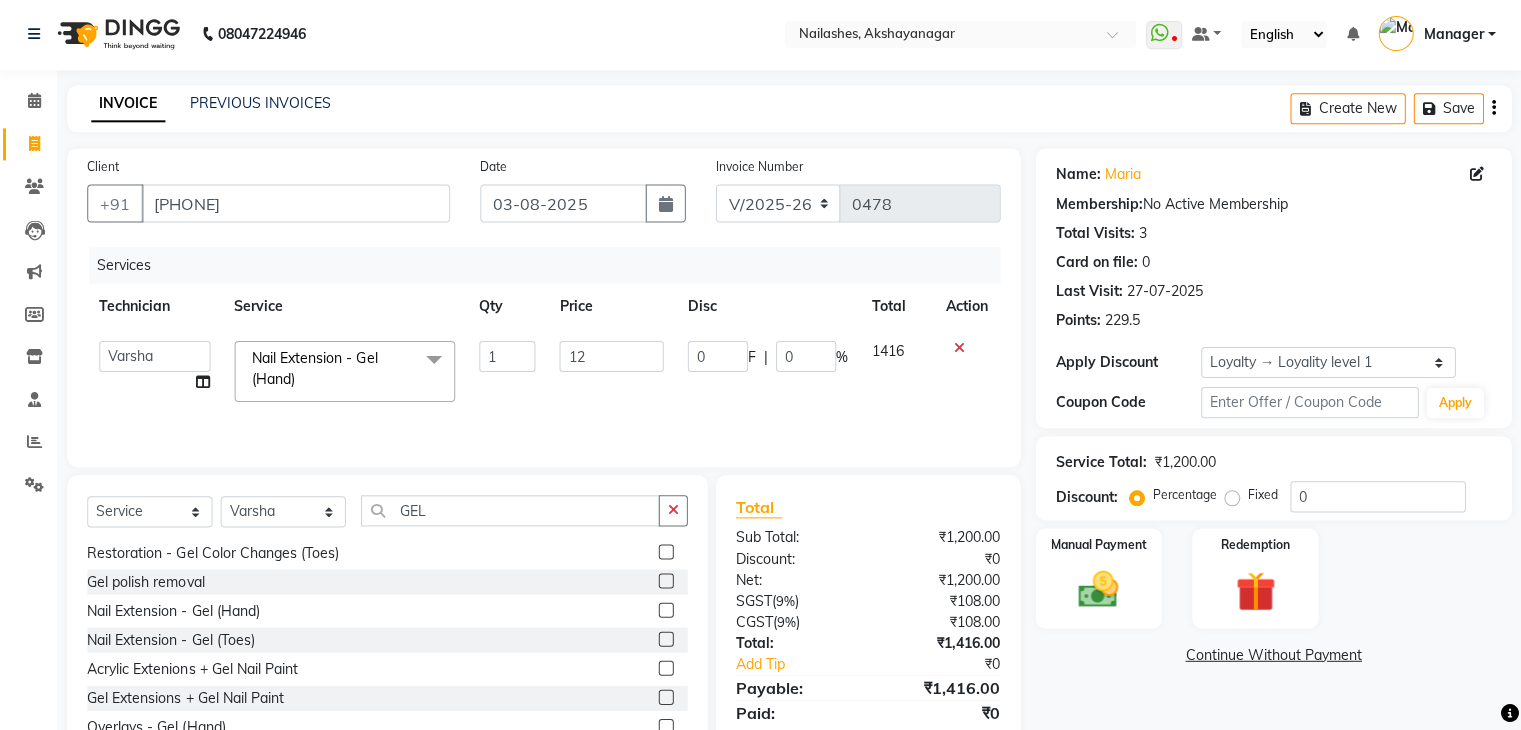 type on "1" 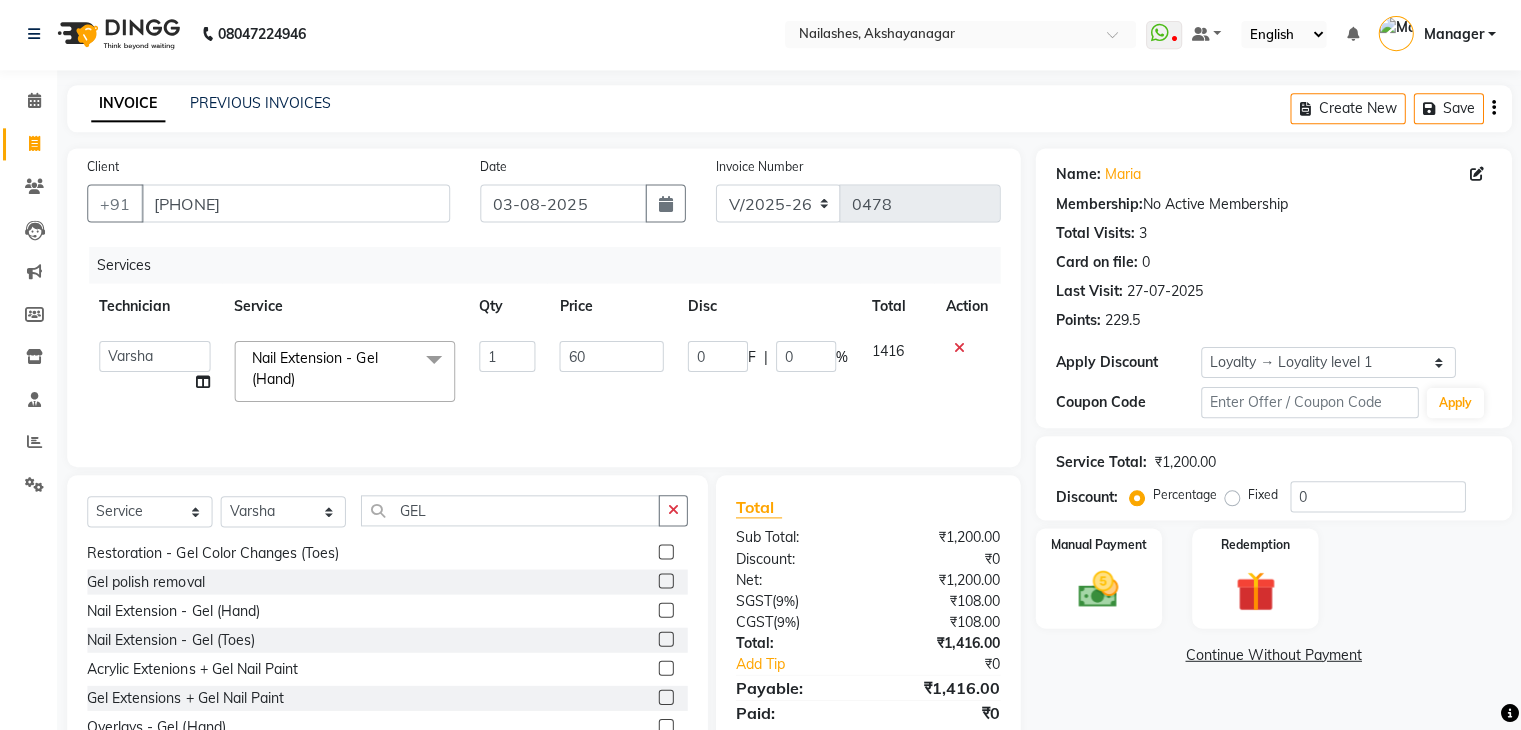 type on "600" 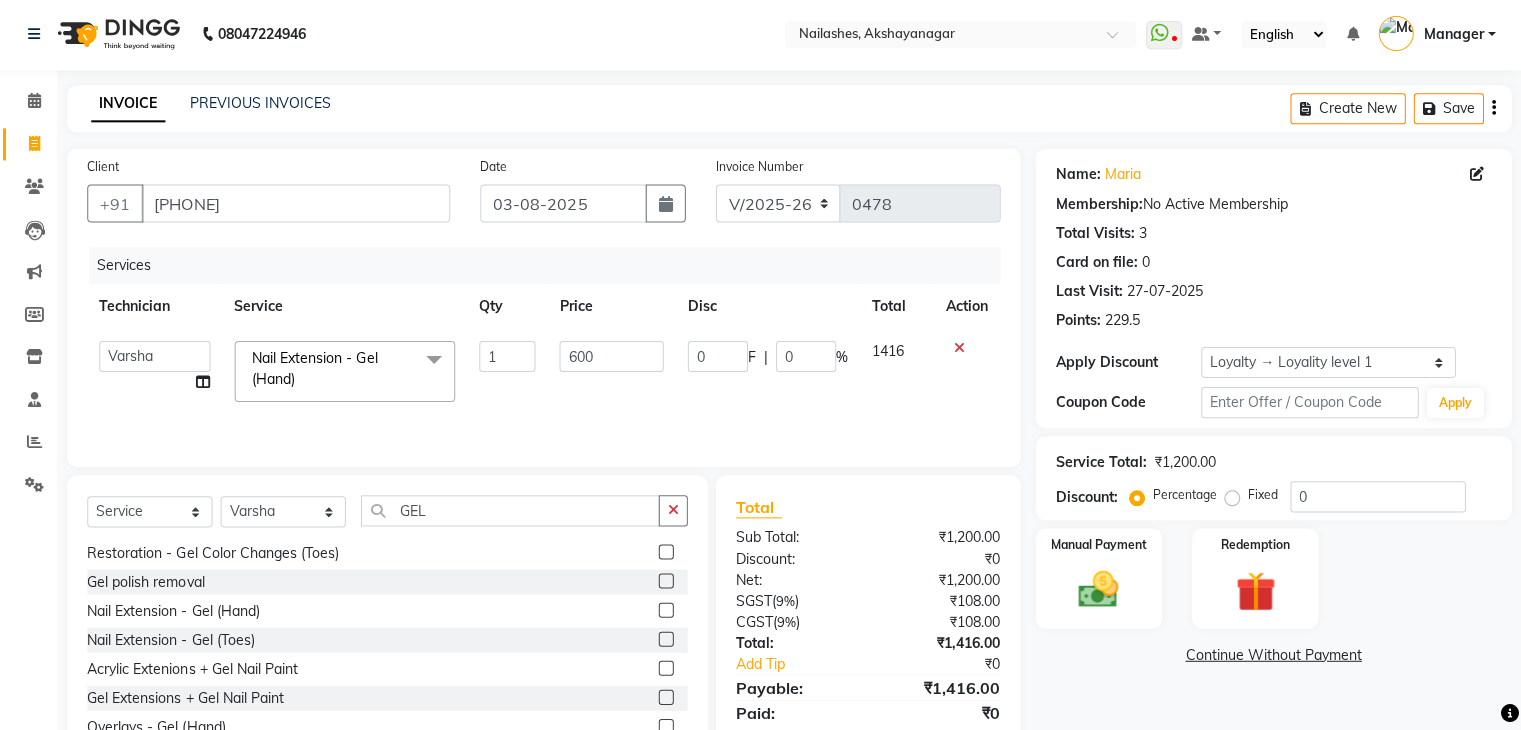 click on "Arun Gaurav Manager Varsha Nail Extension - Gel (Hand) Permanent Nail Paint - Solid Color (Hand) Permanent Nail Paint - French (Hand) Permanent Nail Paint - Solid Color (Toes) Permanent Nail Paint - French (Toes) Restoration - Gel (Hand) Restoration - Tip Replacement (Hand) Restoration - Touch -up (Hand) Restoration - Removal of Extension (Hand) Restoration - Removal of Nail Paint (Hand) Restoration - Gel Color Changes (Hand) Restoration - Gel (Toes) Restoration - Tip Replacement (Toes) Restoration - Gel Color Changes (Toes) Restoration - Touch -up (Toes) Restoration - Removal of Nail Paint (Toes) Restoration - Removal of Extension (Toes) Gel polish removal Pedicure - Classic Pedicure - Deluxe Pedicure - Premium Pedicure - Platinum Café H&F Pedicure AVL Express Pedicure Bombini Pedicure AVL Luxury Pedicure Pedipure Luxury Pedicure Foot Massage Pedicure Nail Paint Pedicure Nail Cut & File Pedicure Manicure - Classic Manicure - Deluxe 1 600" 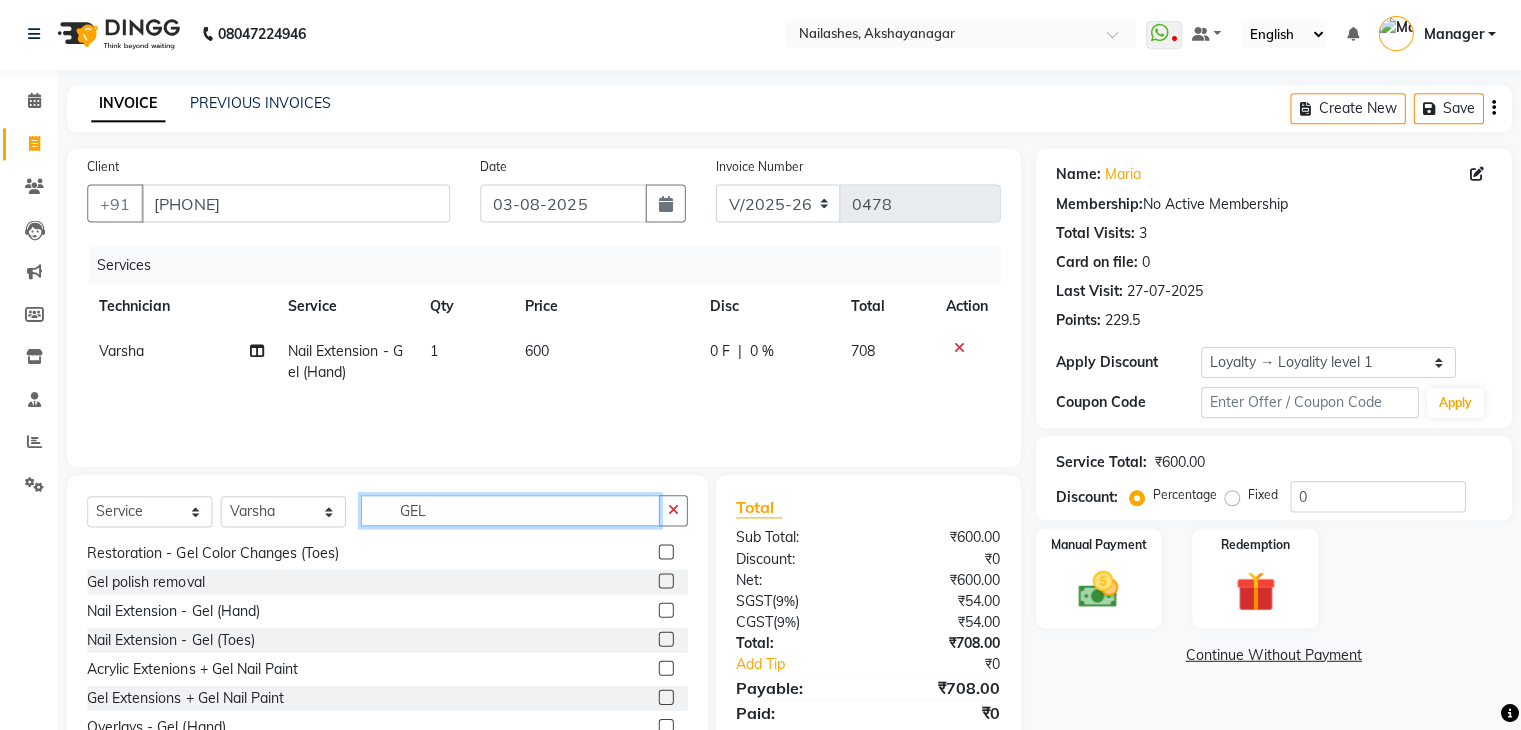 click on "GEL" 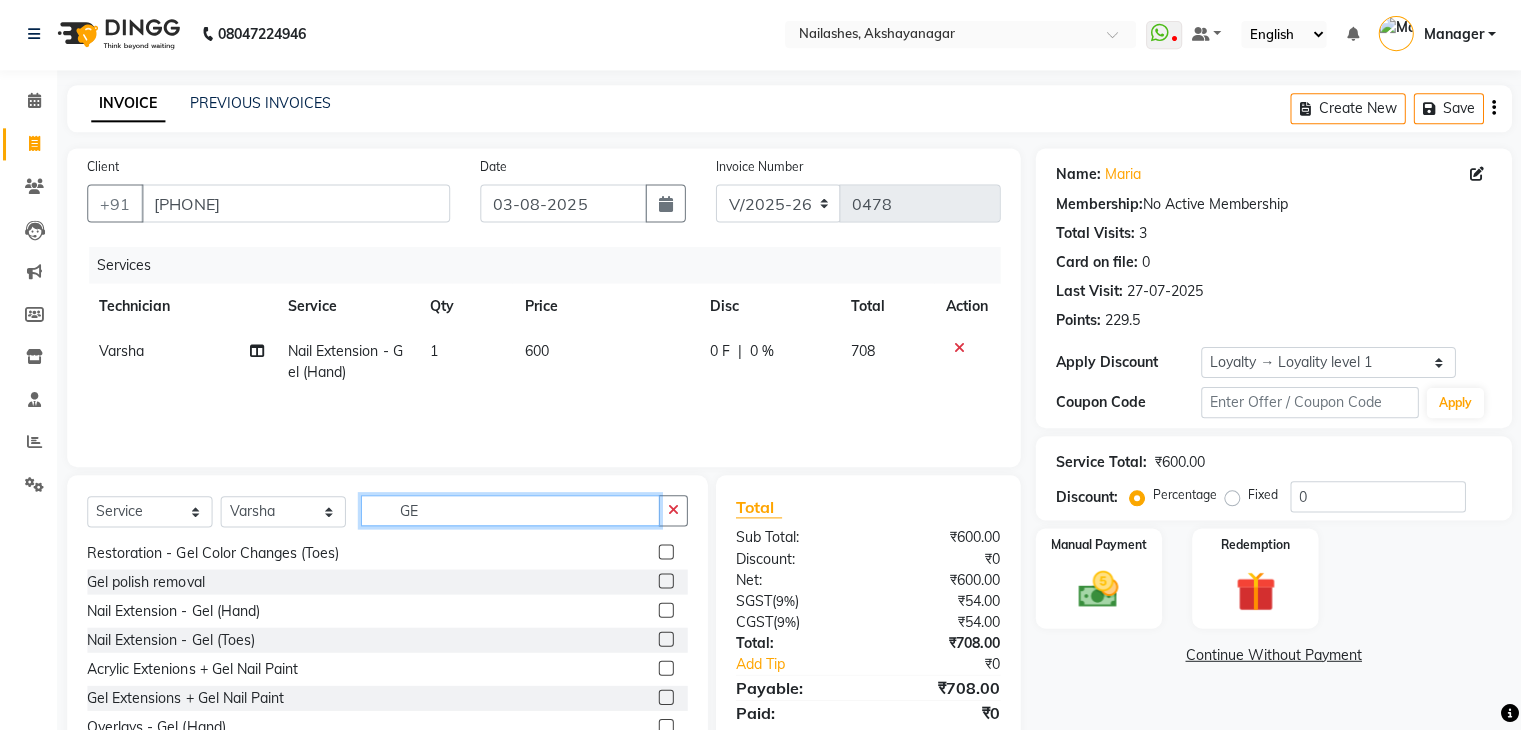 type on "G" 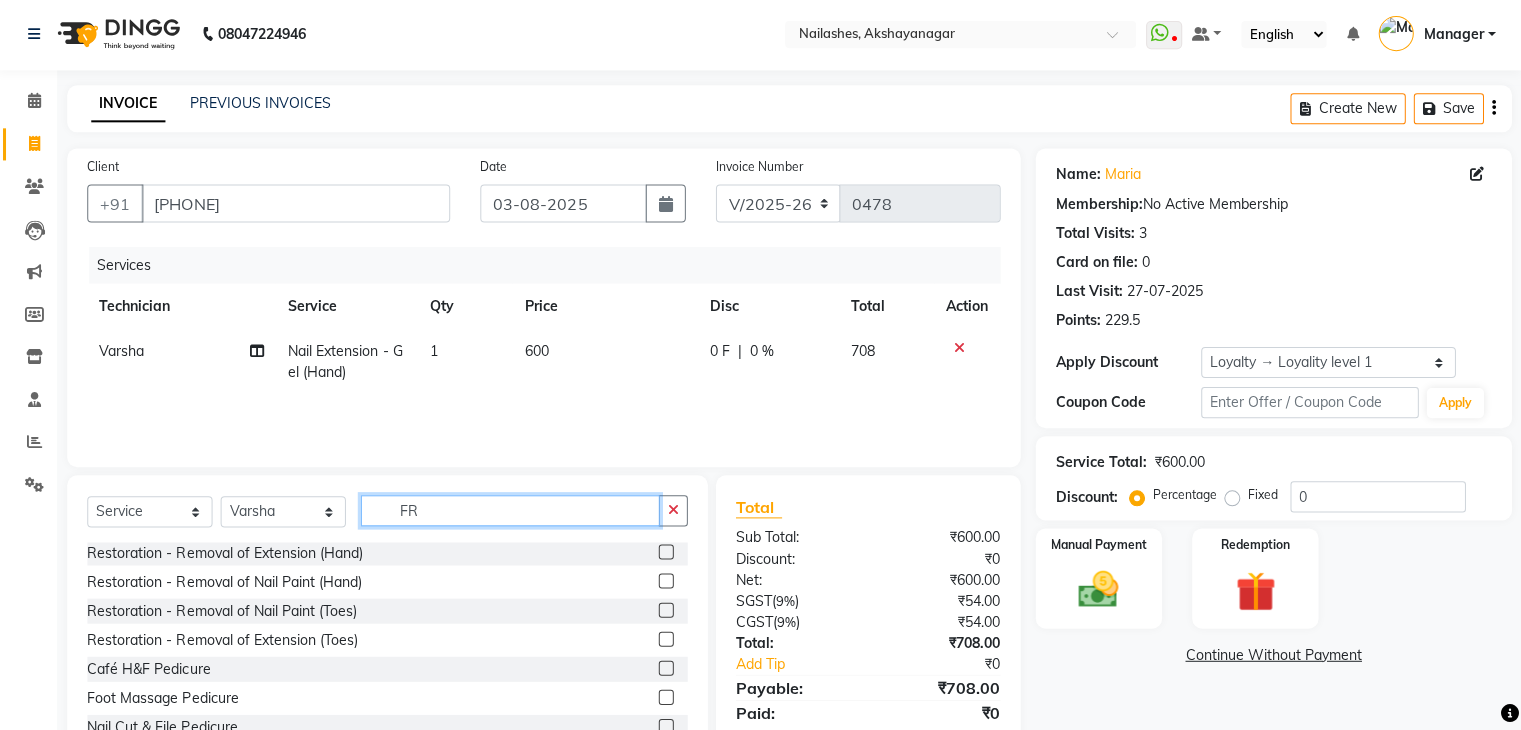 scroll, scrollTop: 0, scrollLeft: 0, axis: both 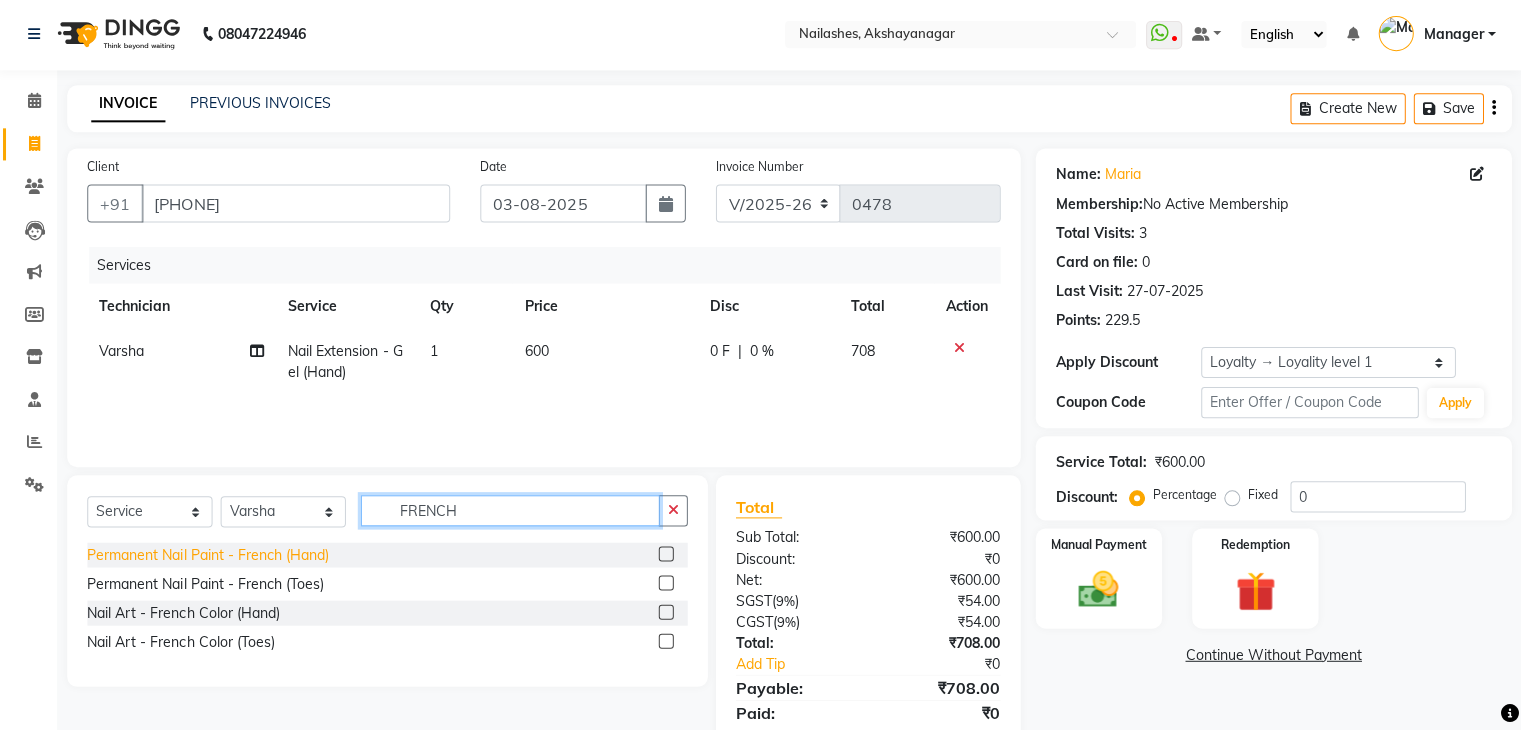 type on "FRENCH" 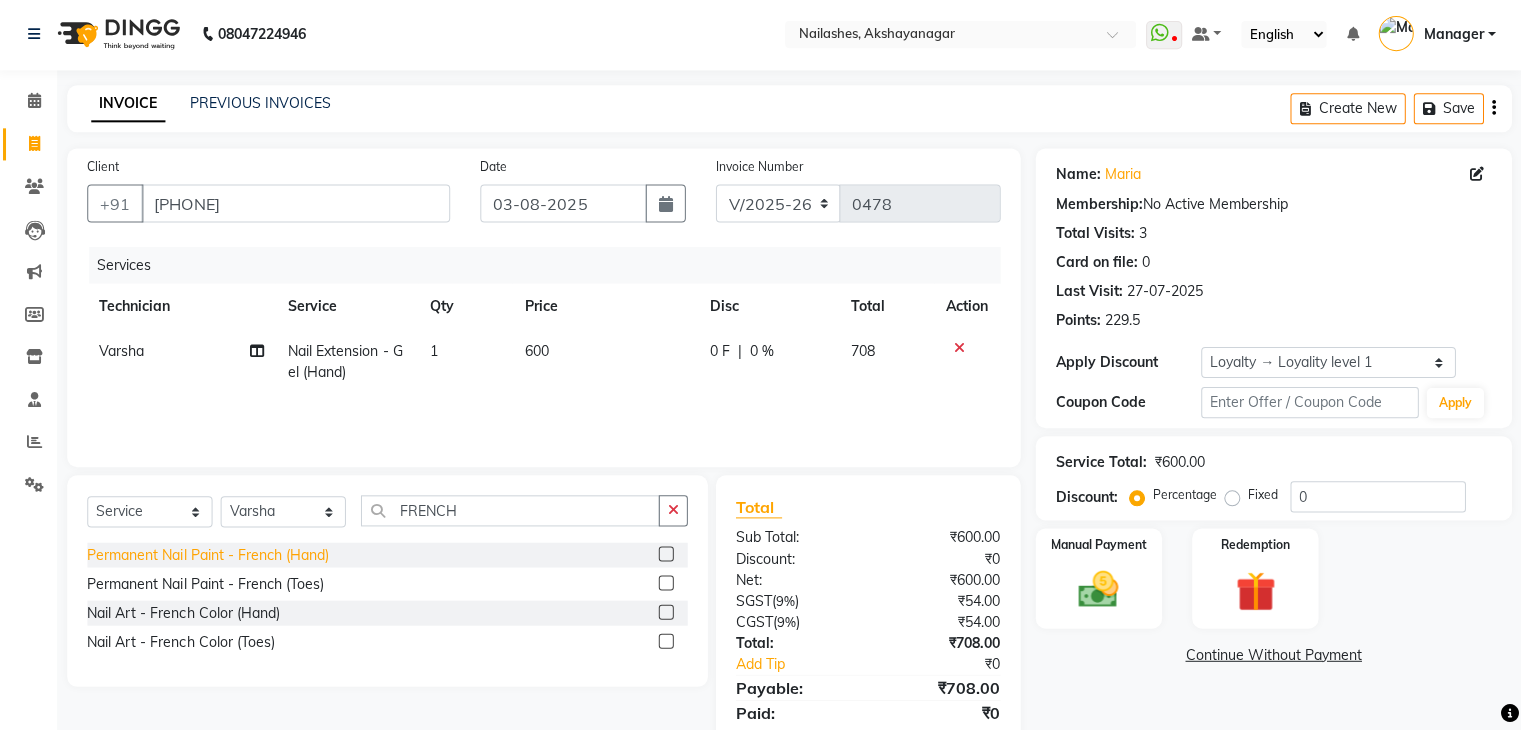 click on "Permanent Nail Paint - French (Hand)" 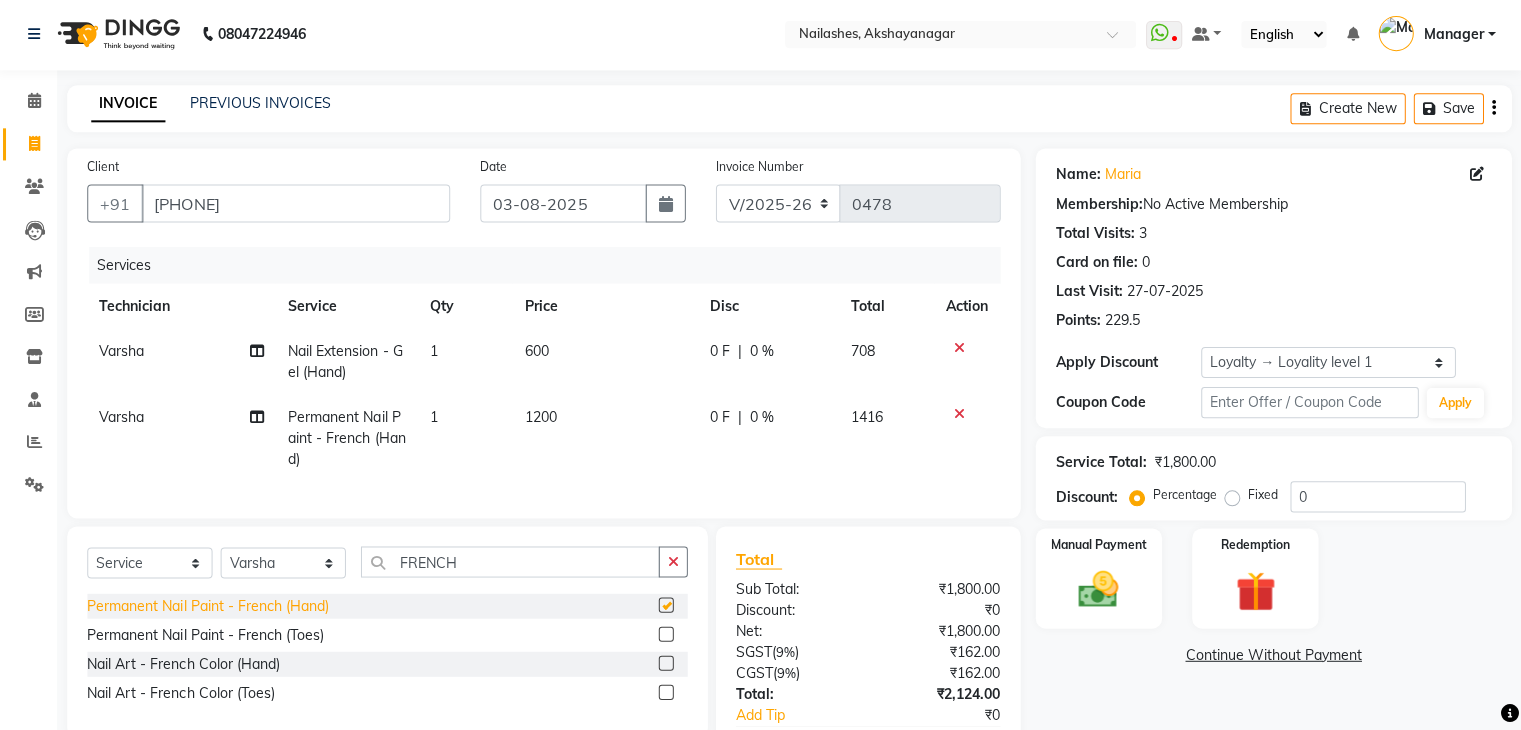 checkbox on "false" 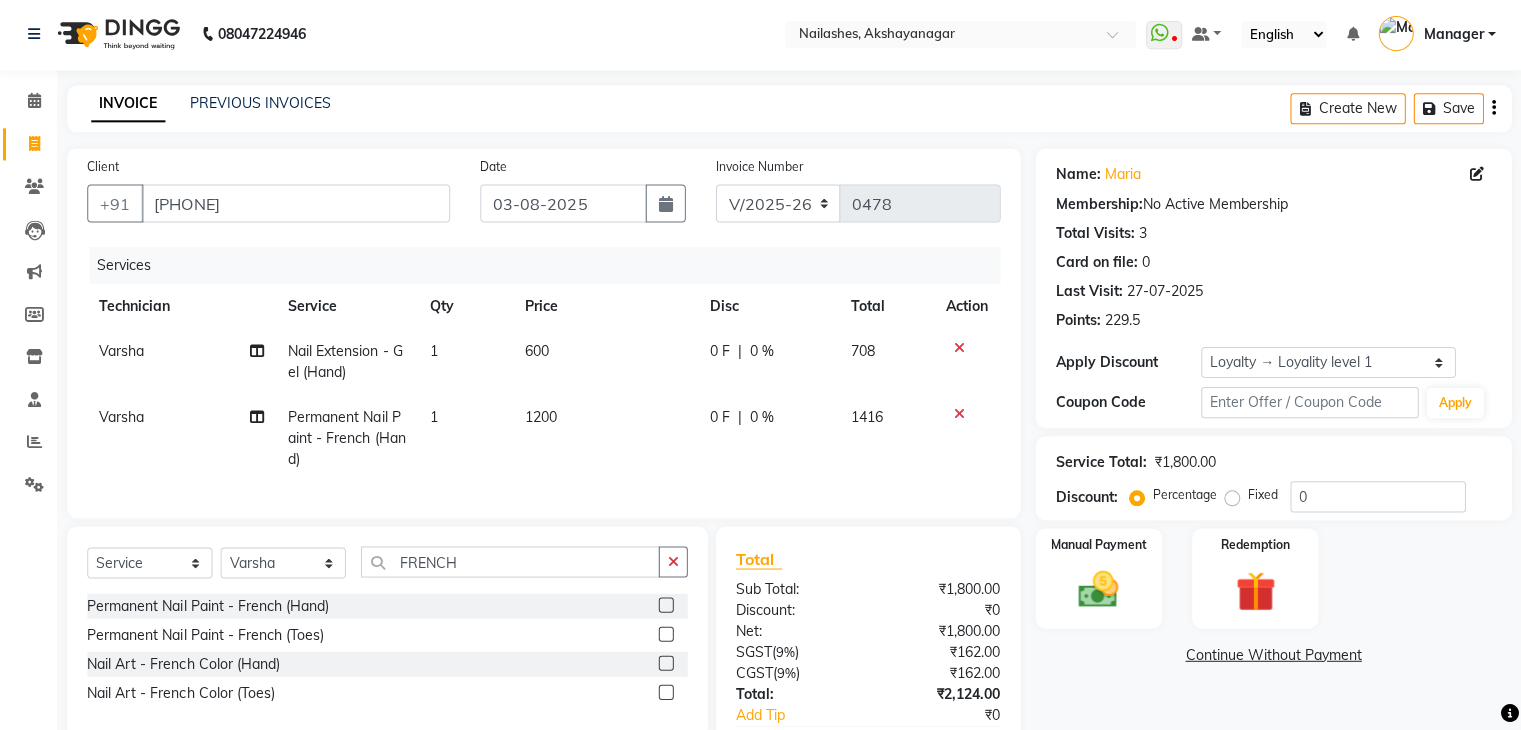 click on "1200" 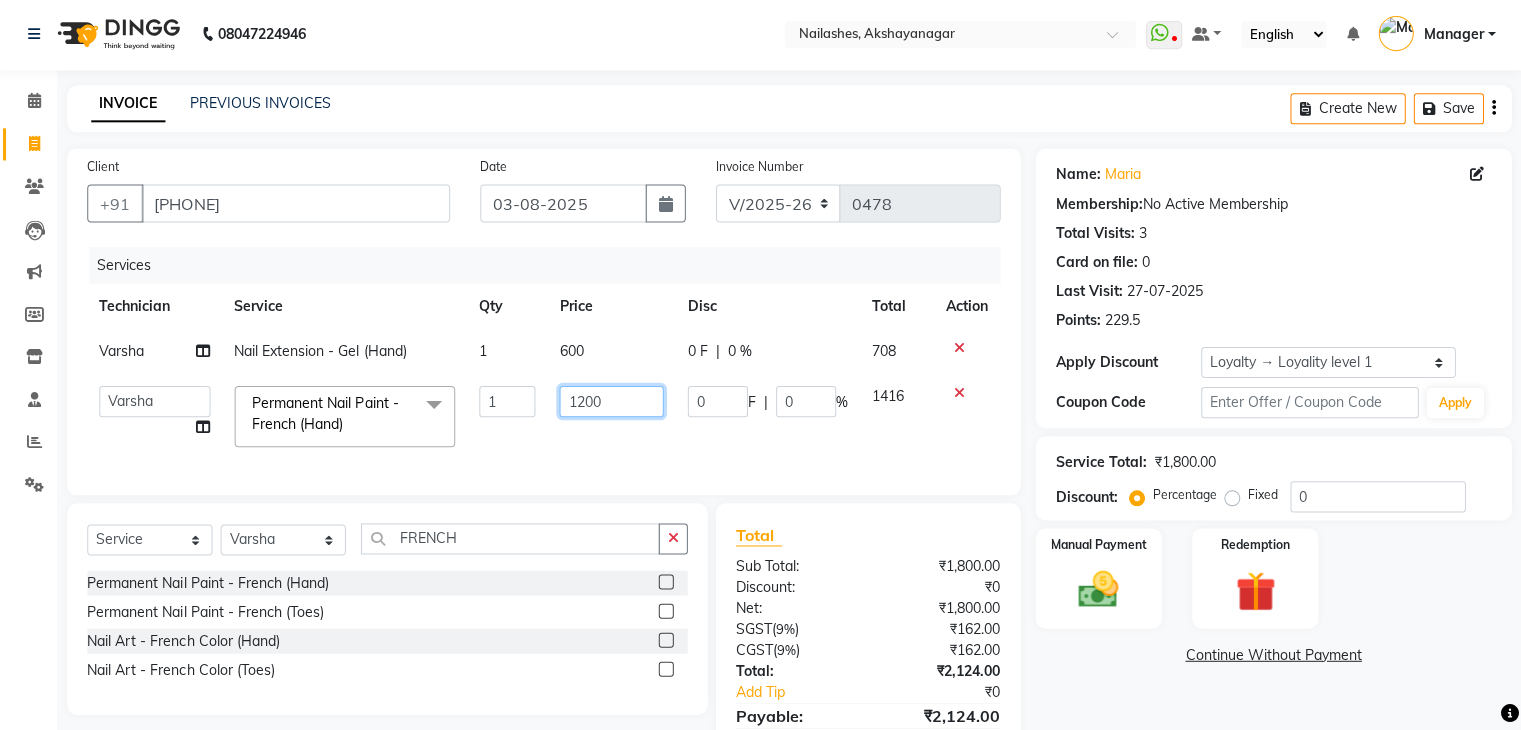 click on "1200" 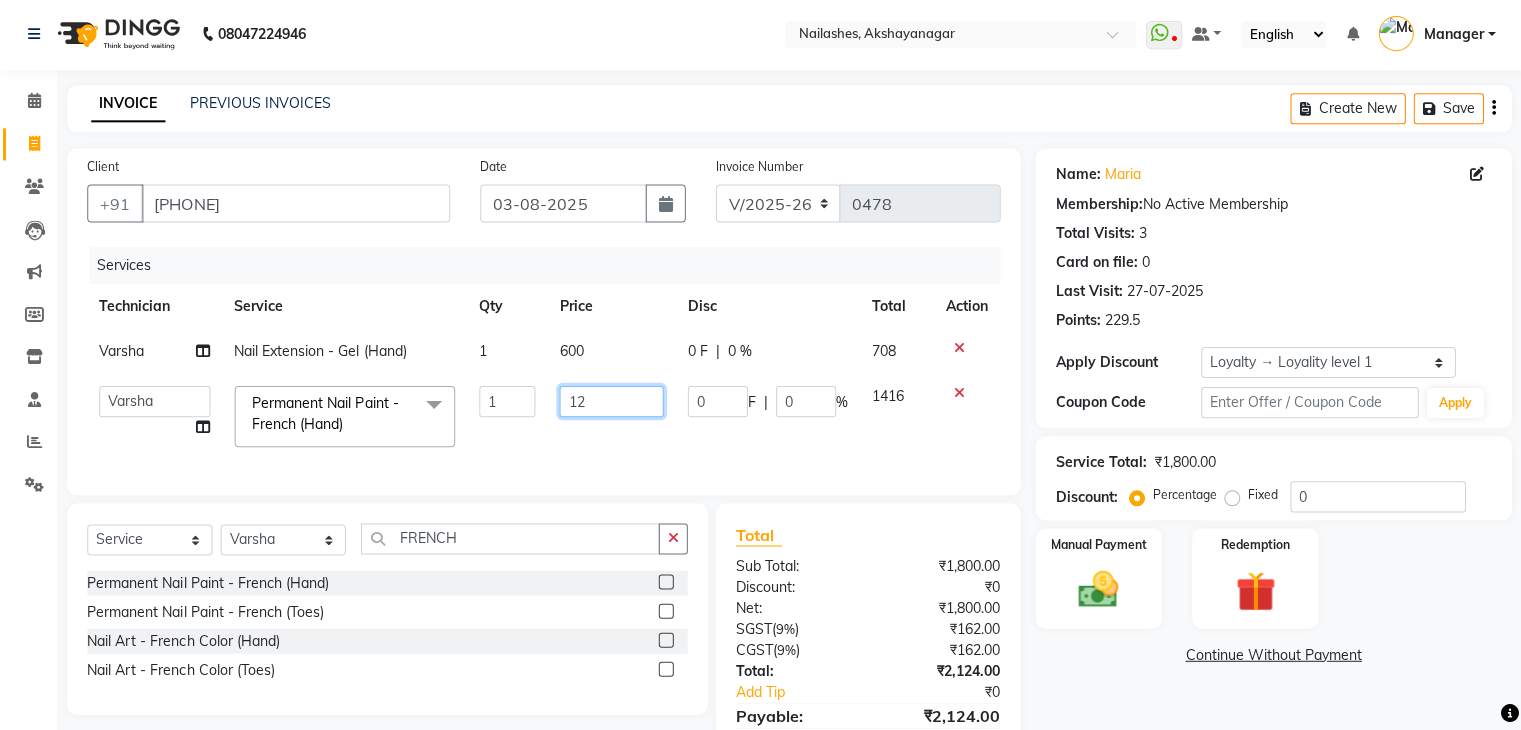 type on "1" 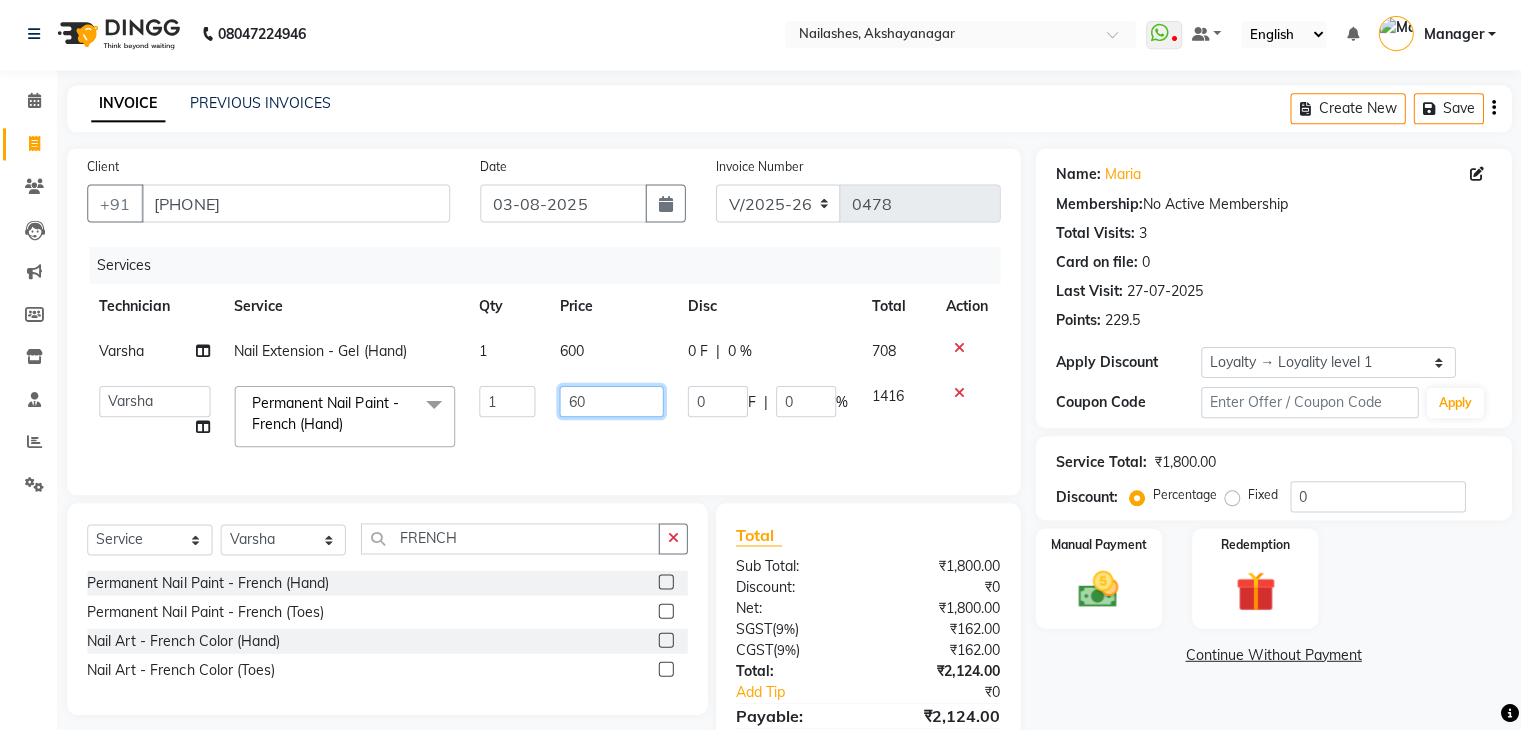 type on "600" 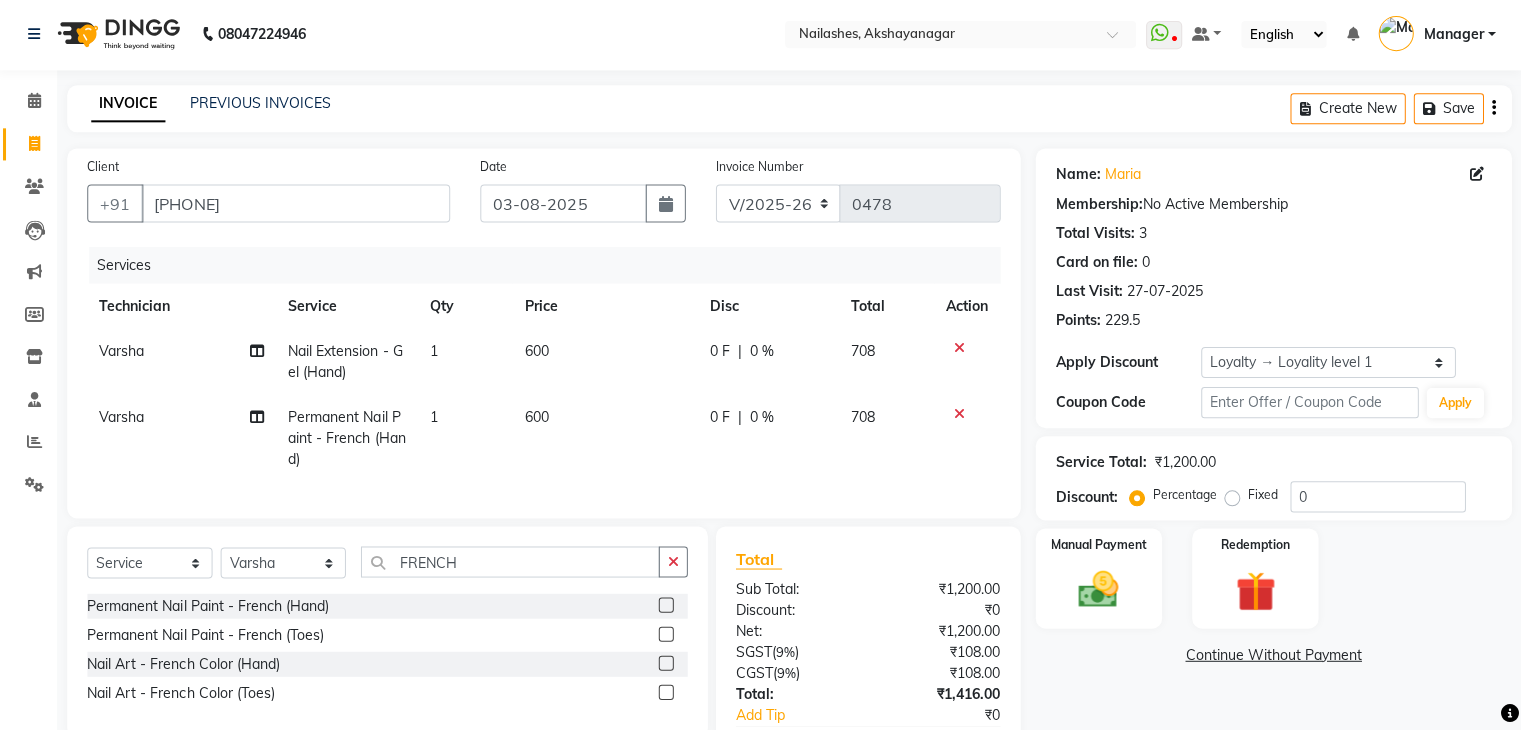 click on "600" 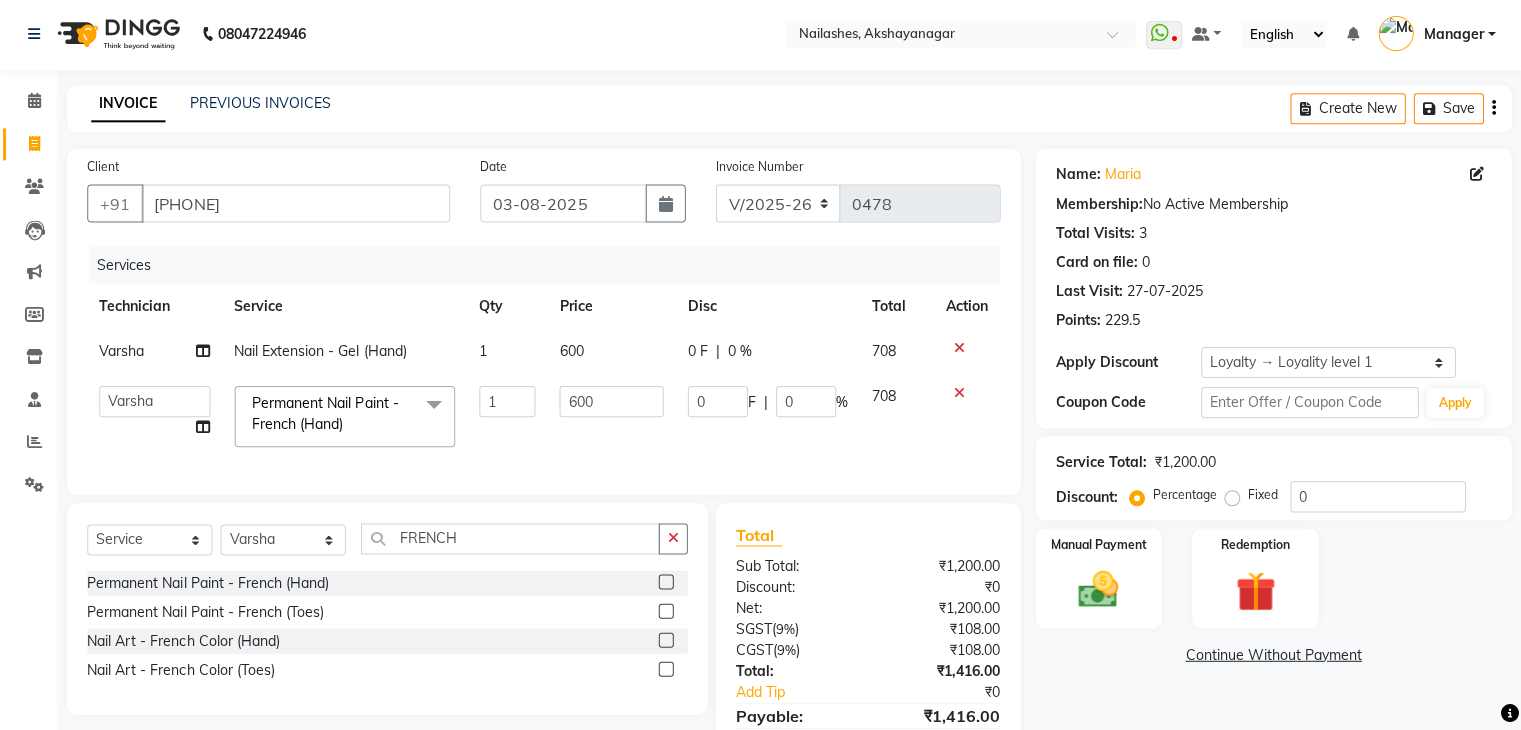 click on "600" 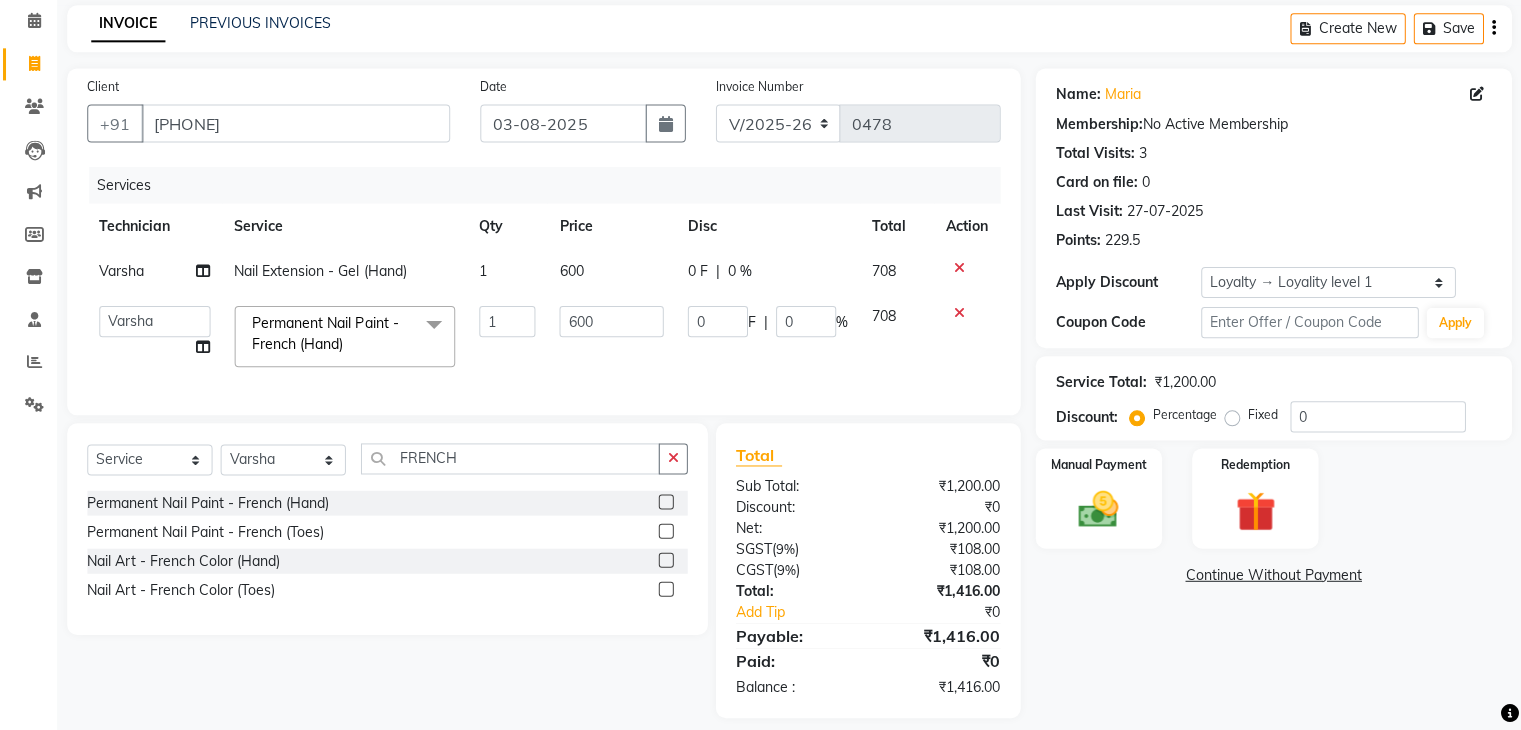 scroll, scrollTop: 113, scrollLeft: 0, axis: vertical 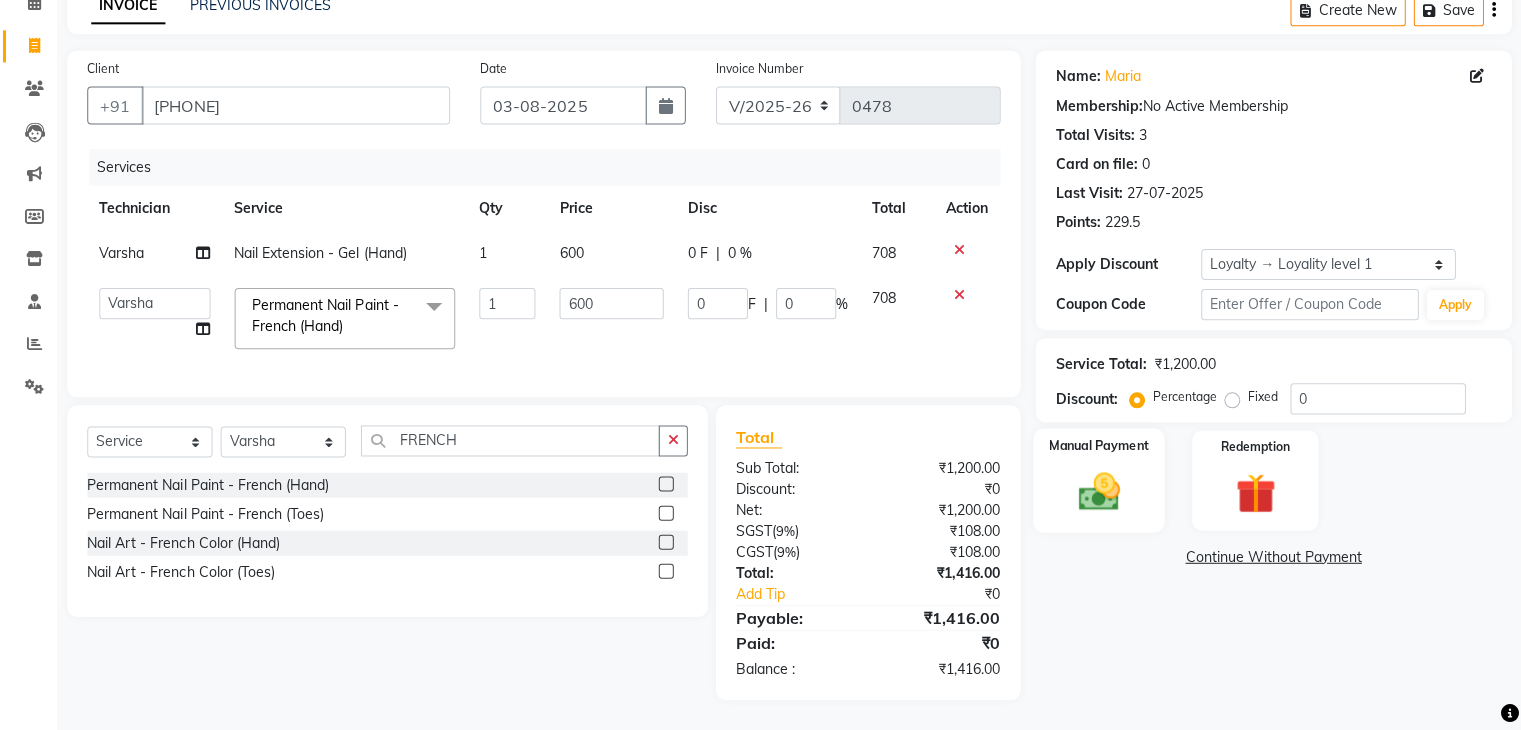 click 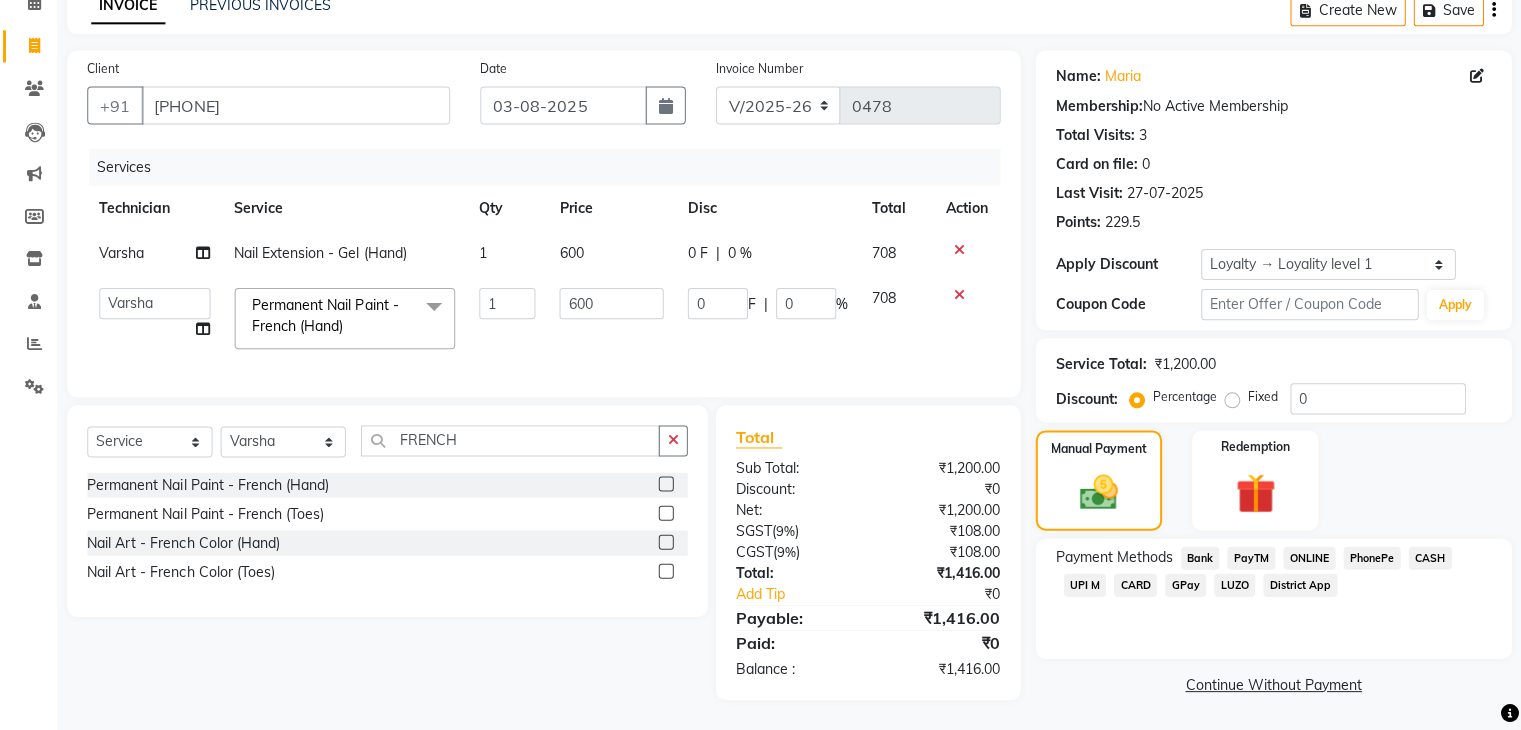 click on "UPI M" 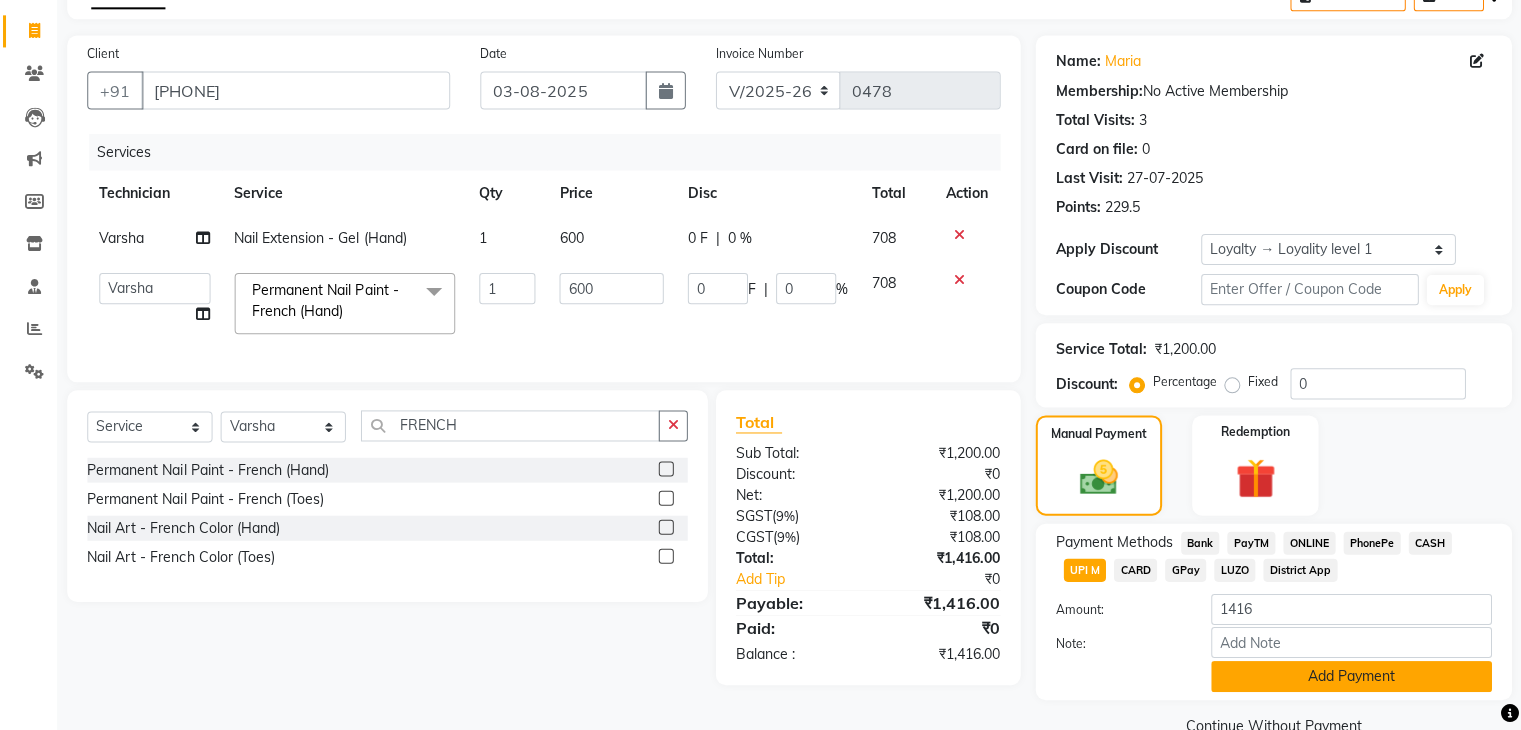 scroll, scrollTop: 156, scrollLeft: 0, axis: vertical 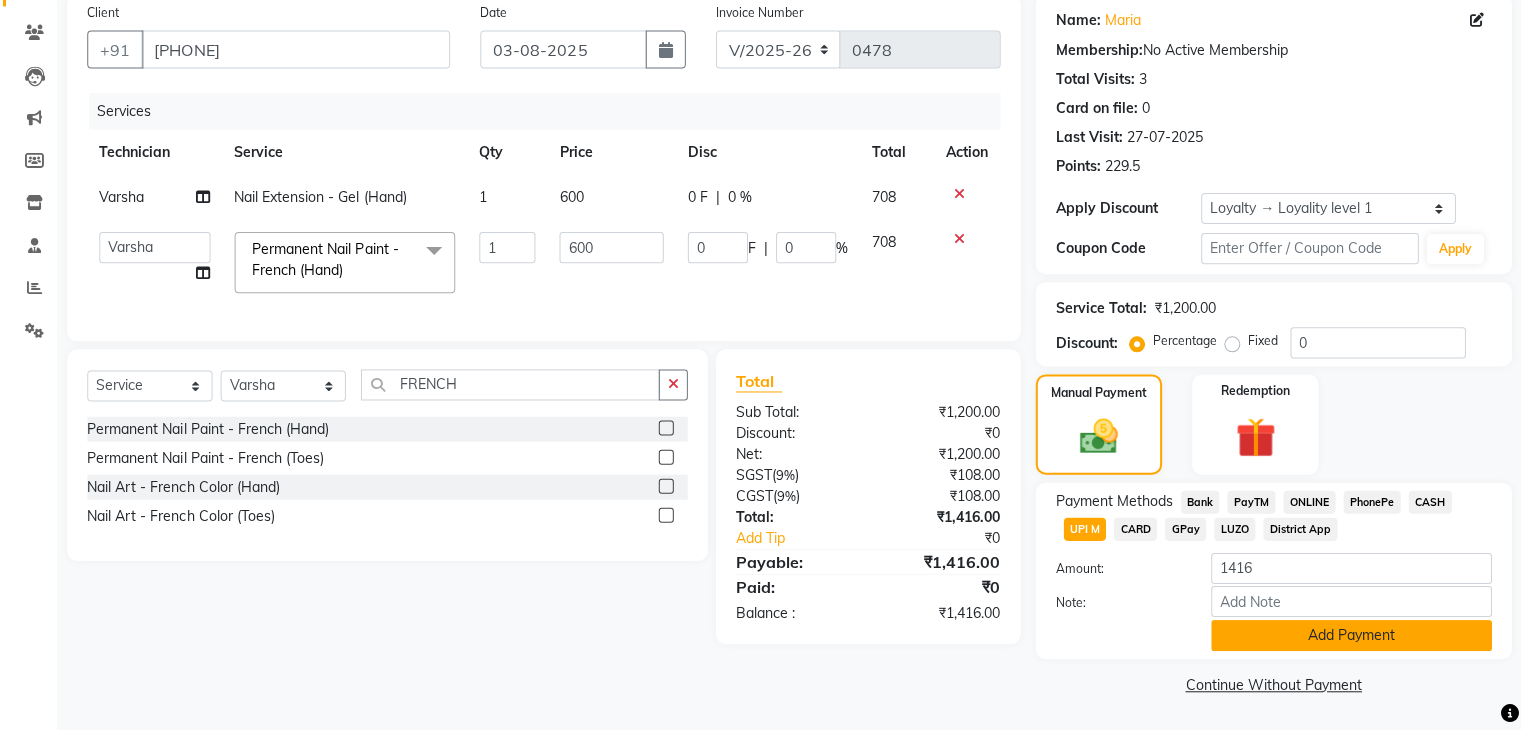 click on "Add Payment" 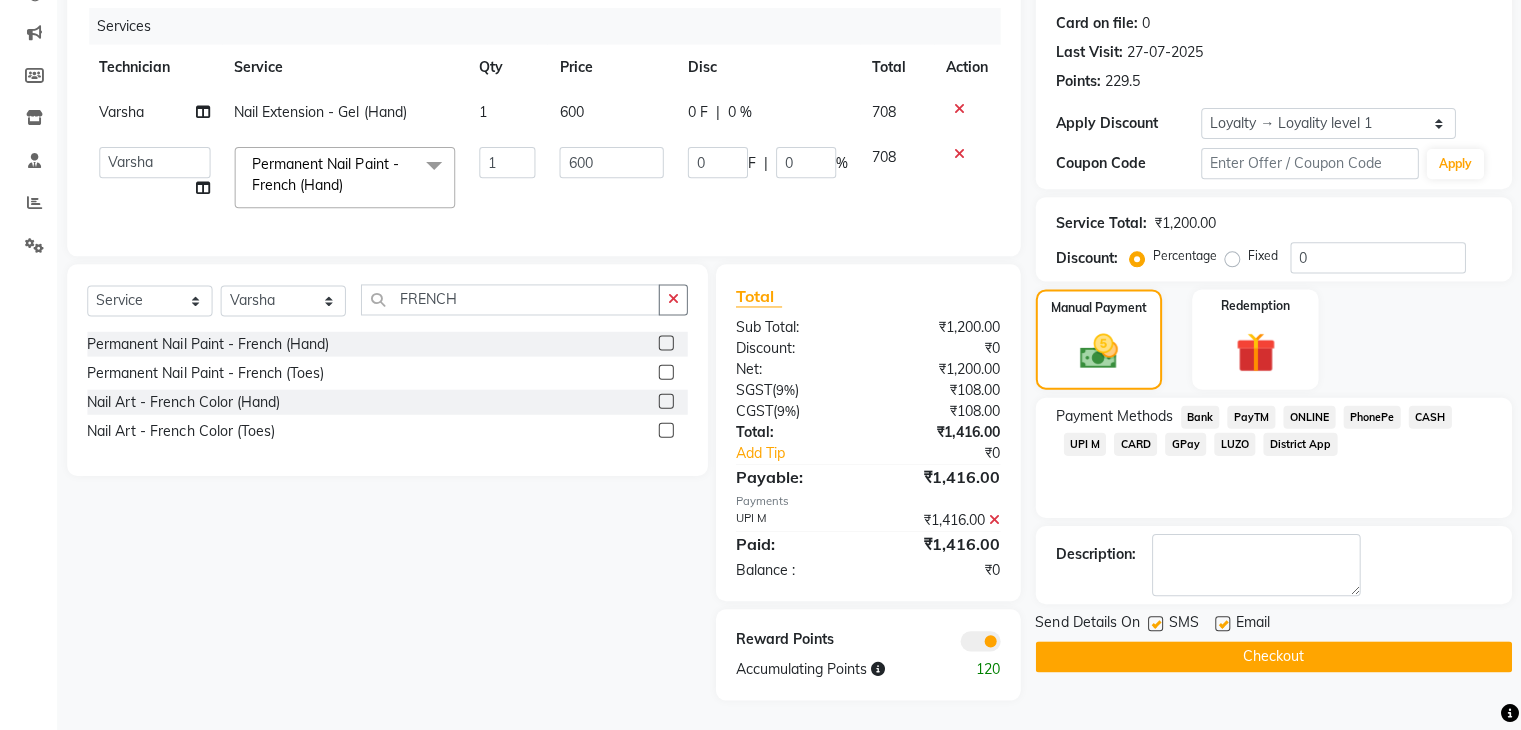 scroll, scrollTop: 256, scrollLeft: 0, axis: vertical 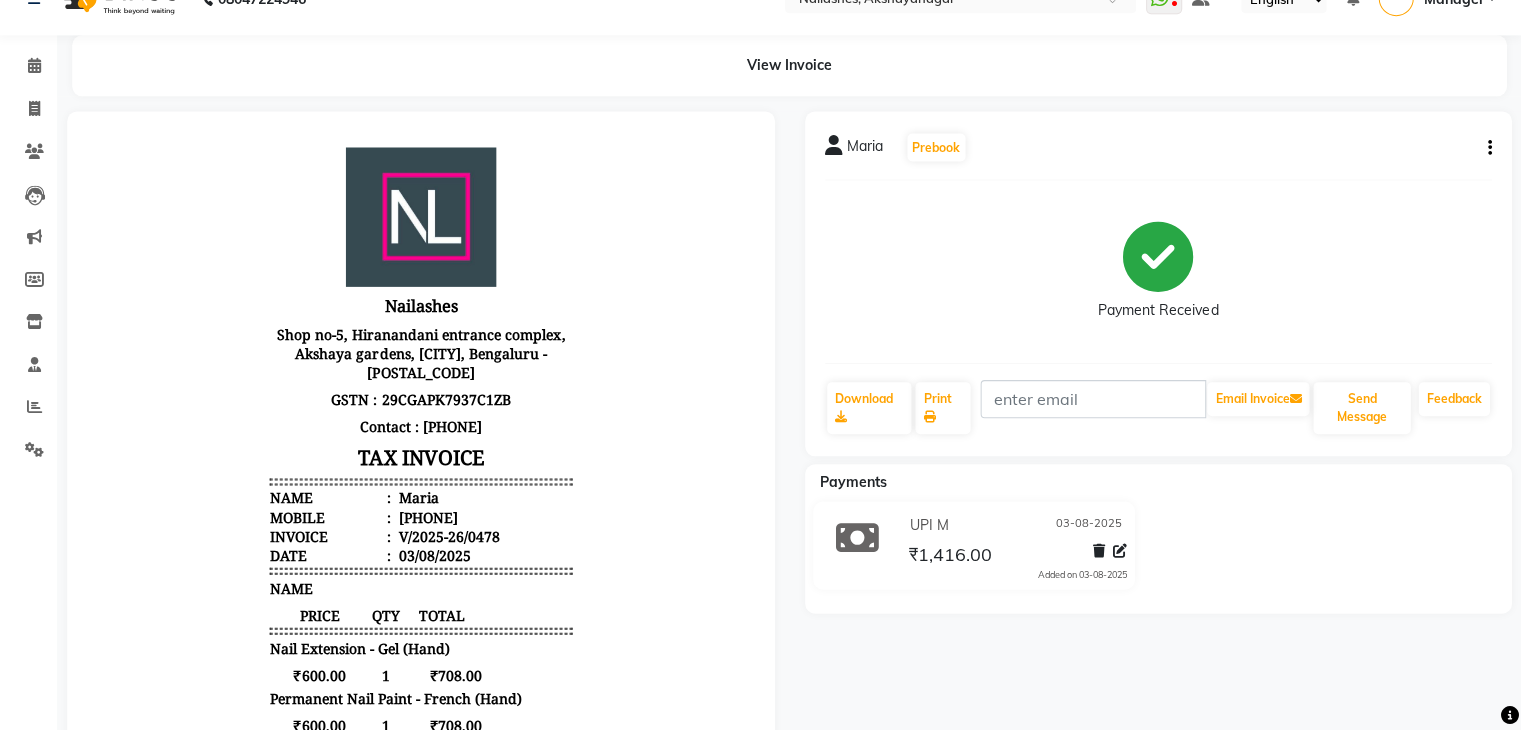 click on "Calendar" 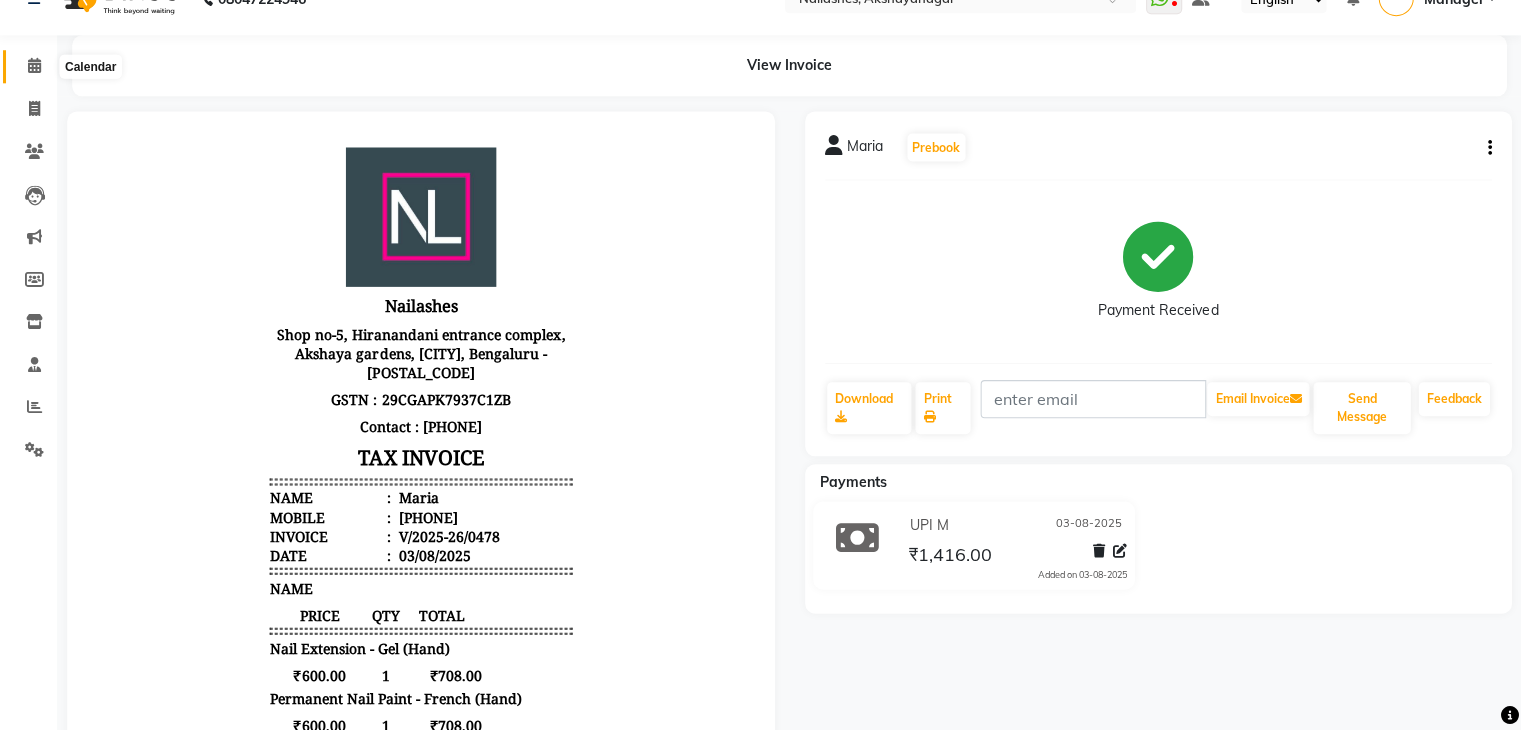 click 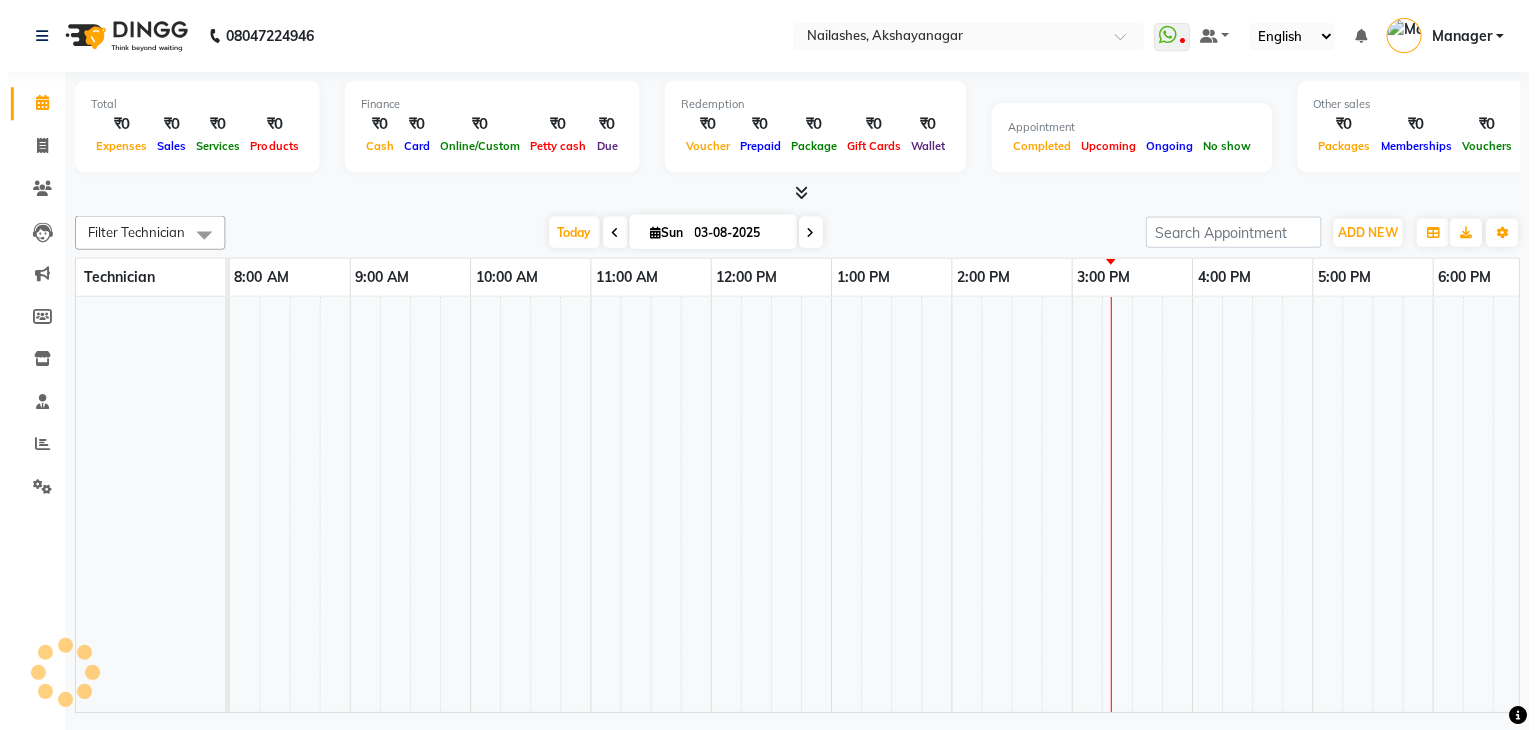 scroll, scrollTop: 0, scrollLeft: 0, axis: both 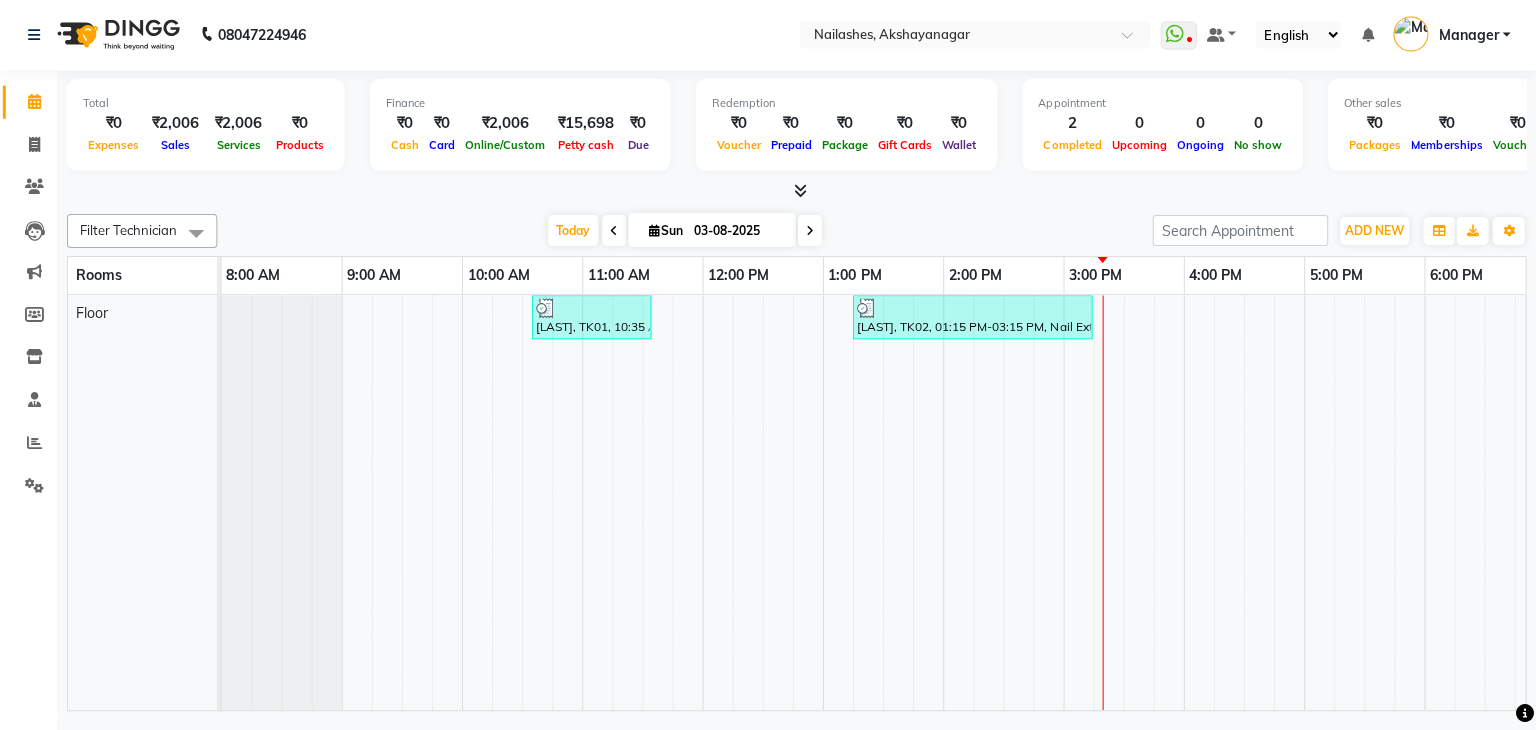 click on "[LAST], TK01, 10:35 AM-11:35 AM, Restoration - Removal of Extension (Hand)" at bounding box center (593, 318) 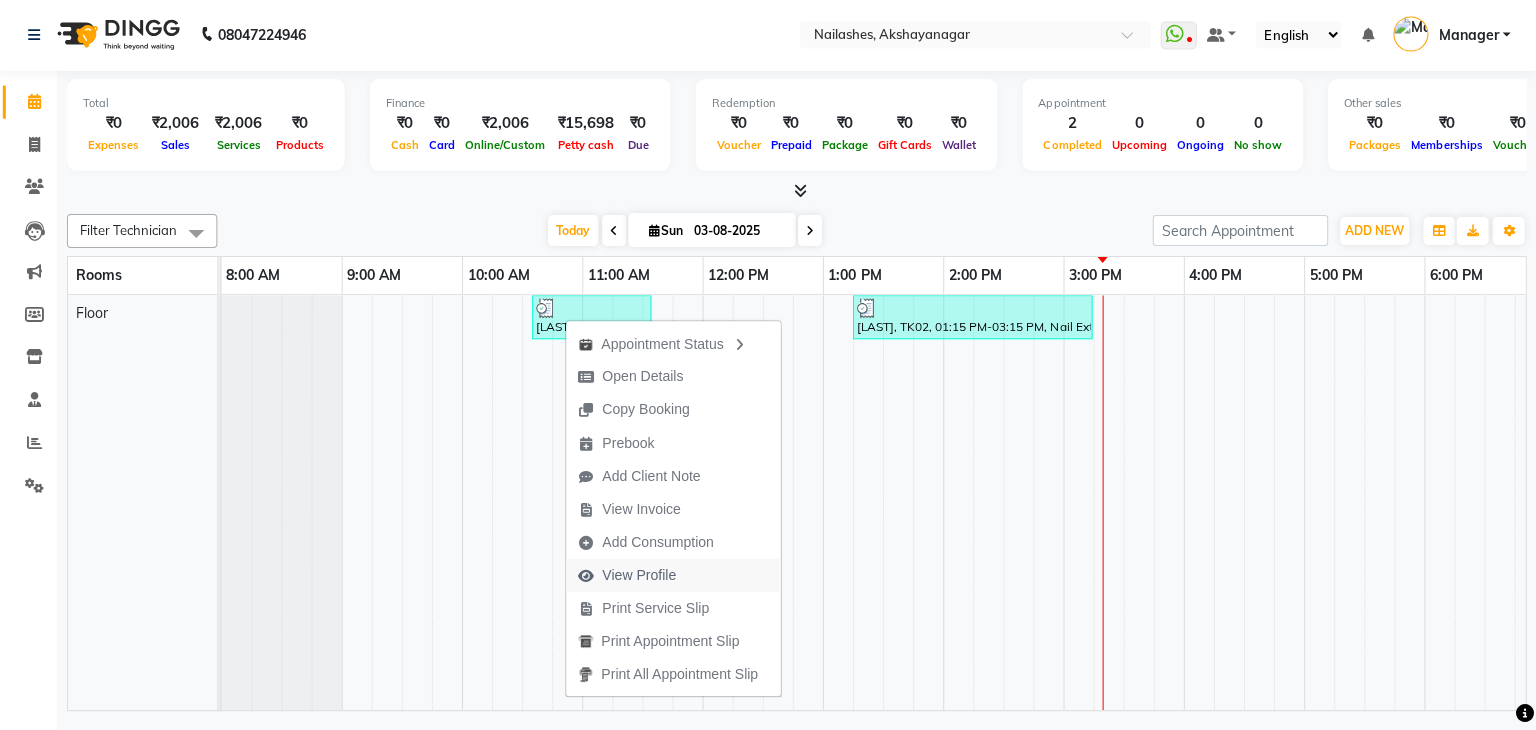 click on "View Profile" at bounding box center (641, 575) 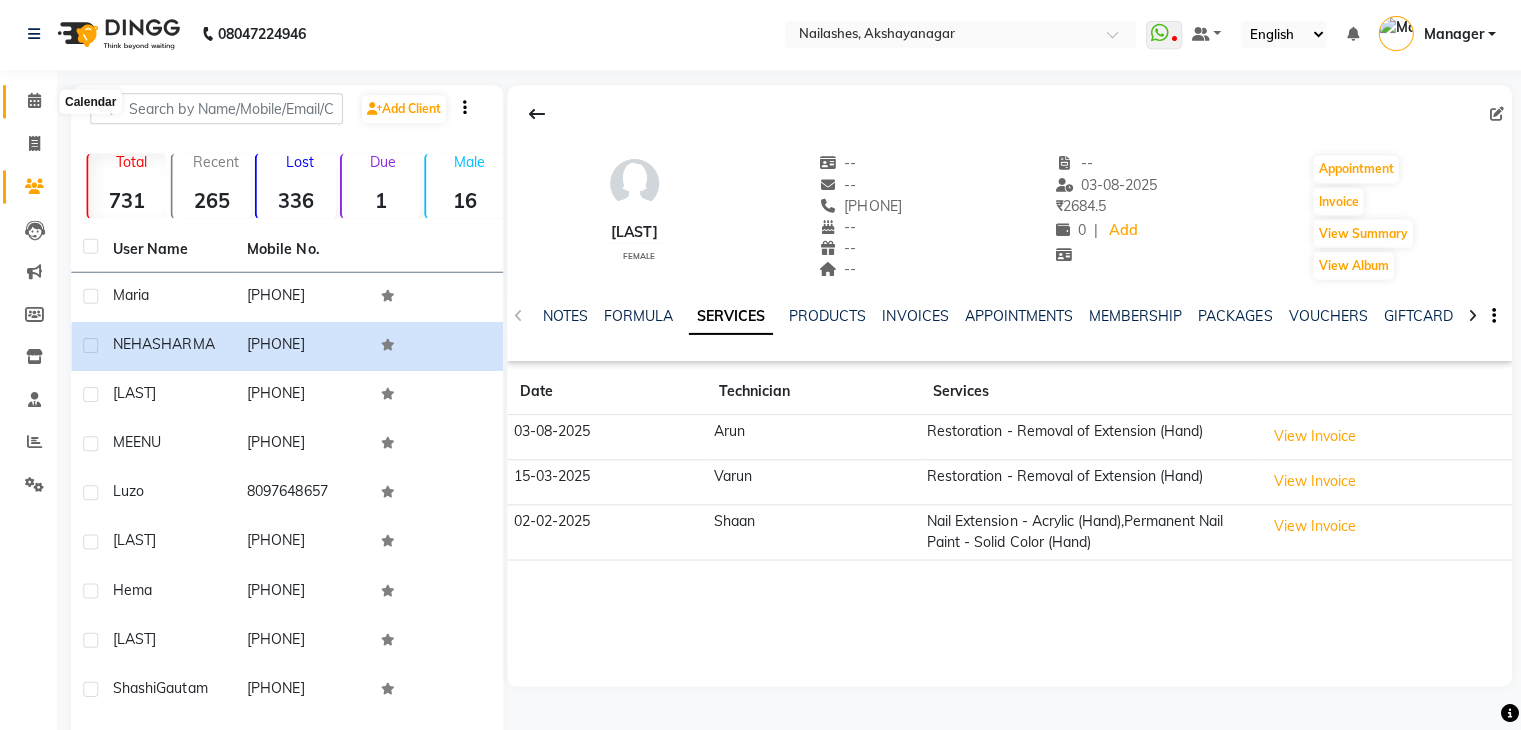 click 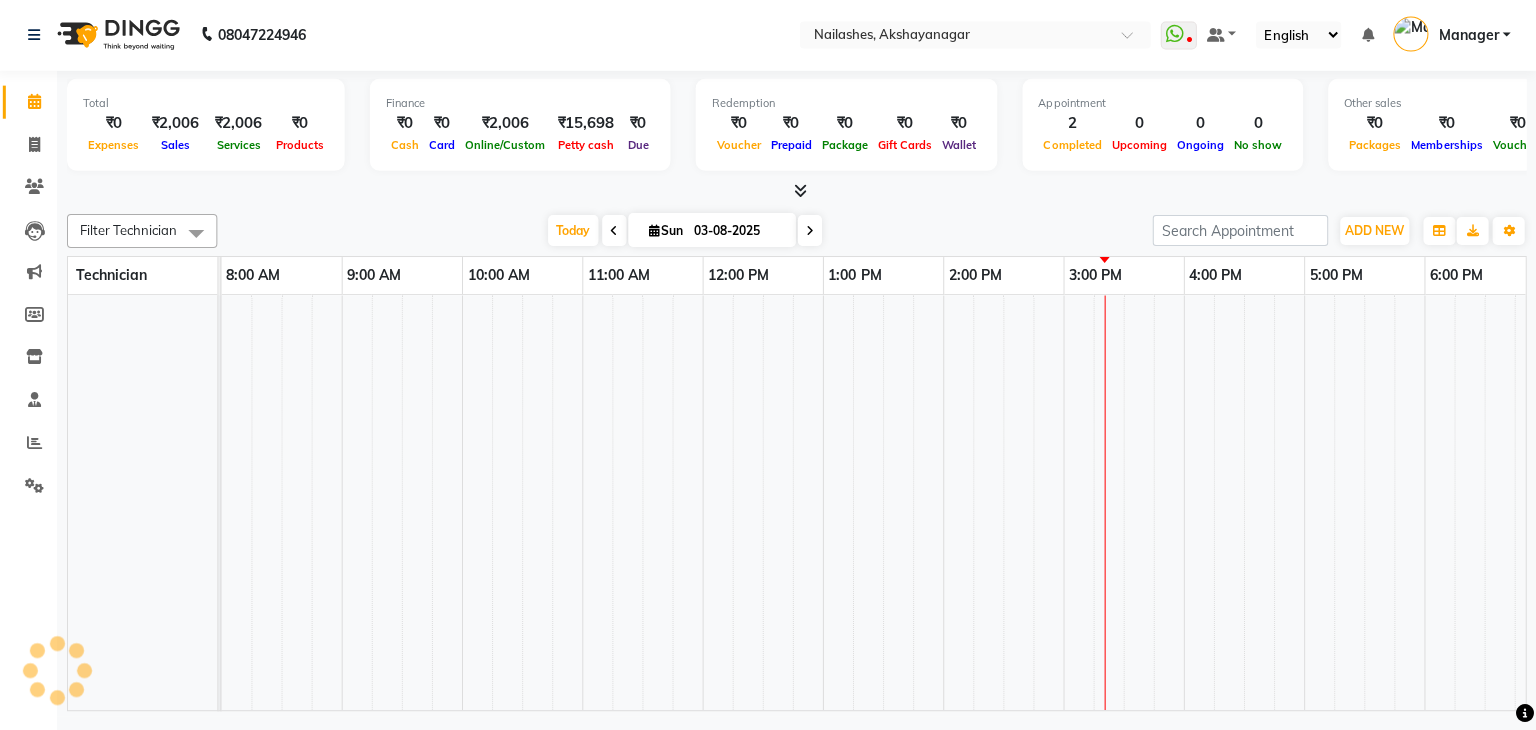 scroll, scrollTop: 0, scrollLeft: 0, axis: both 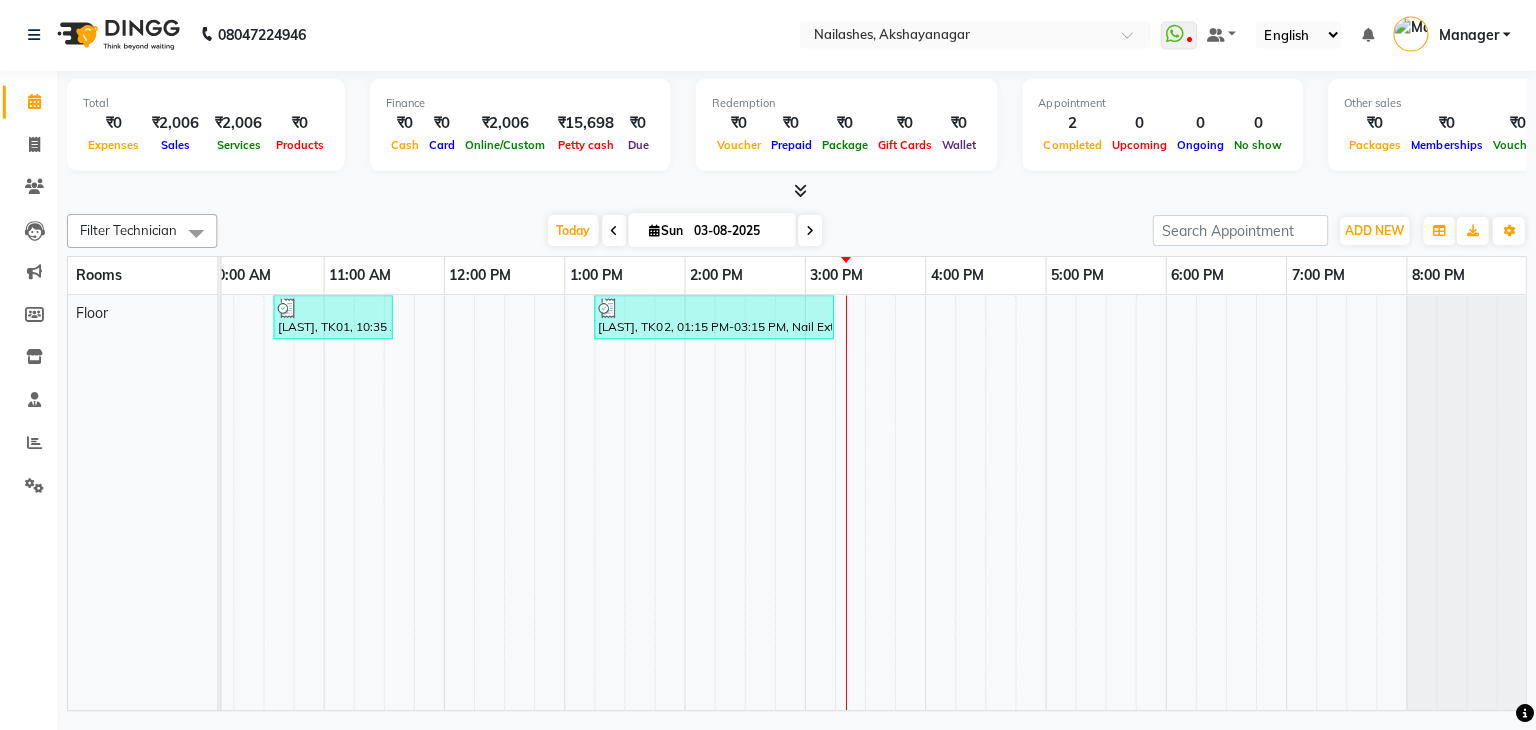 click at bounding box center (611, 503) 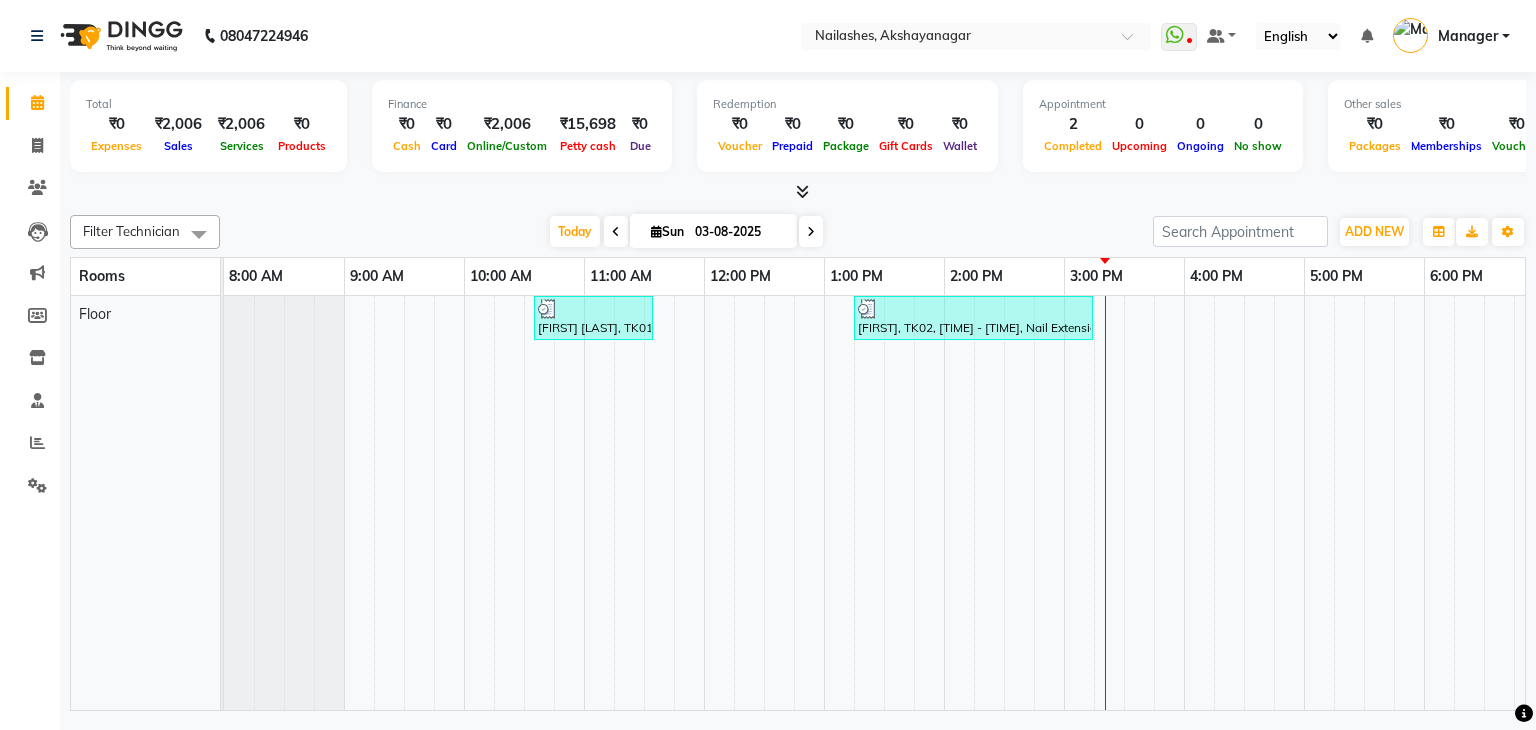 scroll, scrollTop: 0, scrollLeft: 0, axis: both 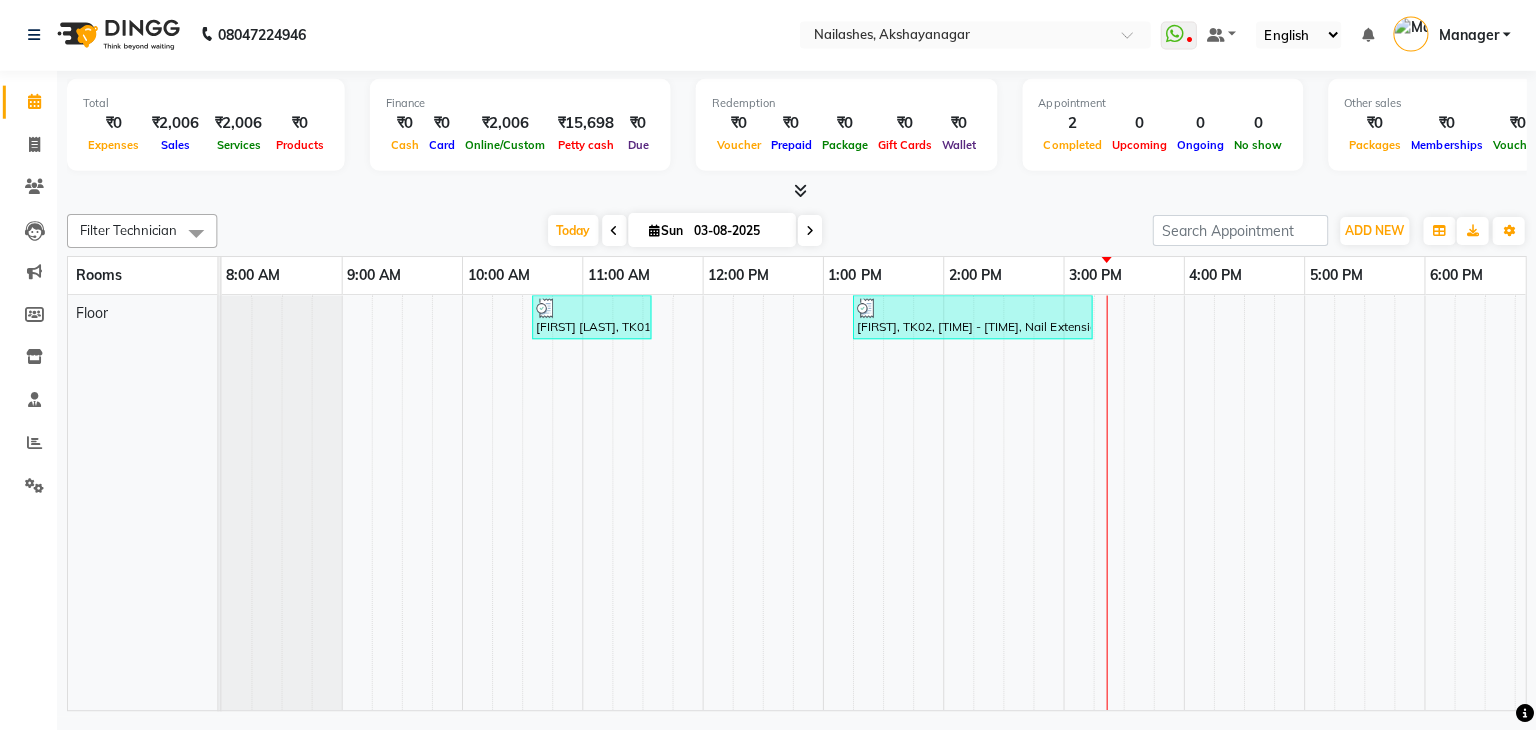 click at bounding box center (809, 503) 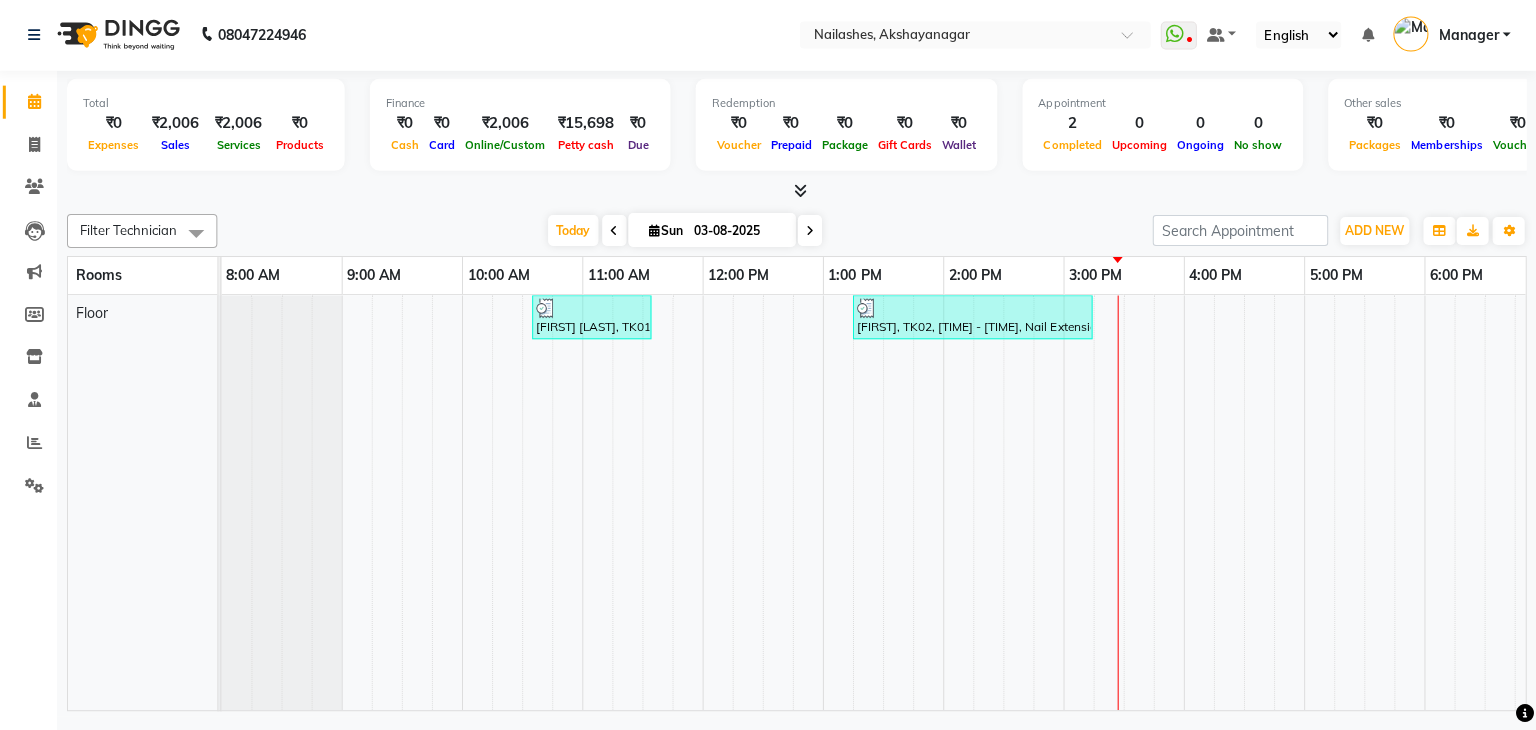 click at bounding box center [689, 503] 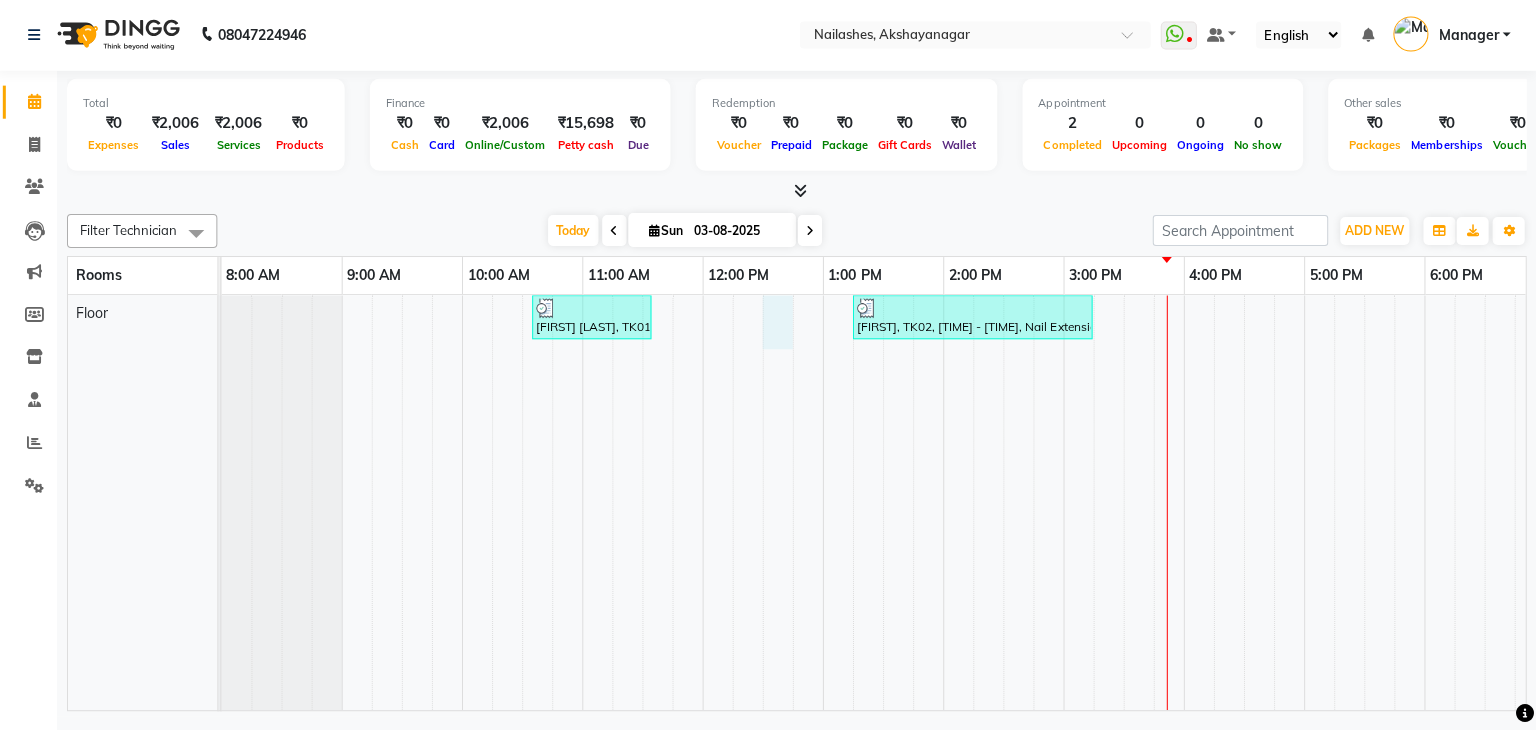 click on "NEHA SHARMA, TK01, 10:35 AM-11:35 AM, Restoration - Removal of Extension (Hand)     Maria, TK02, 01:15 PM-03:15 PM, Nail Extension - Gel (Hand),Permanent Nail Paint - French (Hand)" at bounding box center [1004, 503] 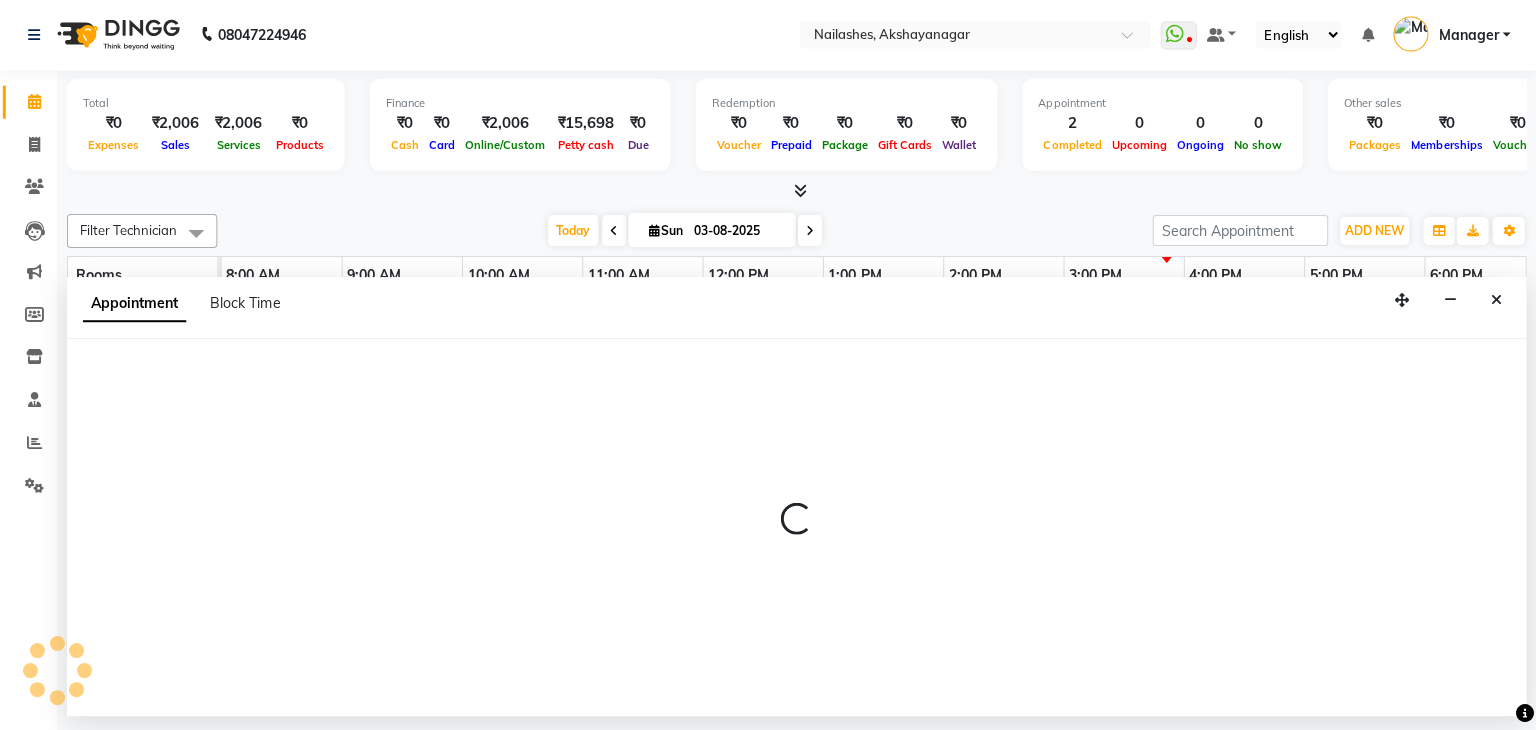 select on "750" 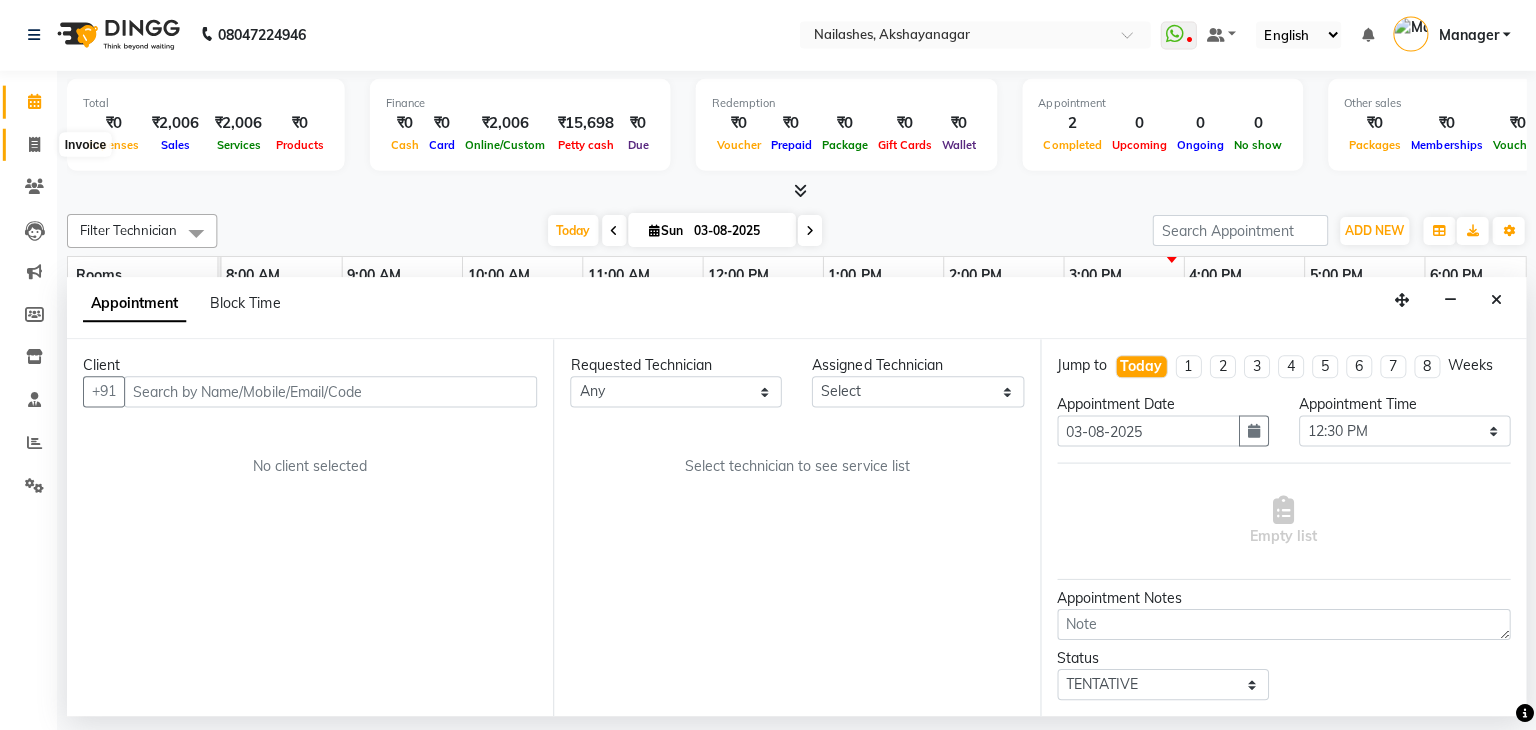 click 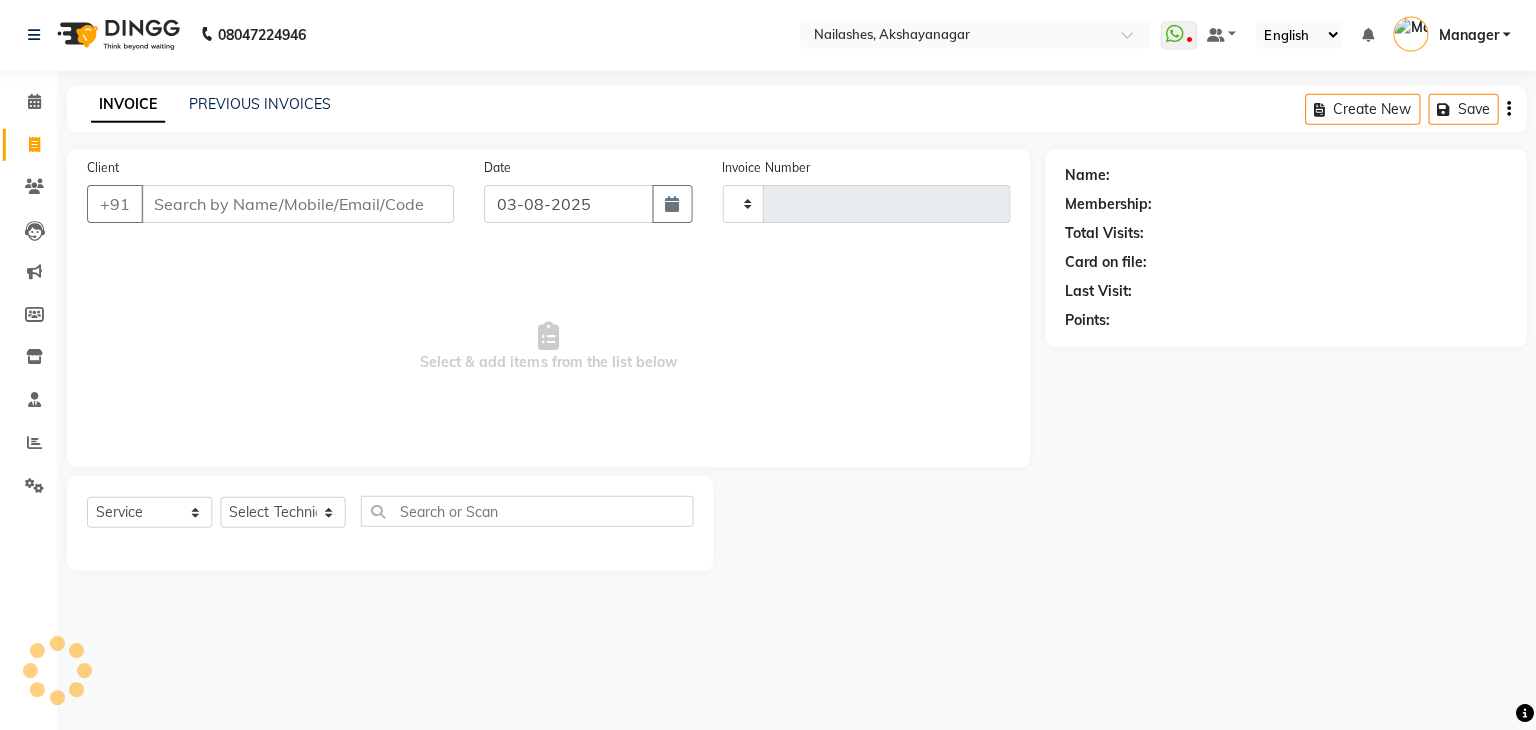 type on "0479" 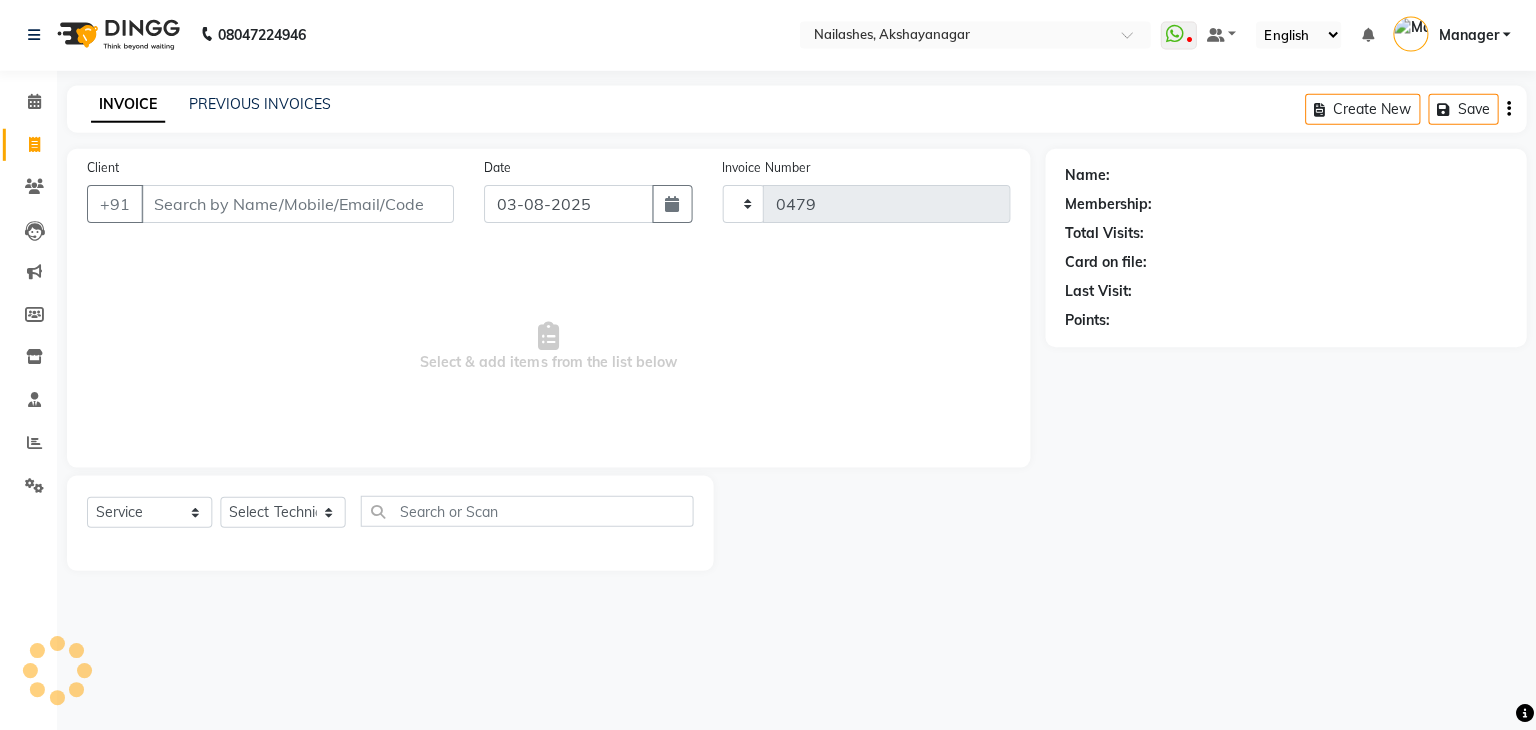 select on "7395" 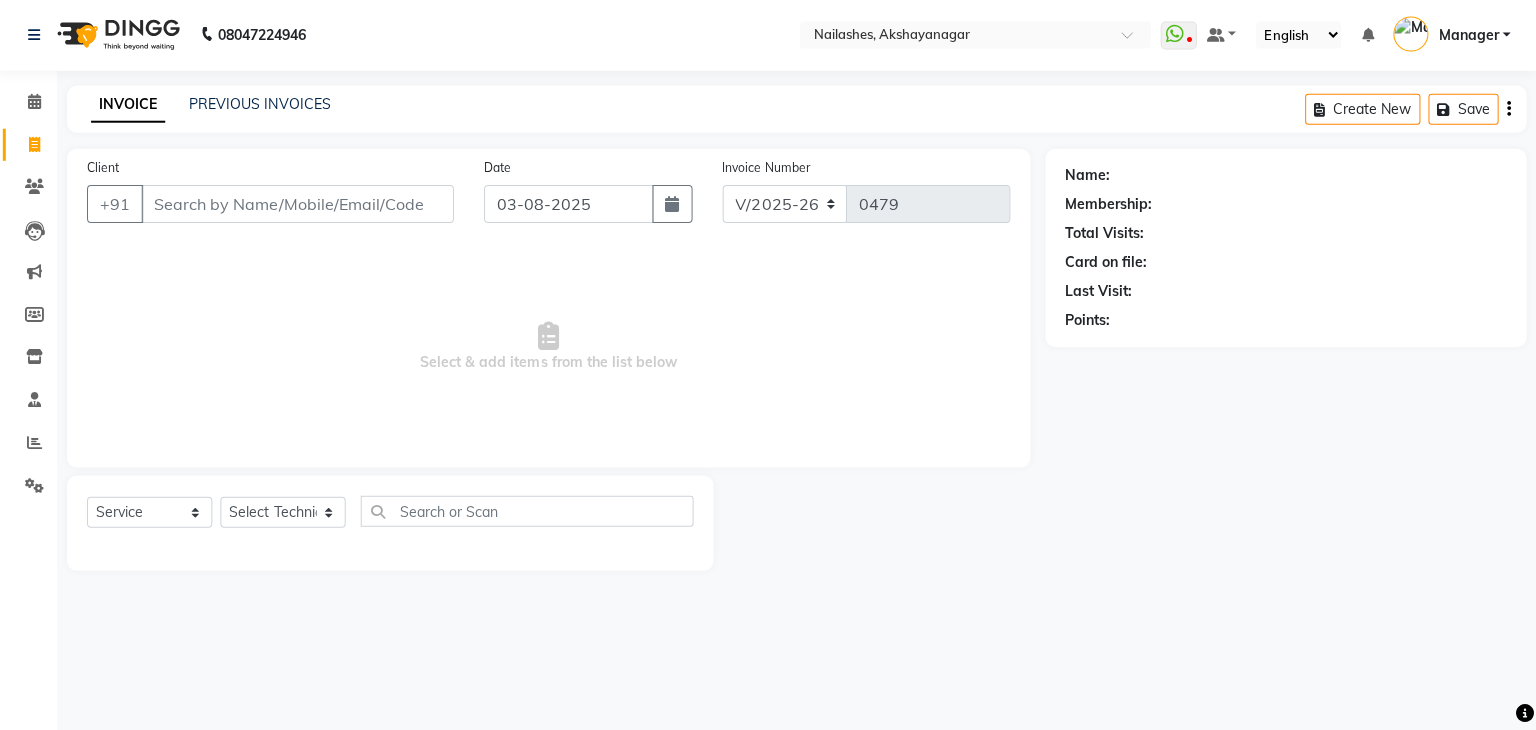 click on "Client" at bounding box center (300, 205) 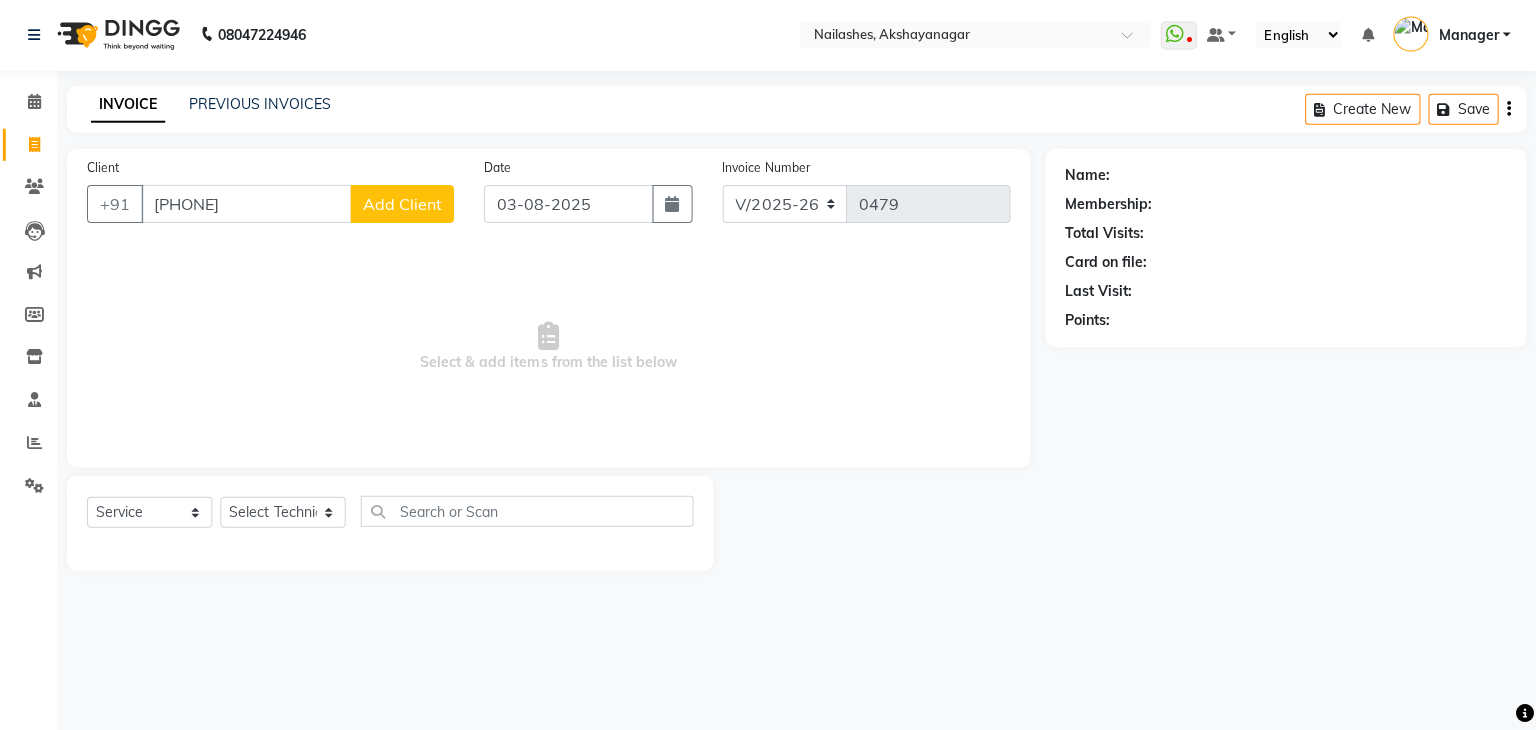type on "8559907076" 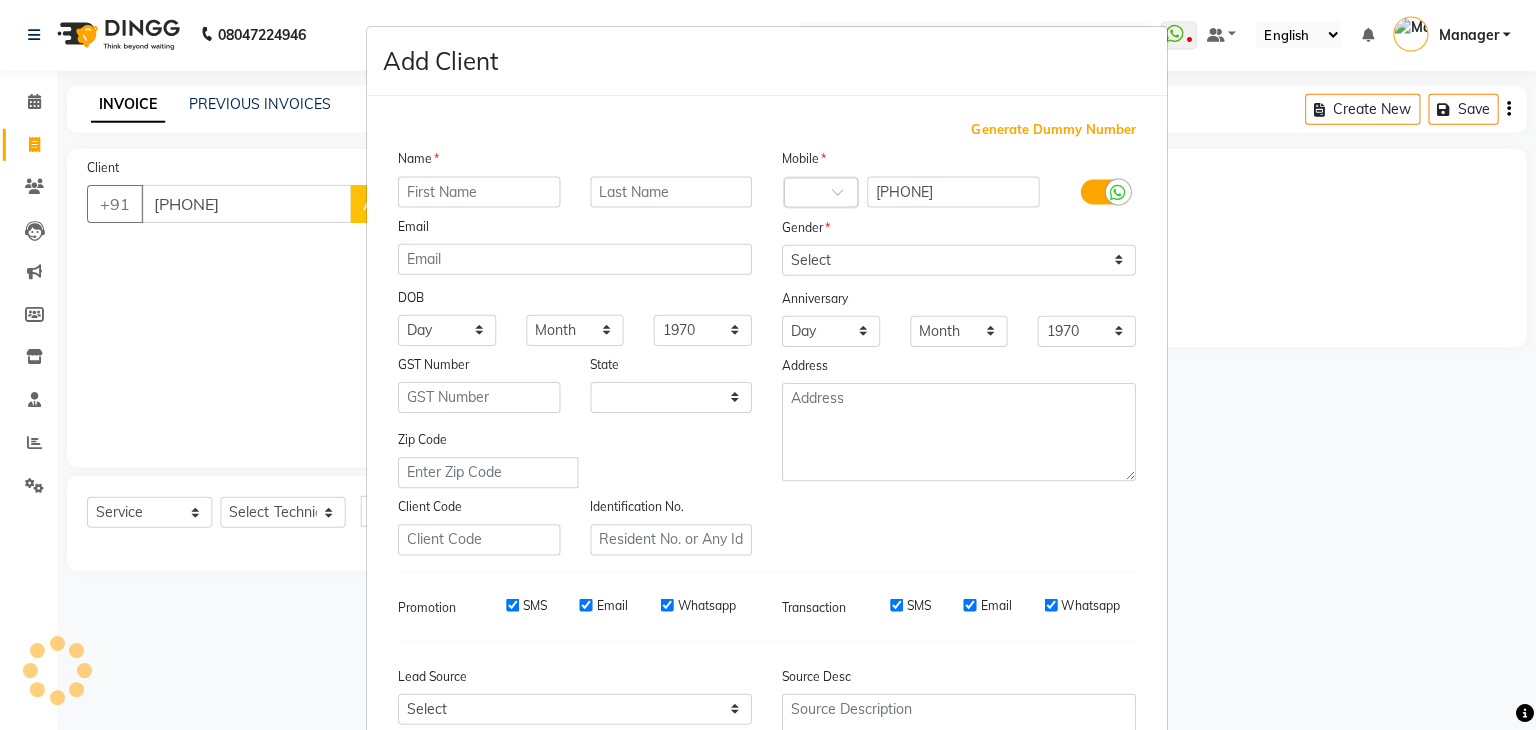select on "21" 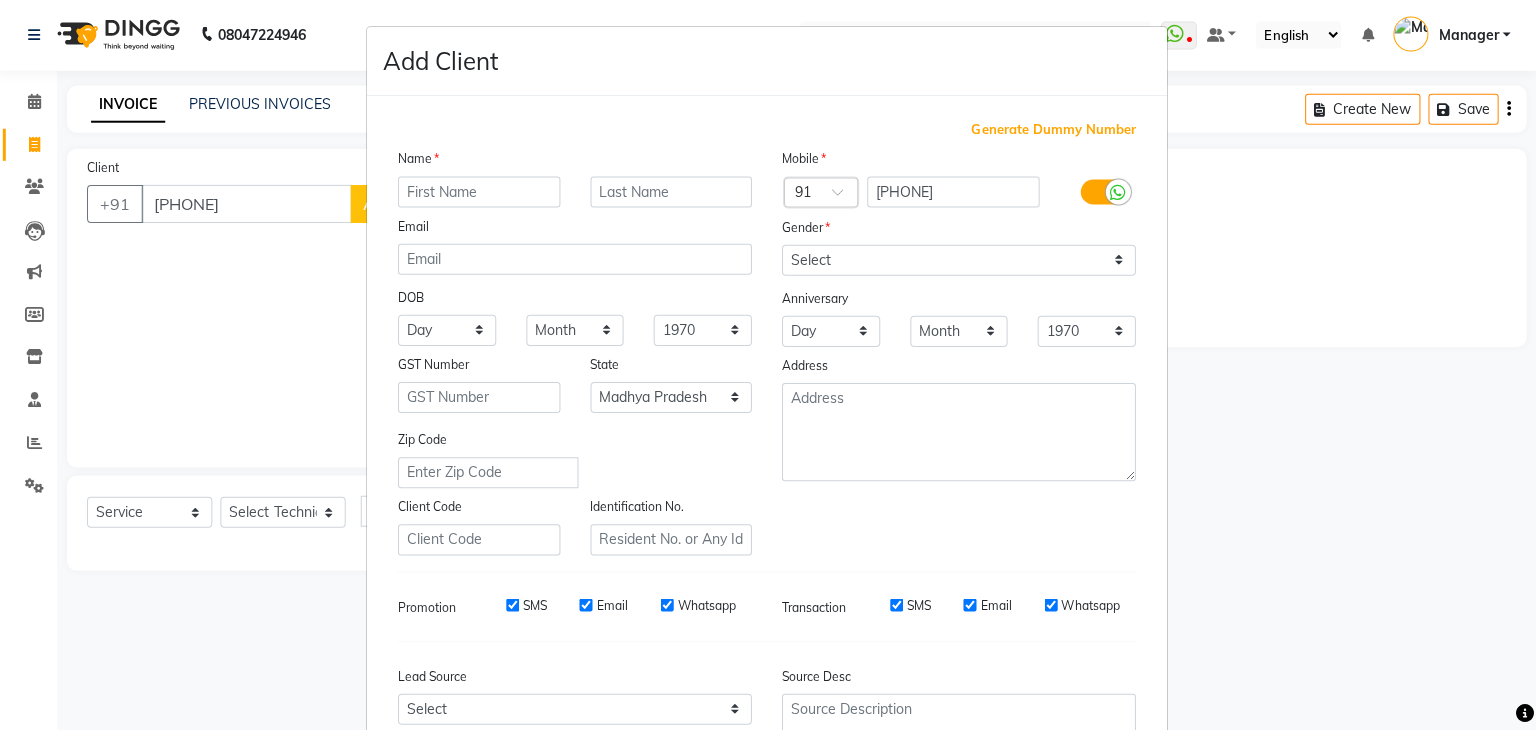 click at bounding box center (481, 193) 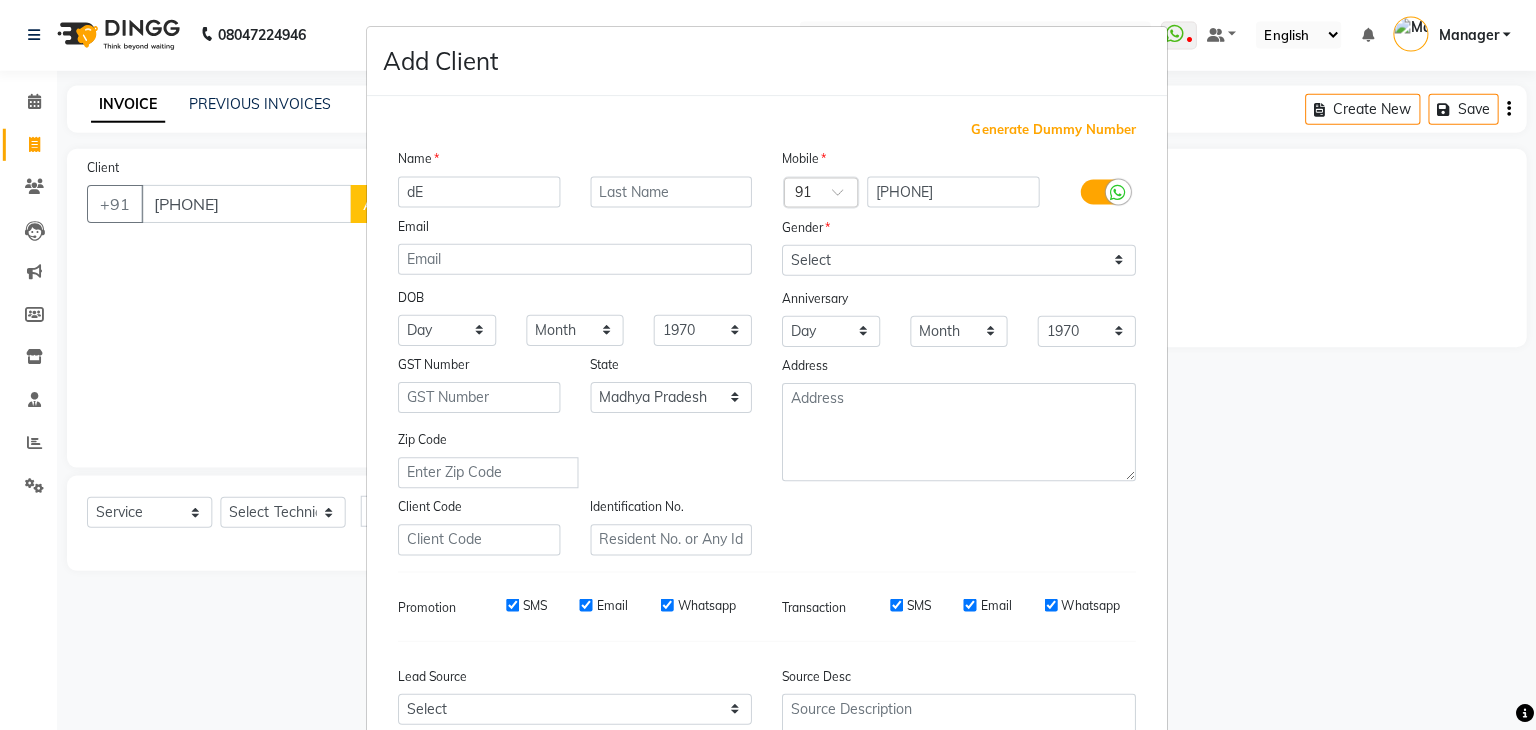 type on "d" 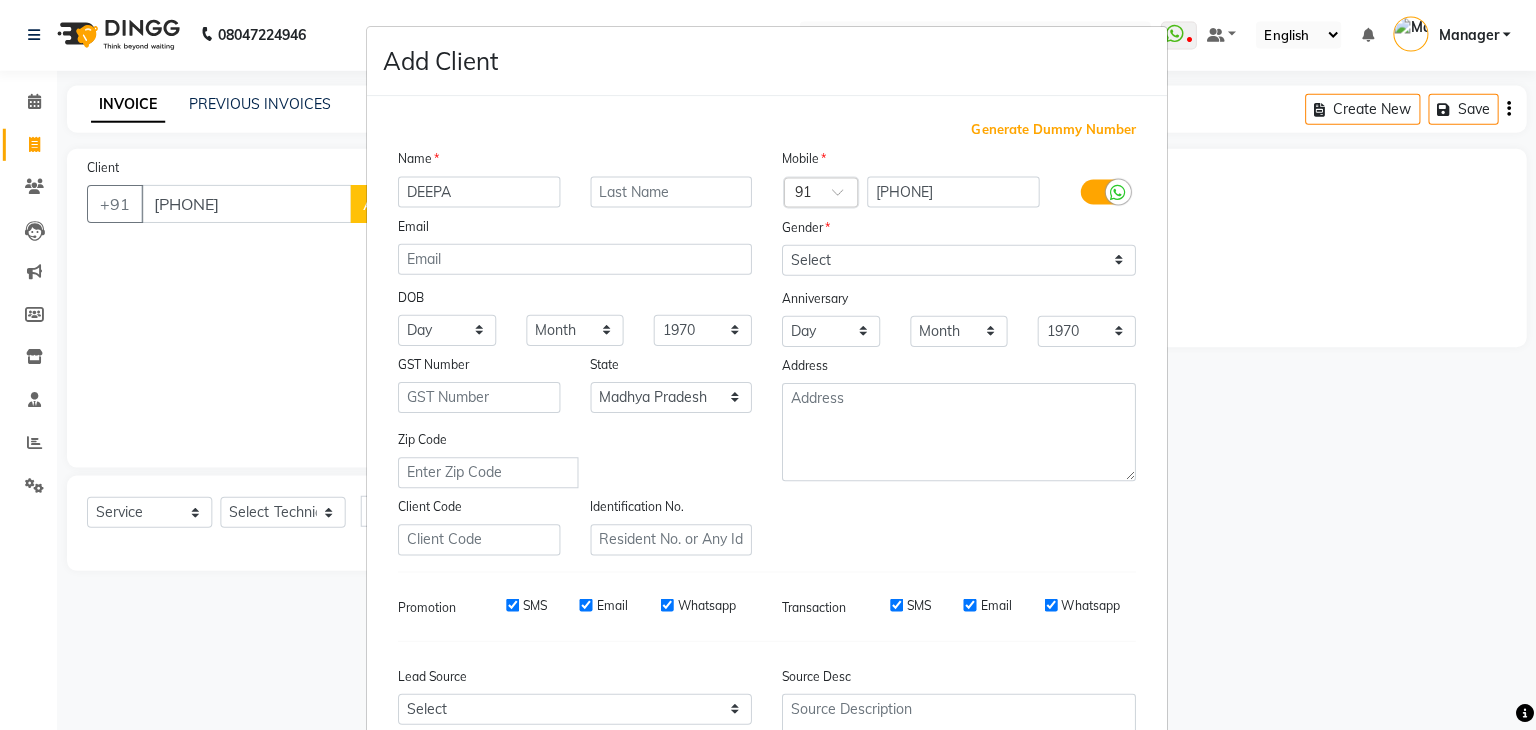 type on "DEEPA" 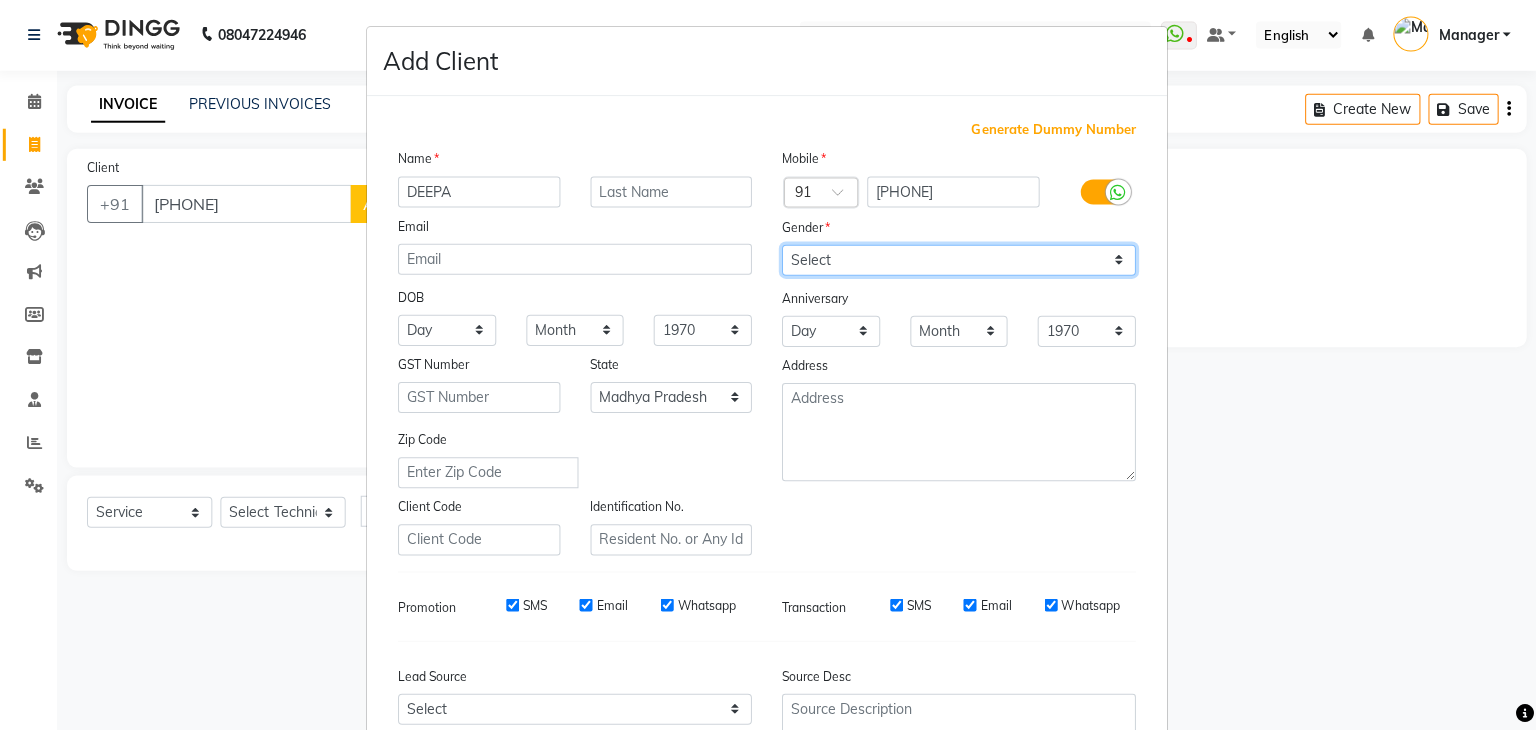 click on "Select Male Female Other Prefer Not To Say" at bounding box center (959, 261) 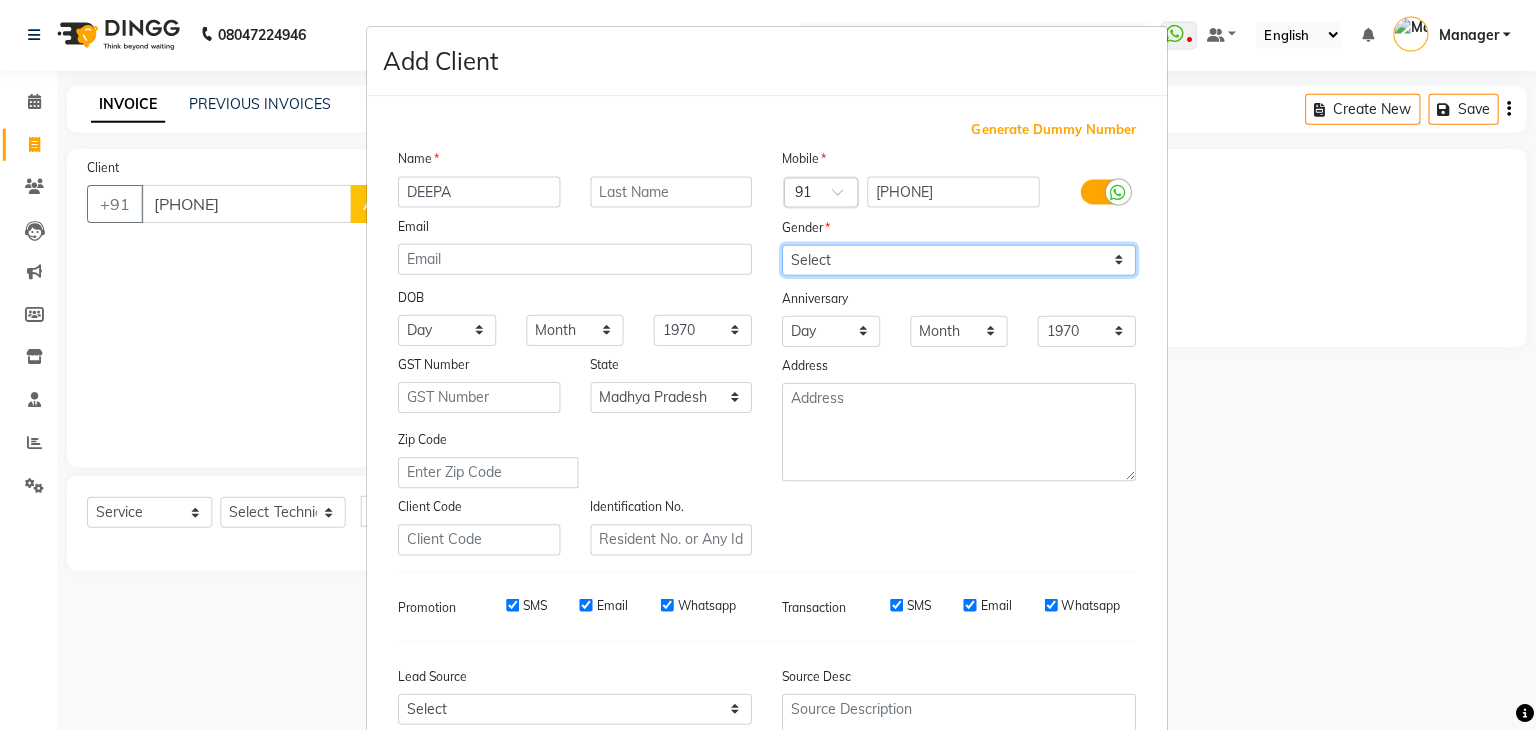 select on "female" 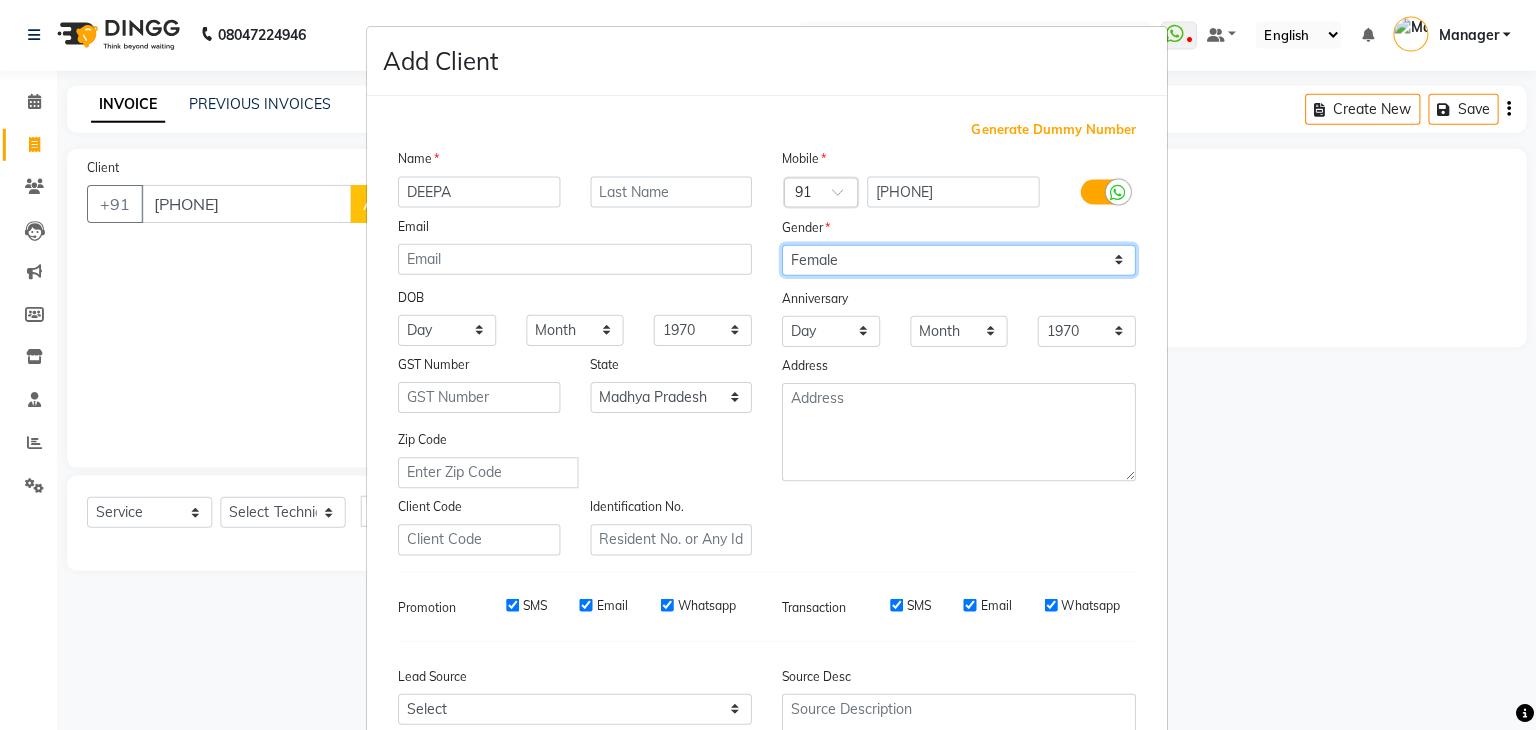click on "Select Male Female Other Prefer Not To Say" at bounding box center (959, 261) 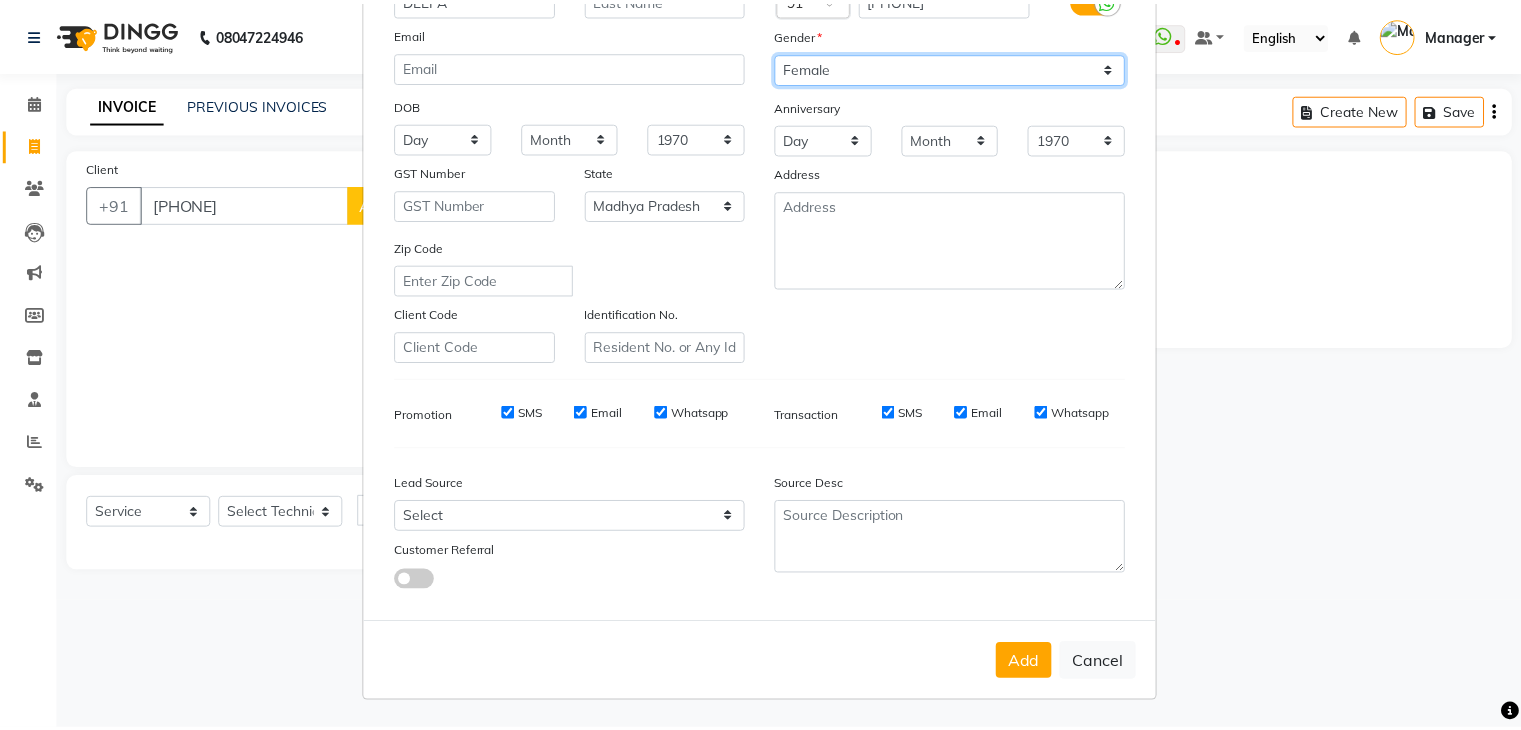 scroll, scrollTop: 203, scrollLeft: 0, axis: vertical 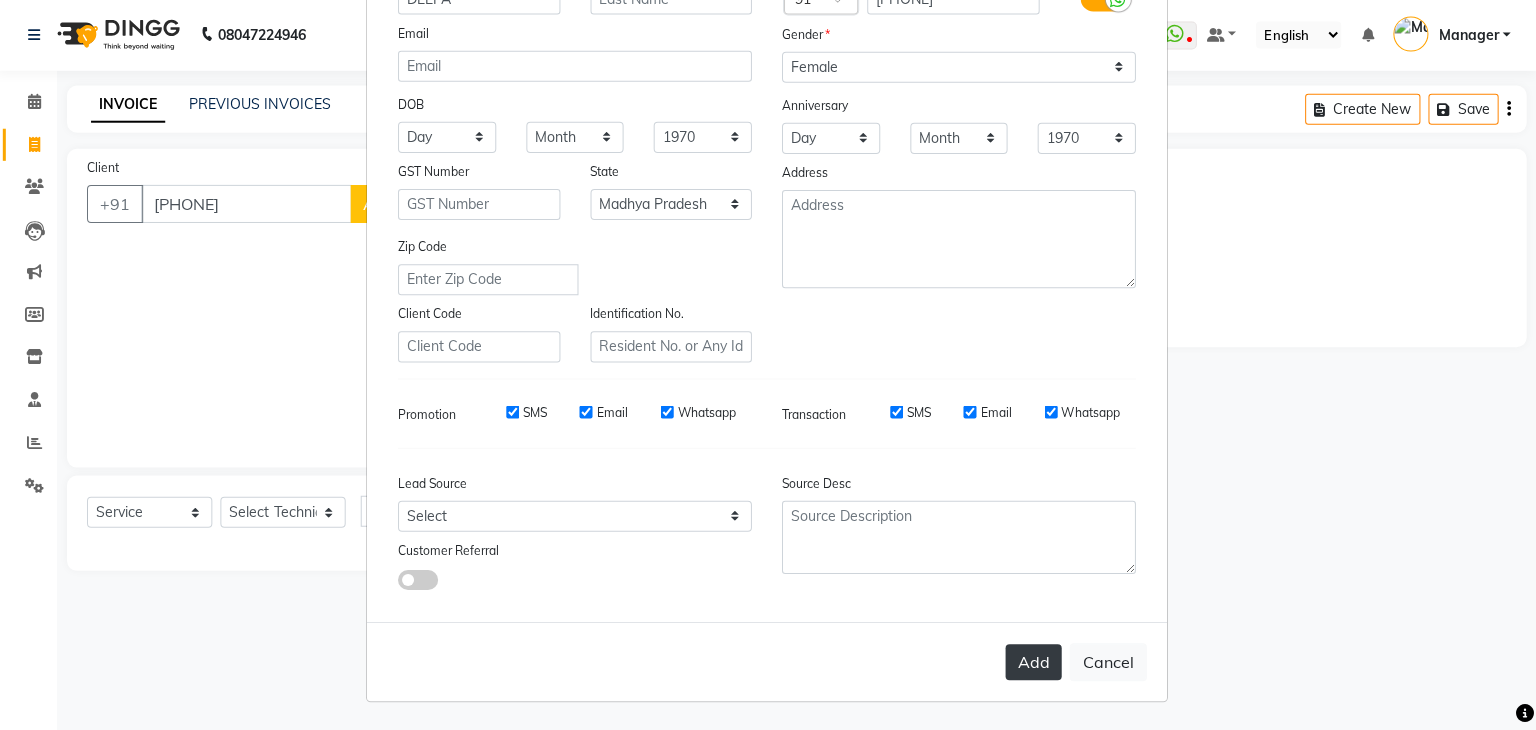 click on "Add" at bounding box center [1034, 662] 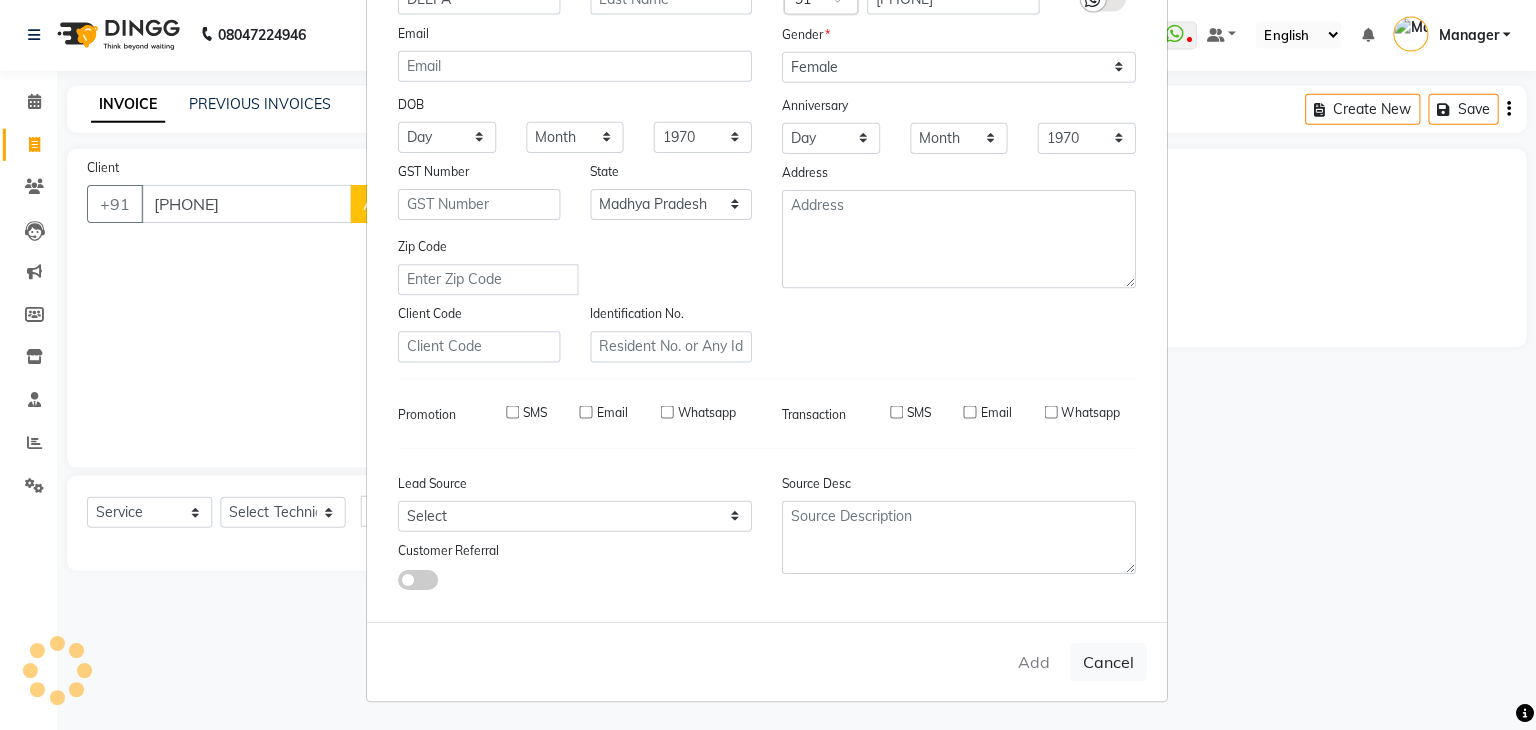 type 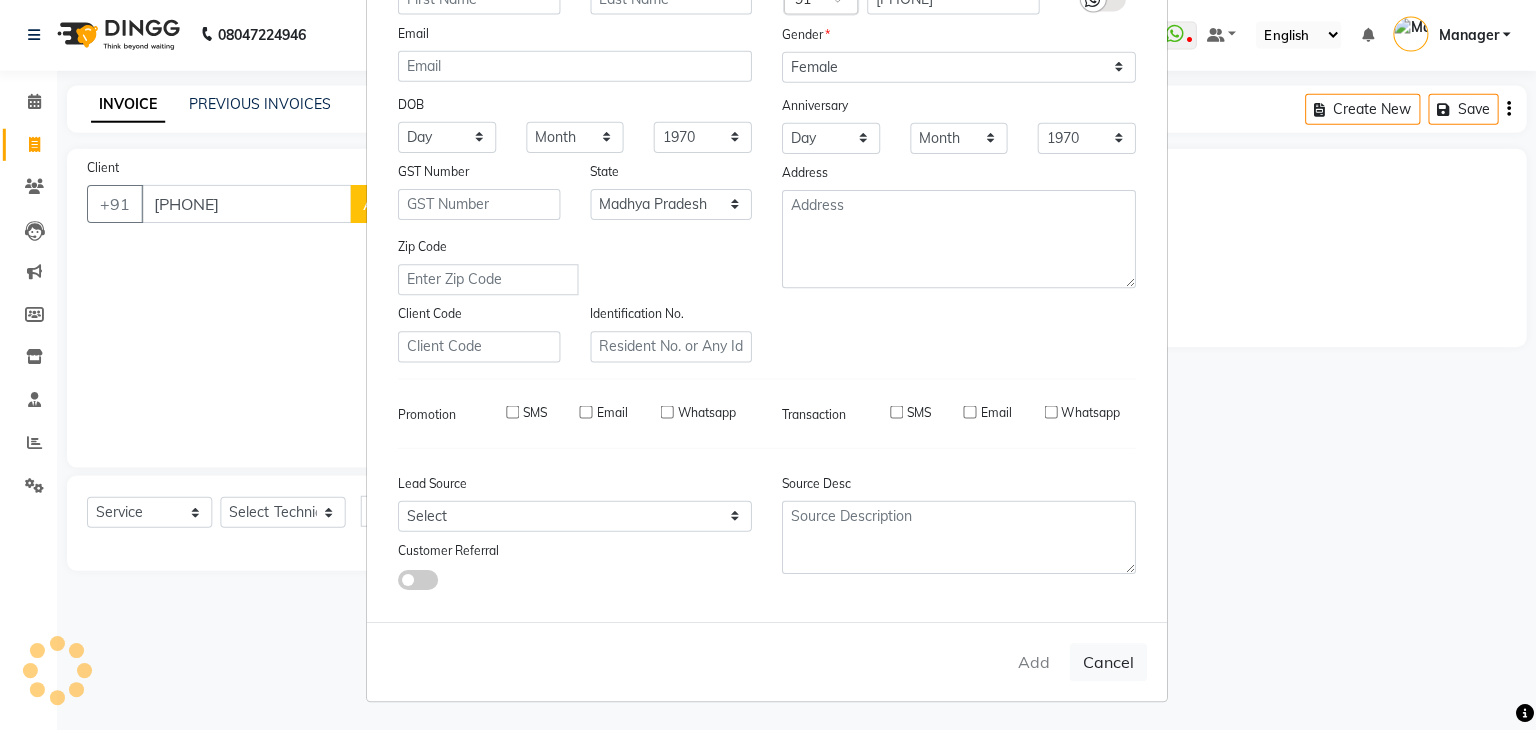 select 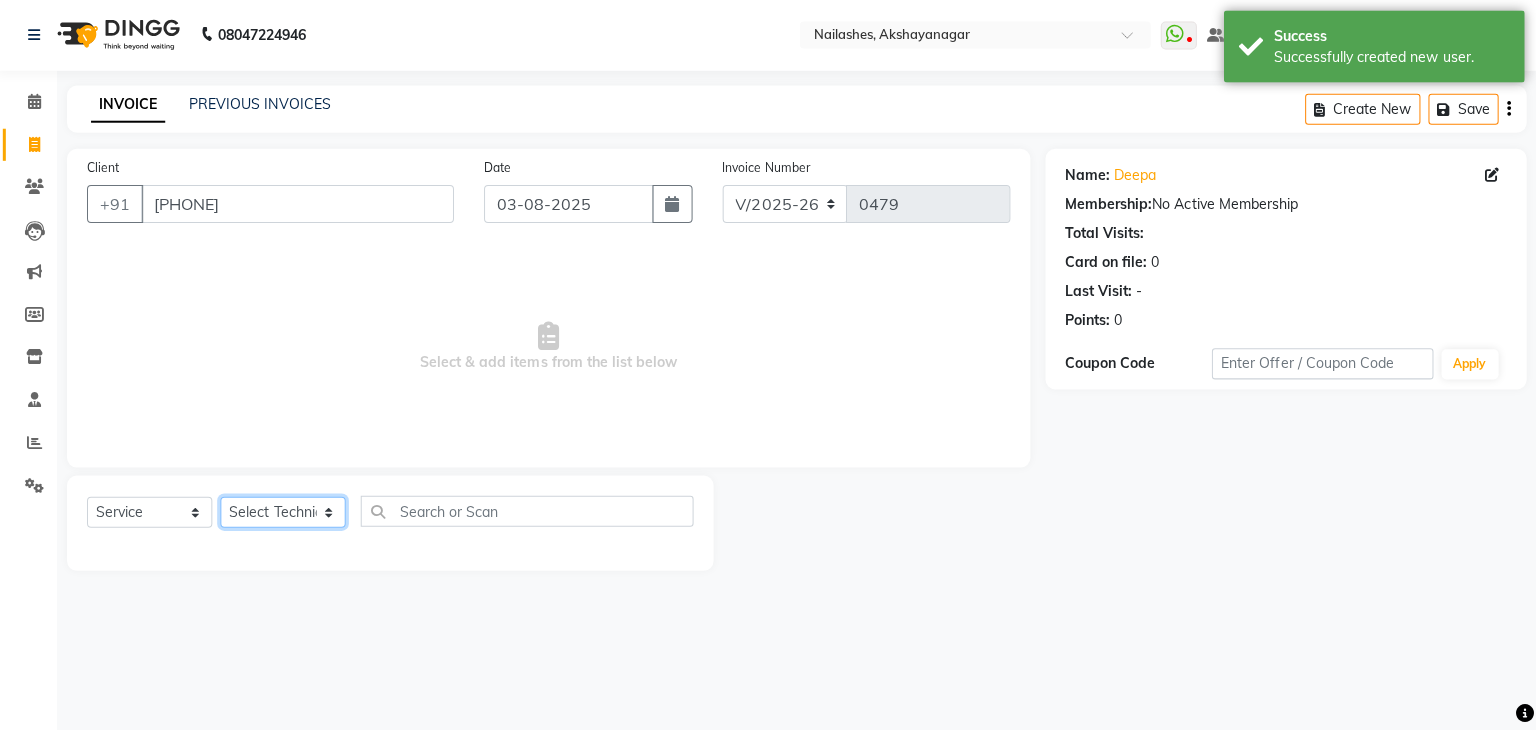 click on "Select Technician Arun Gaurav Manager Varsha" 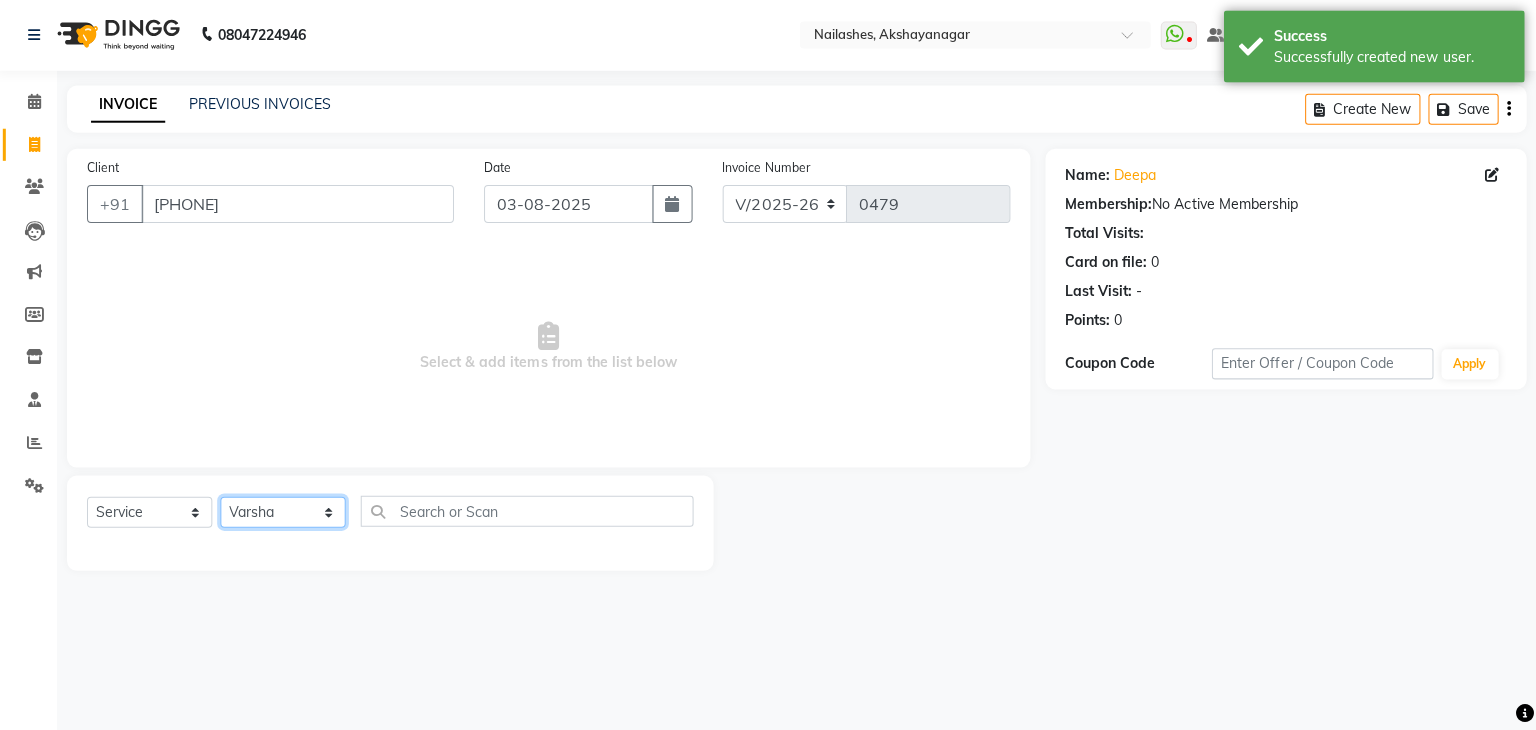 click on "Select Technician Arun Gaurav Manager Varsha" 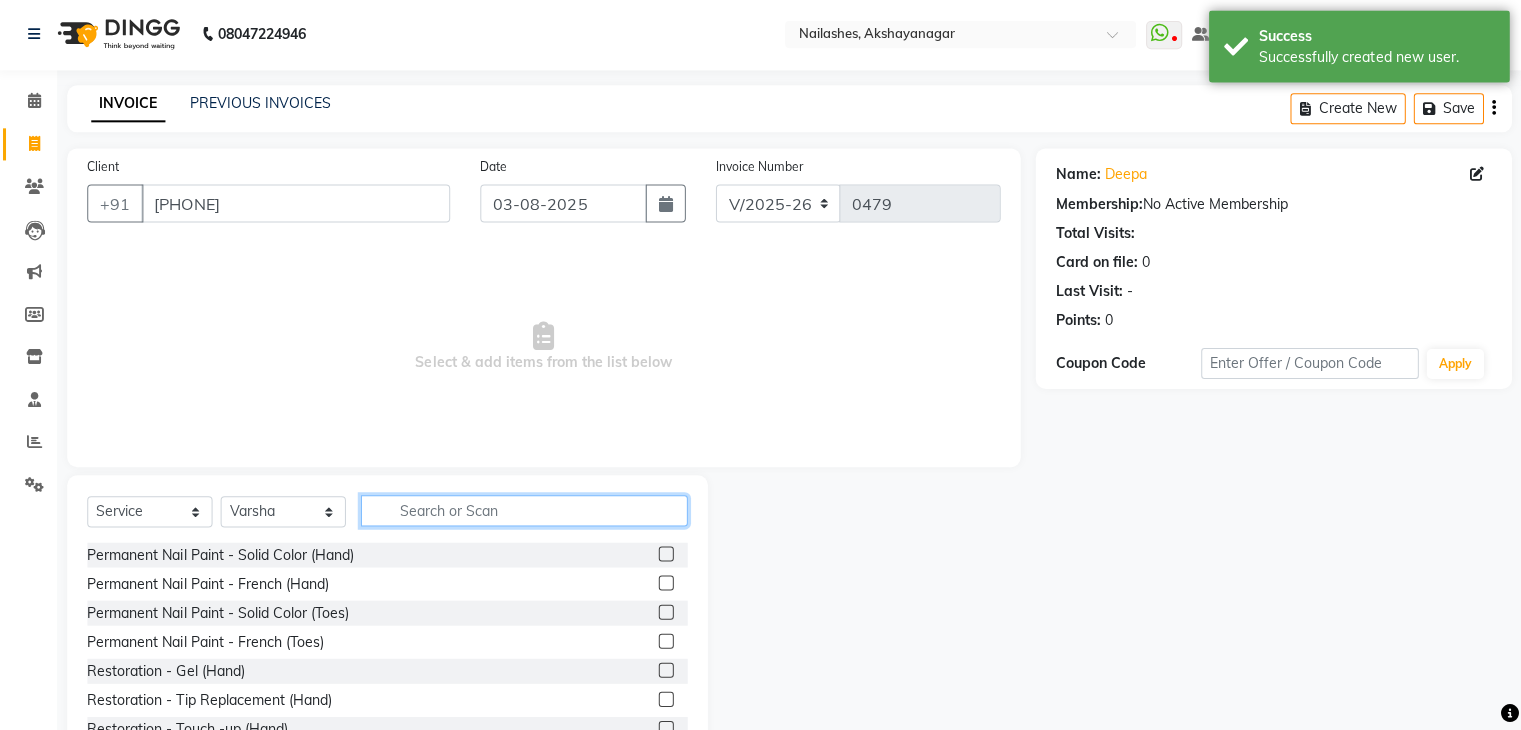 click 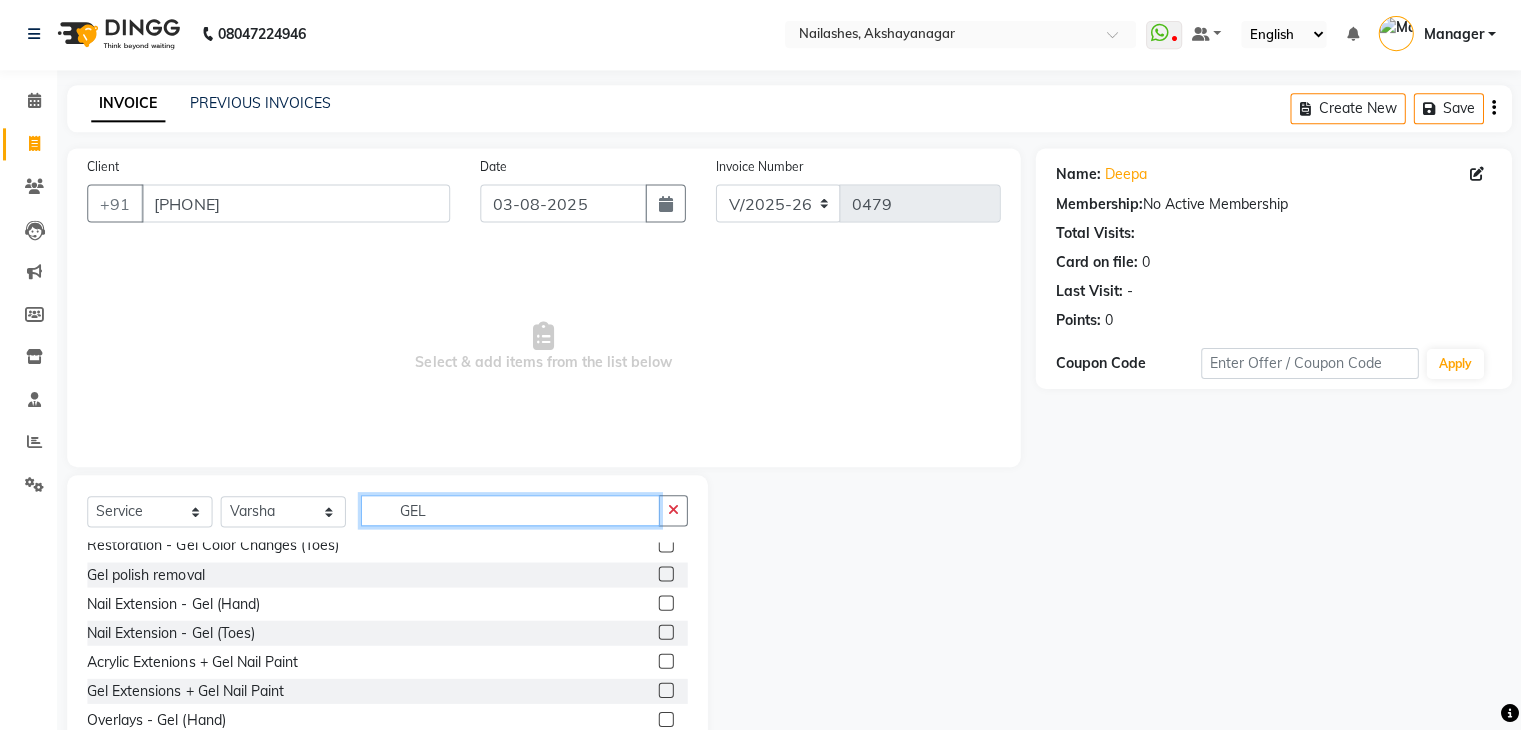 scroll, scrollTop: 97, scrollLeft: 0, axis: vertical 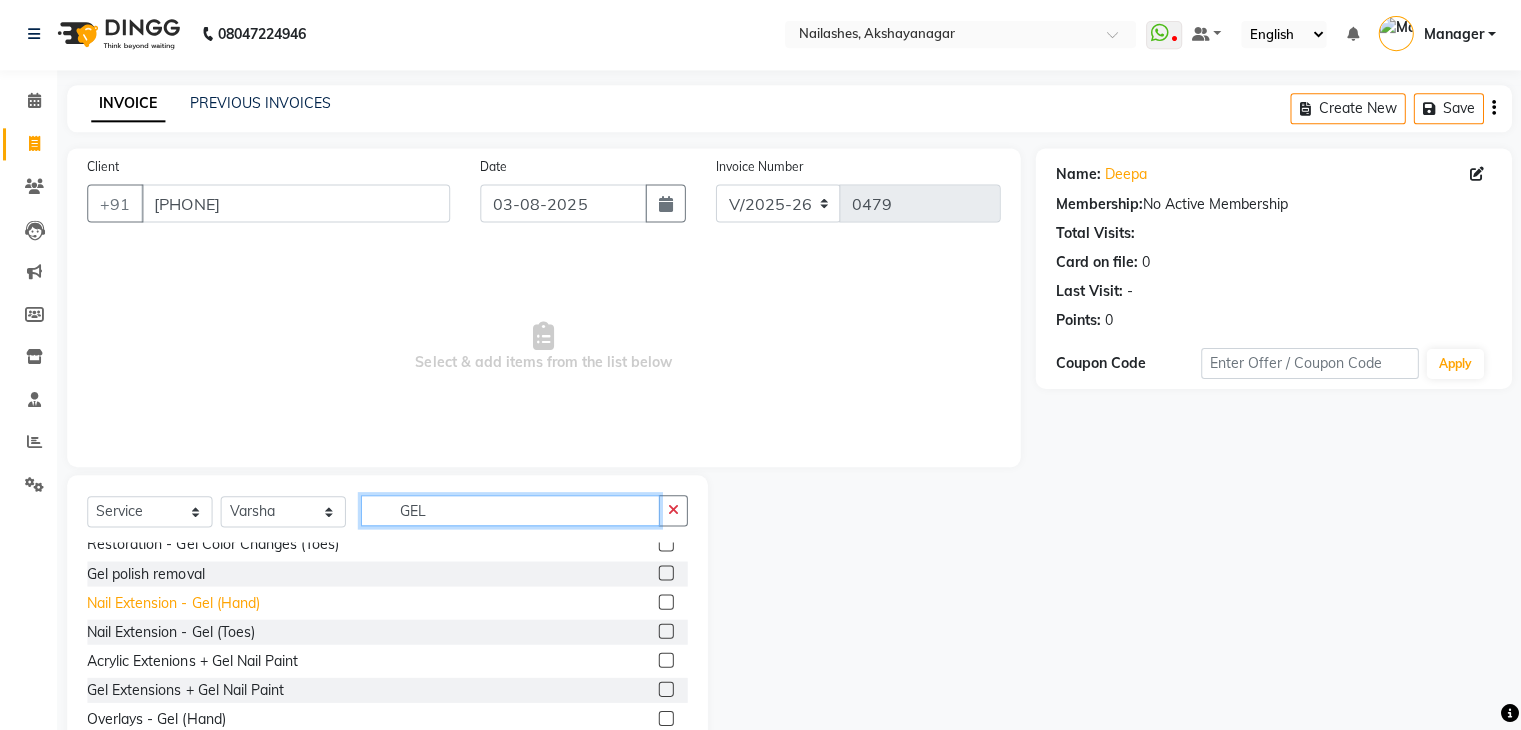 type on "GEL" 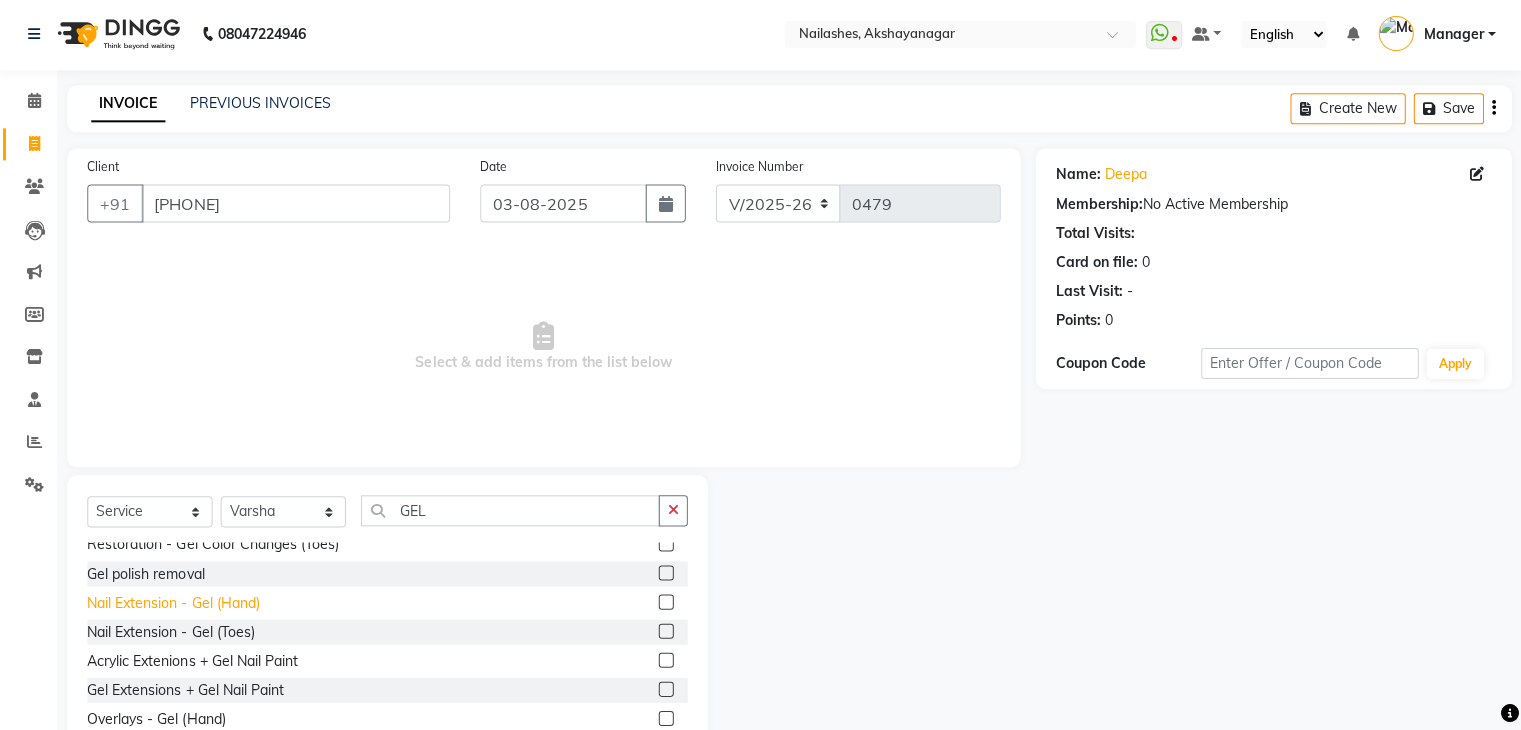 click on "Nail Extension - Gel (Hand)" 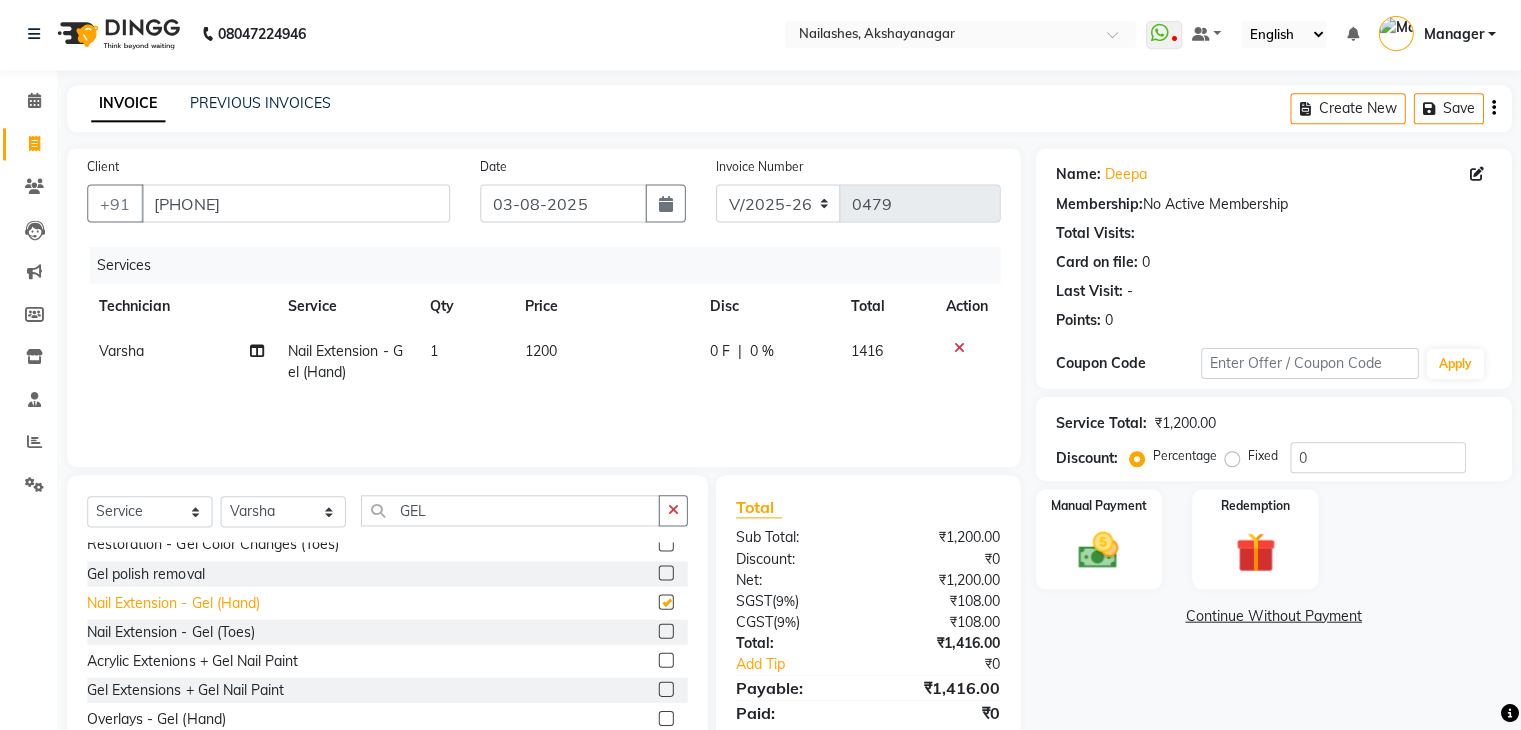 checkbox on "false" 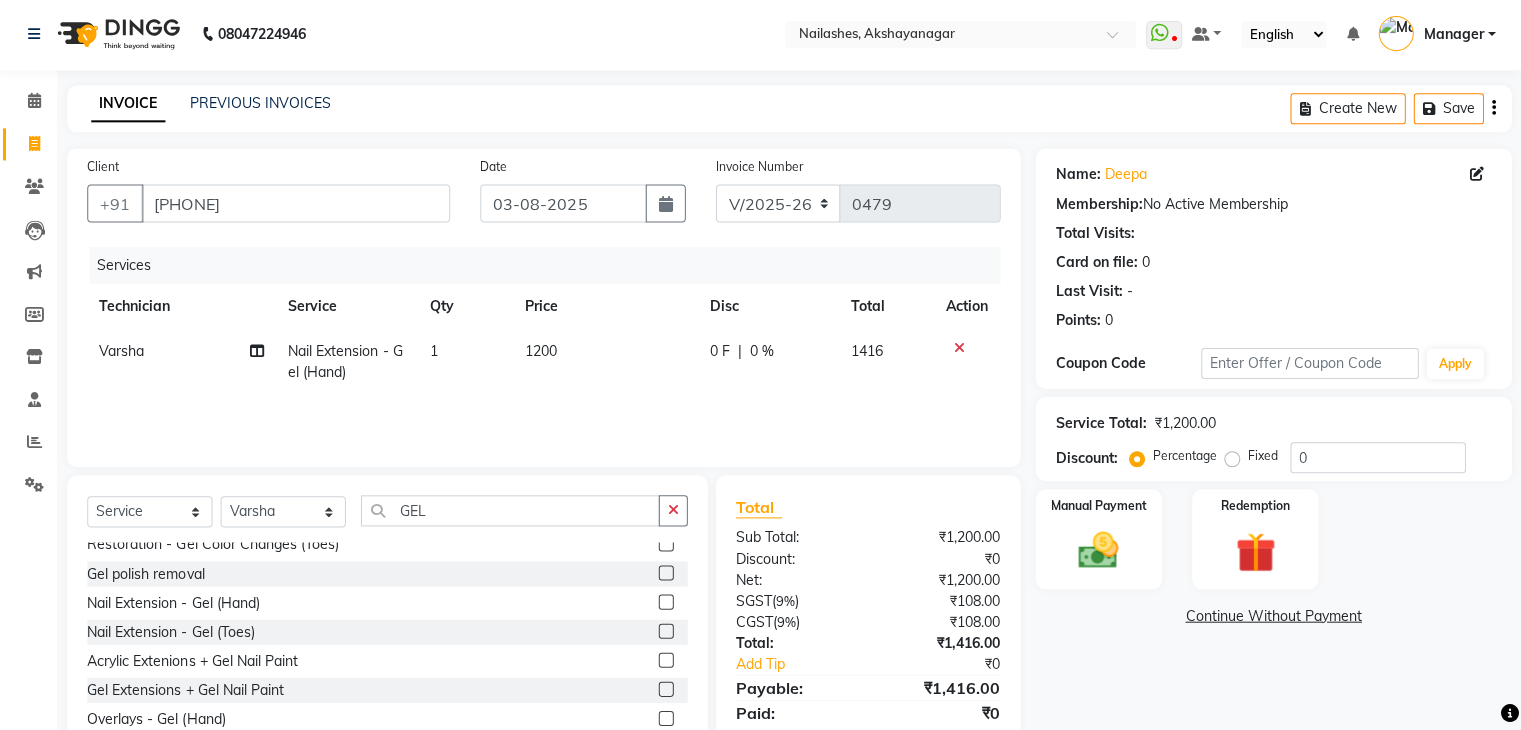 click on "1200" 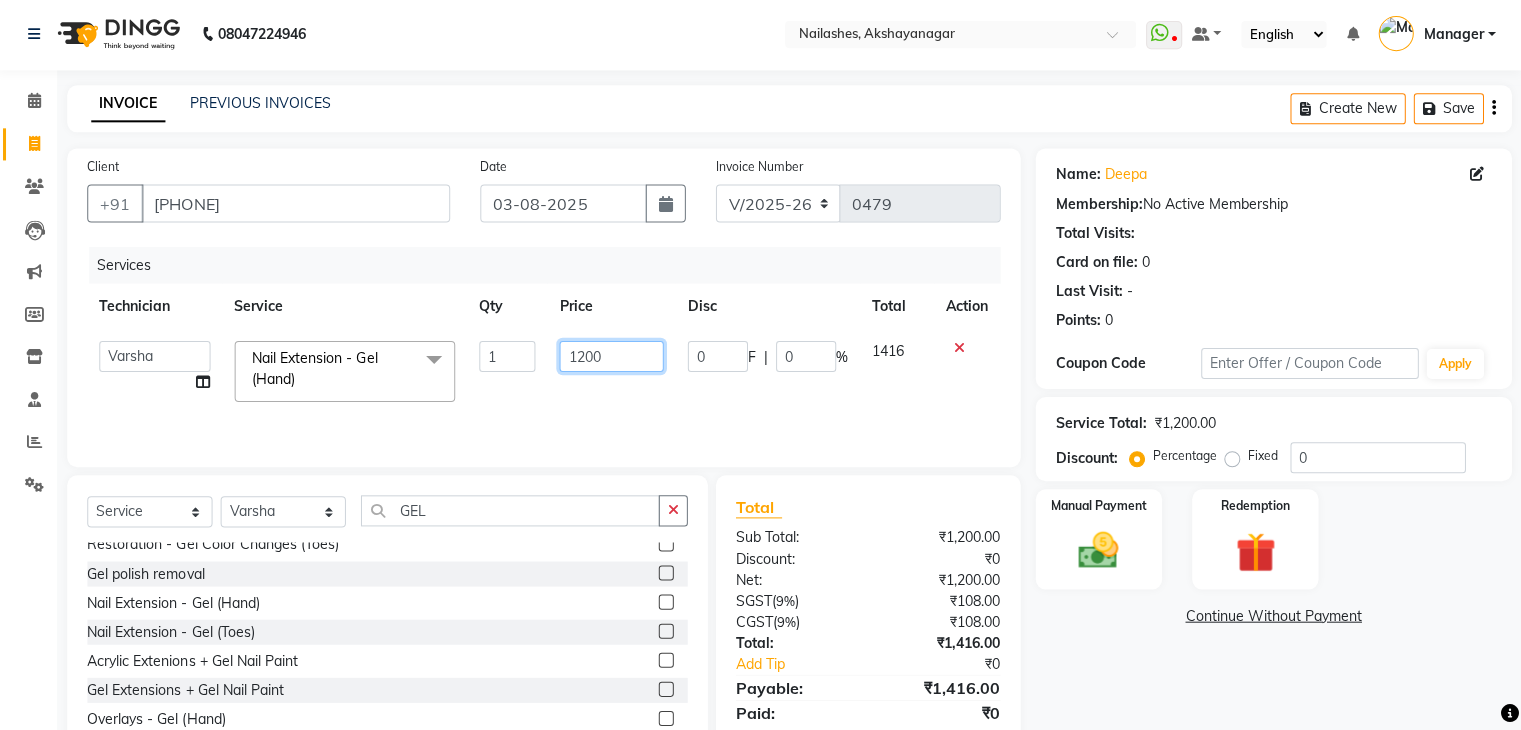 click on "1200" 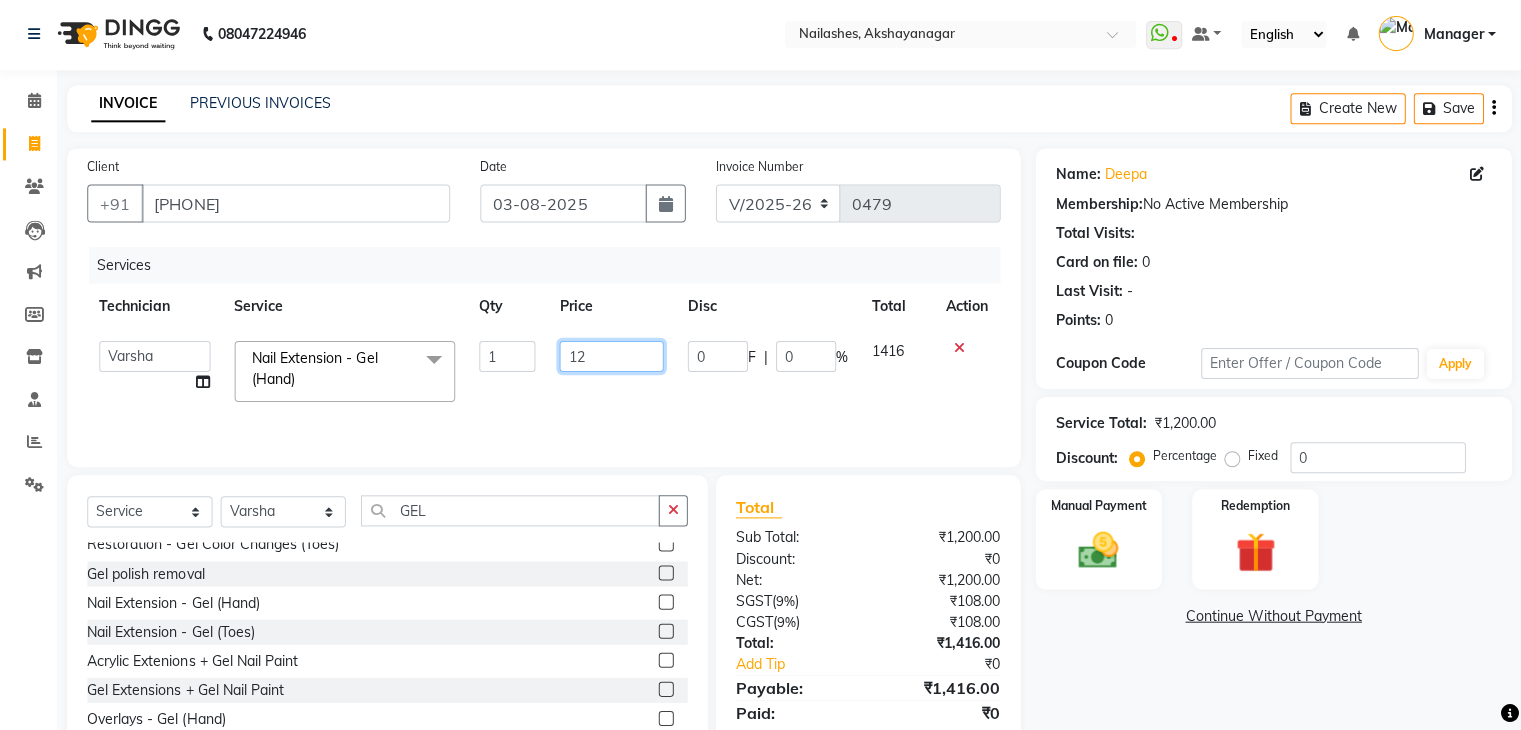 type on "1" 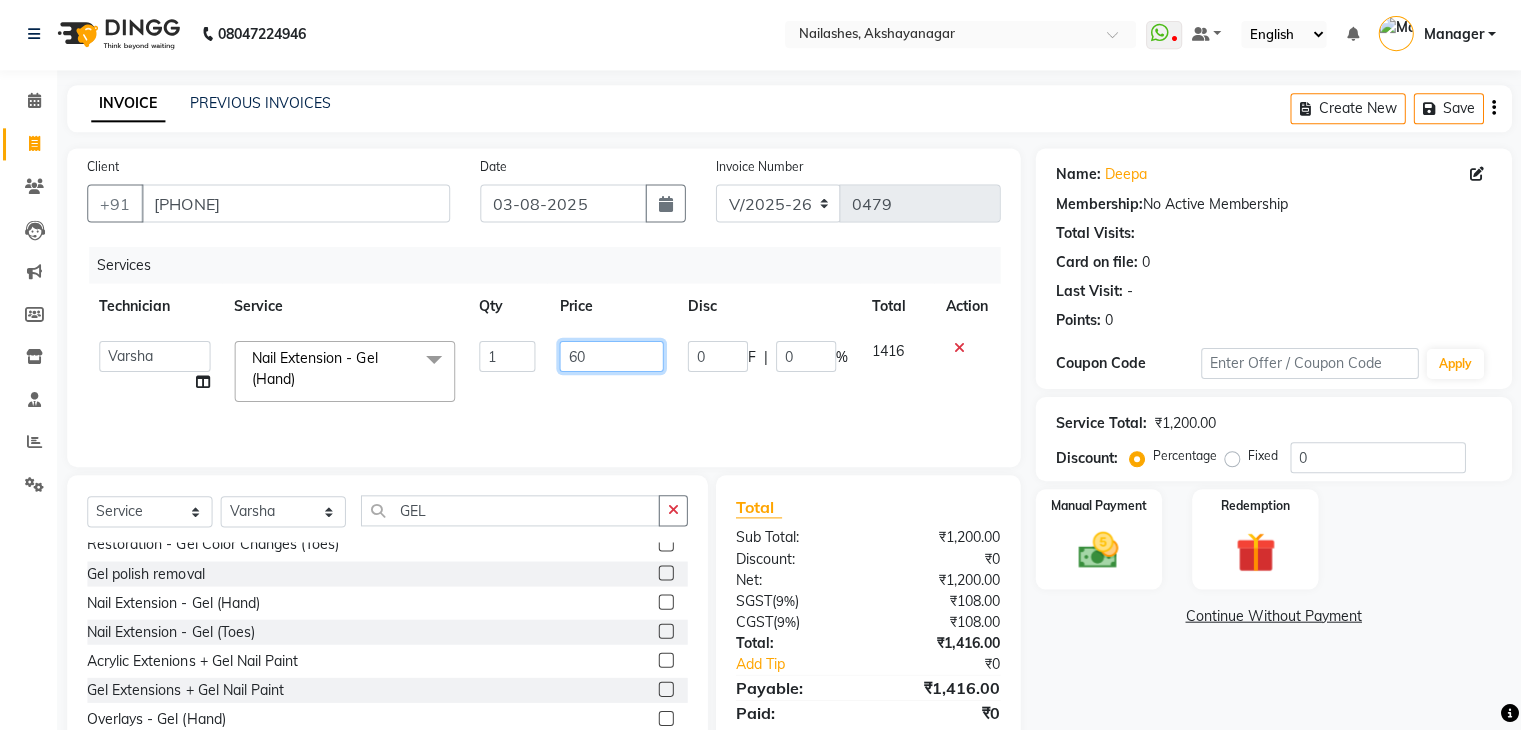 type on "600" 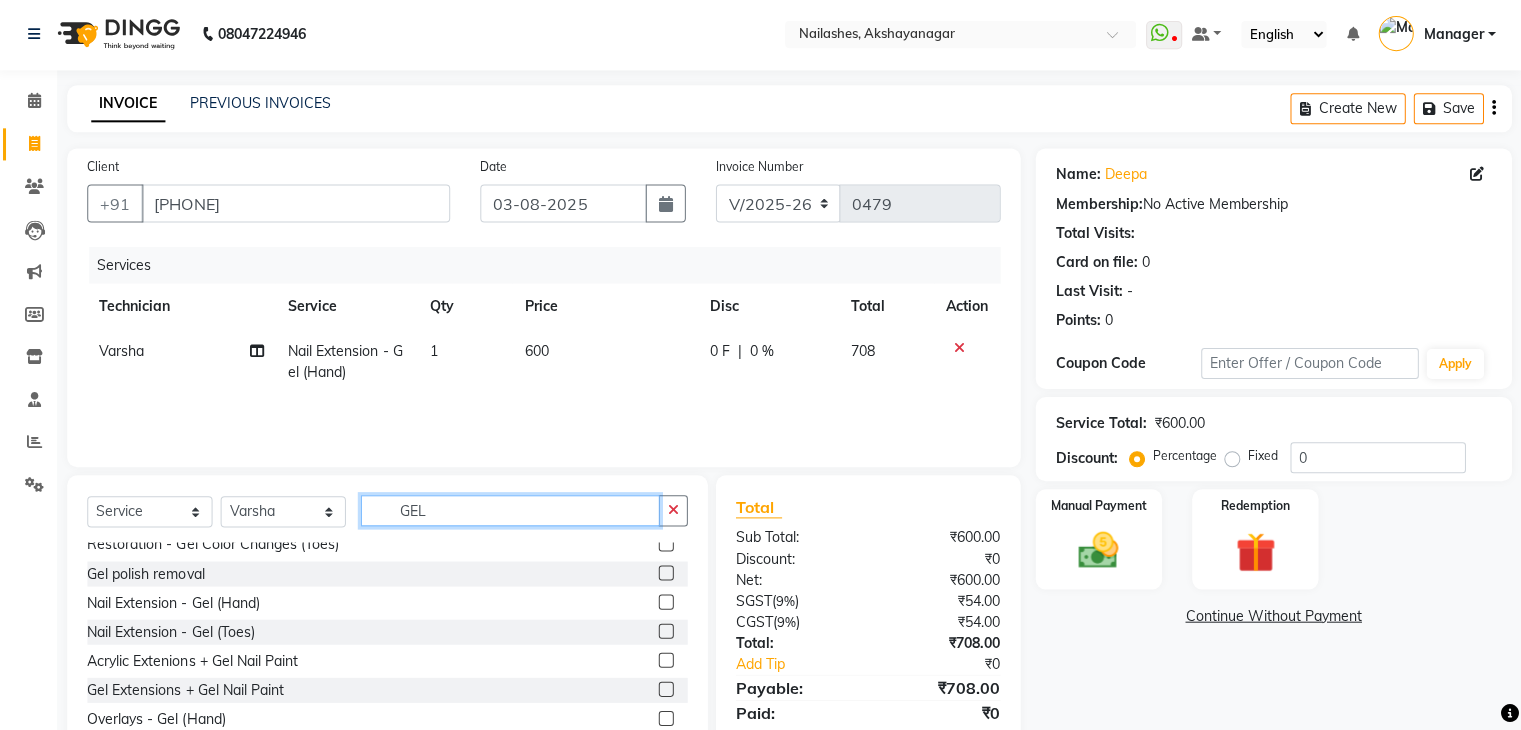 click on "GEL" 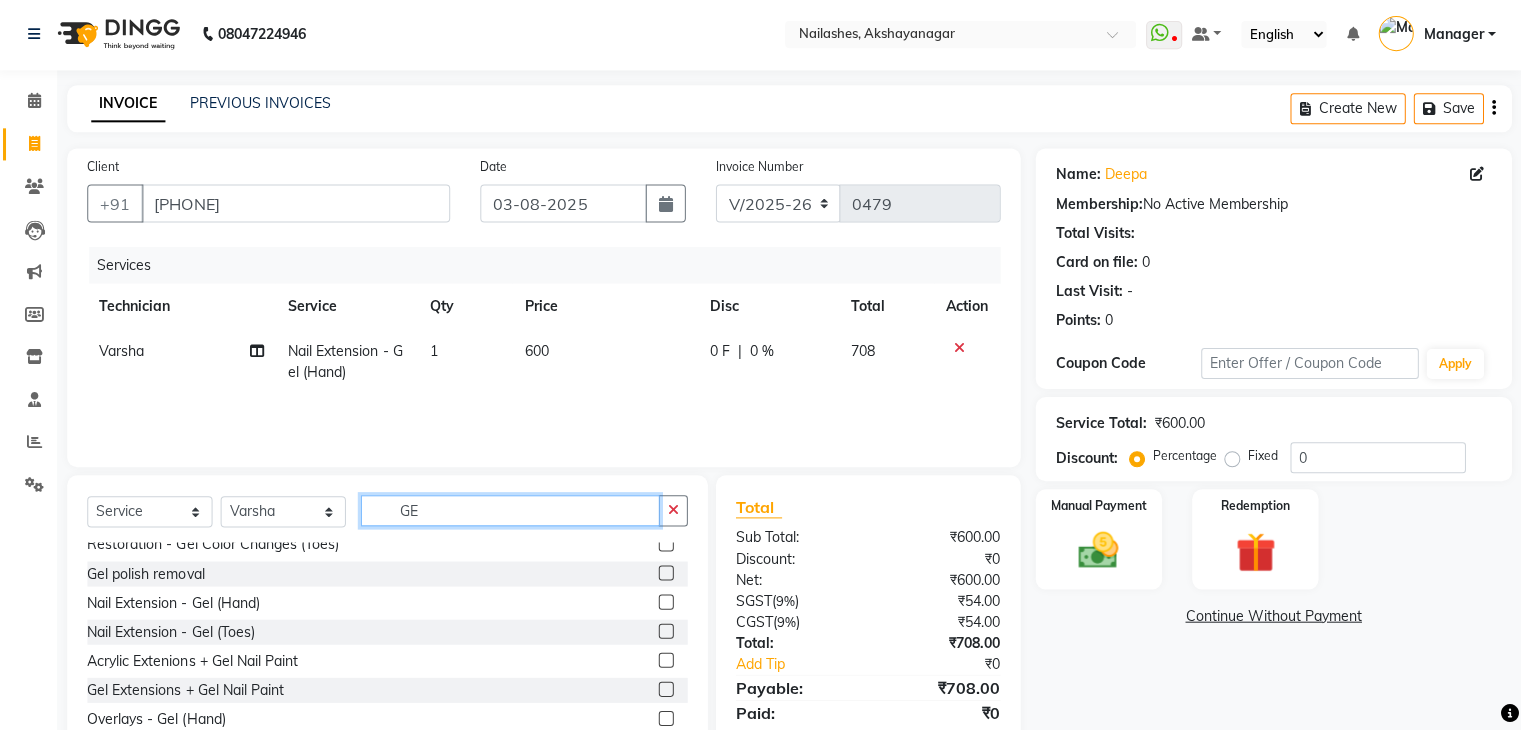type on "G" 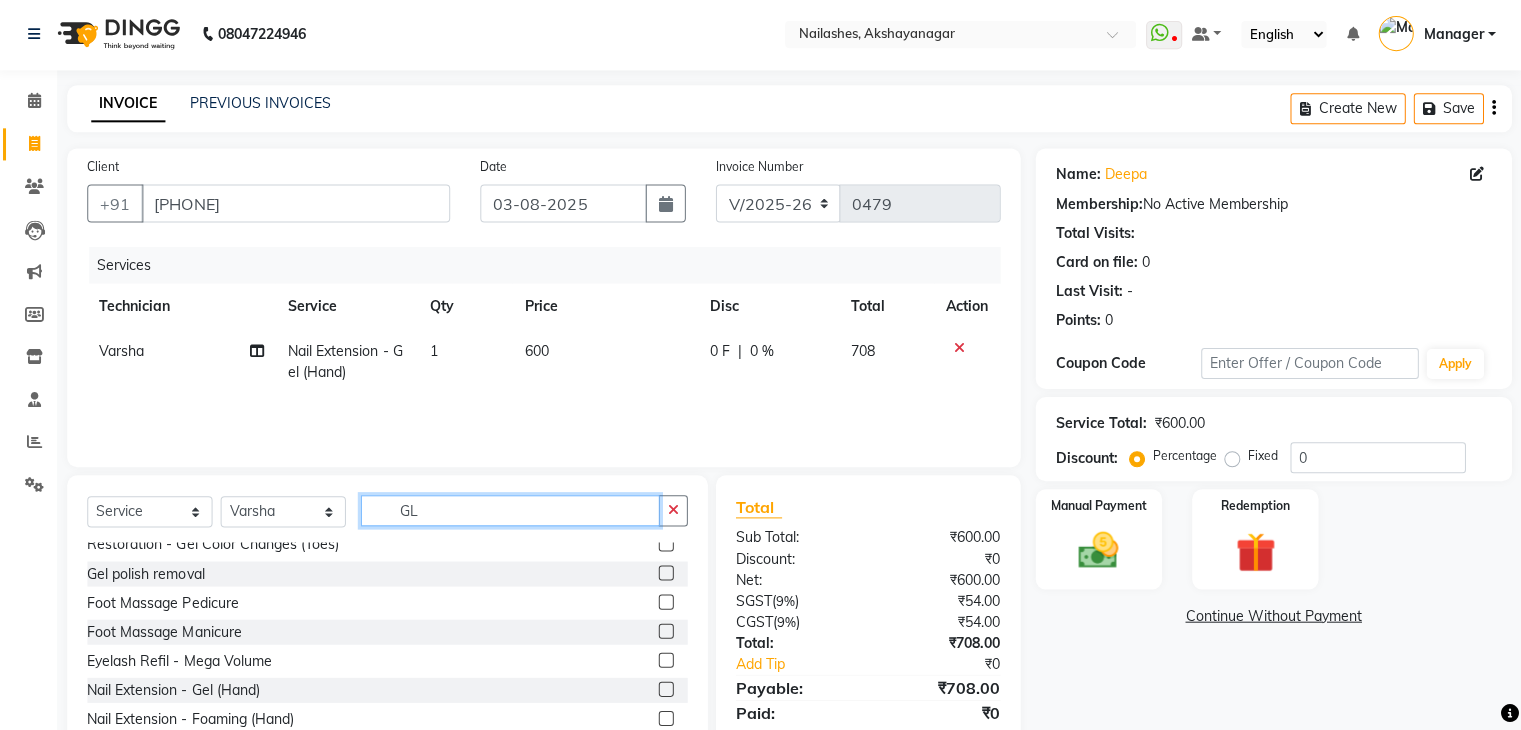 scroll, scrollTop: 0, scrollLeft: 0, axis: both 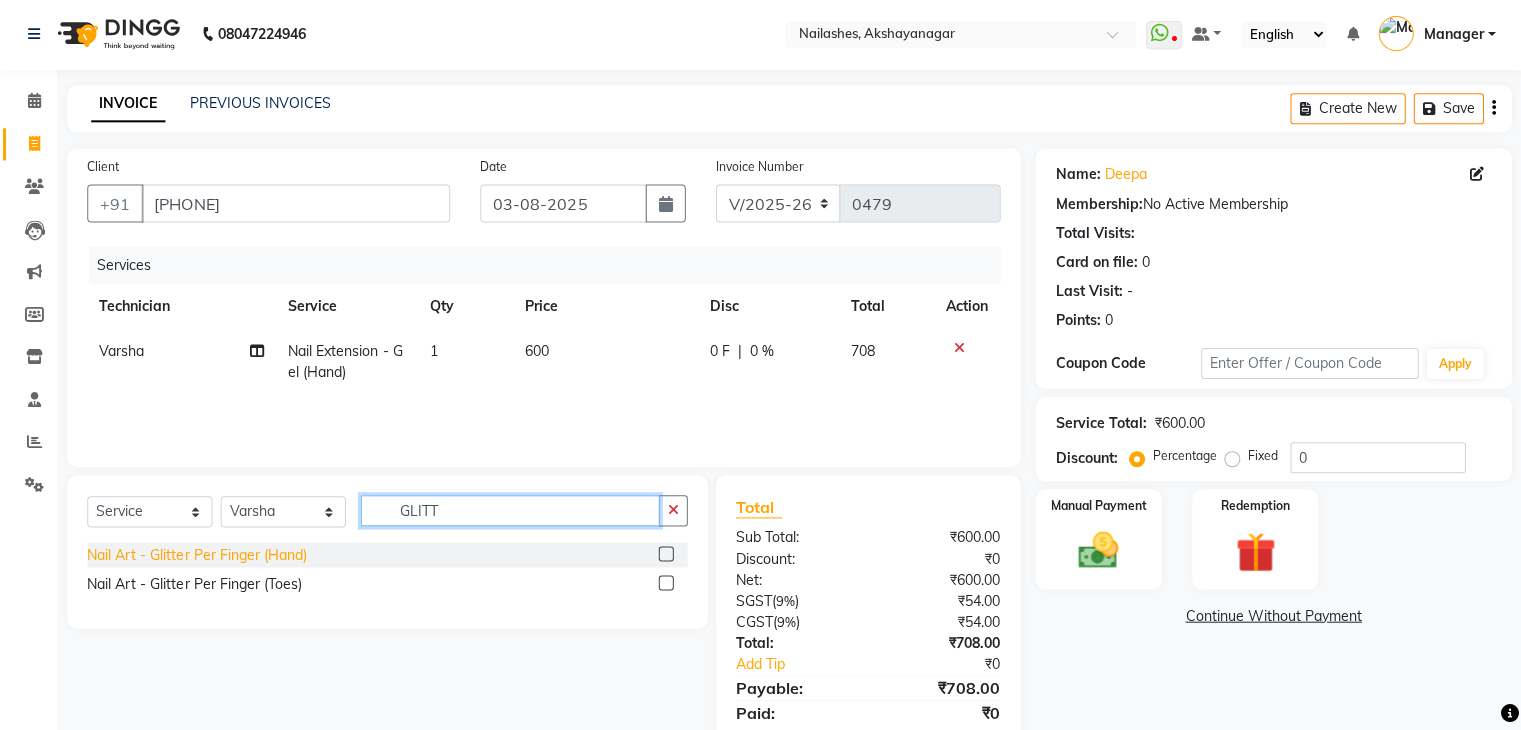 type on "GLITT" 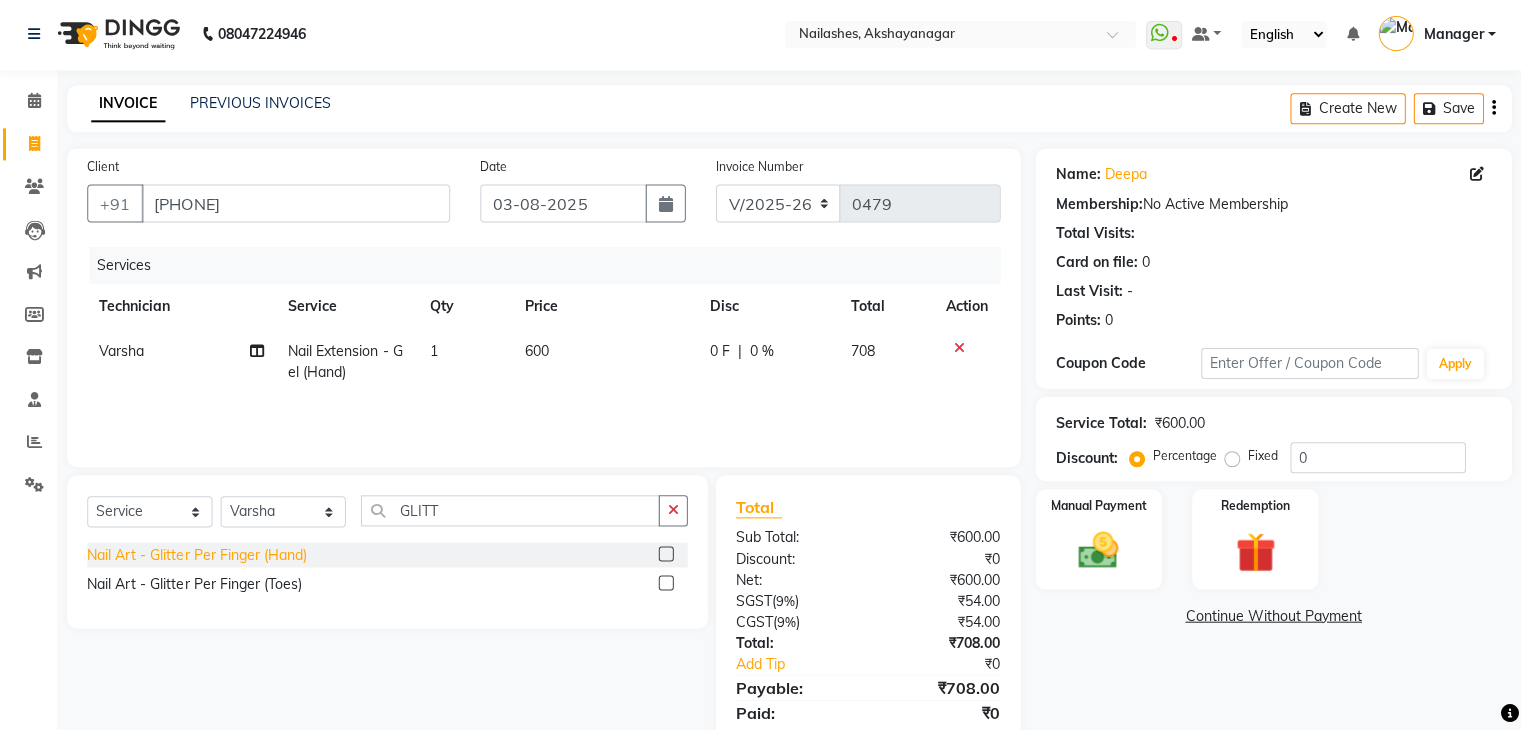 click on "Nail Art - Glitter Per Finger (Hand)" 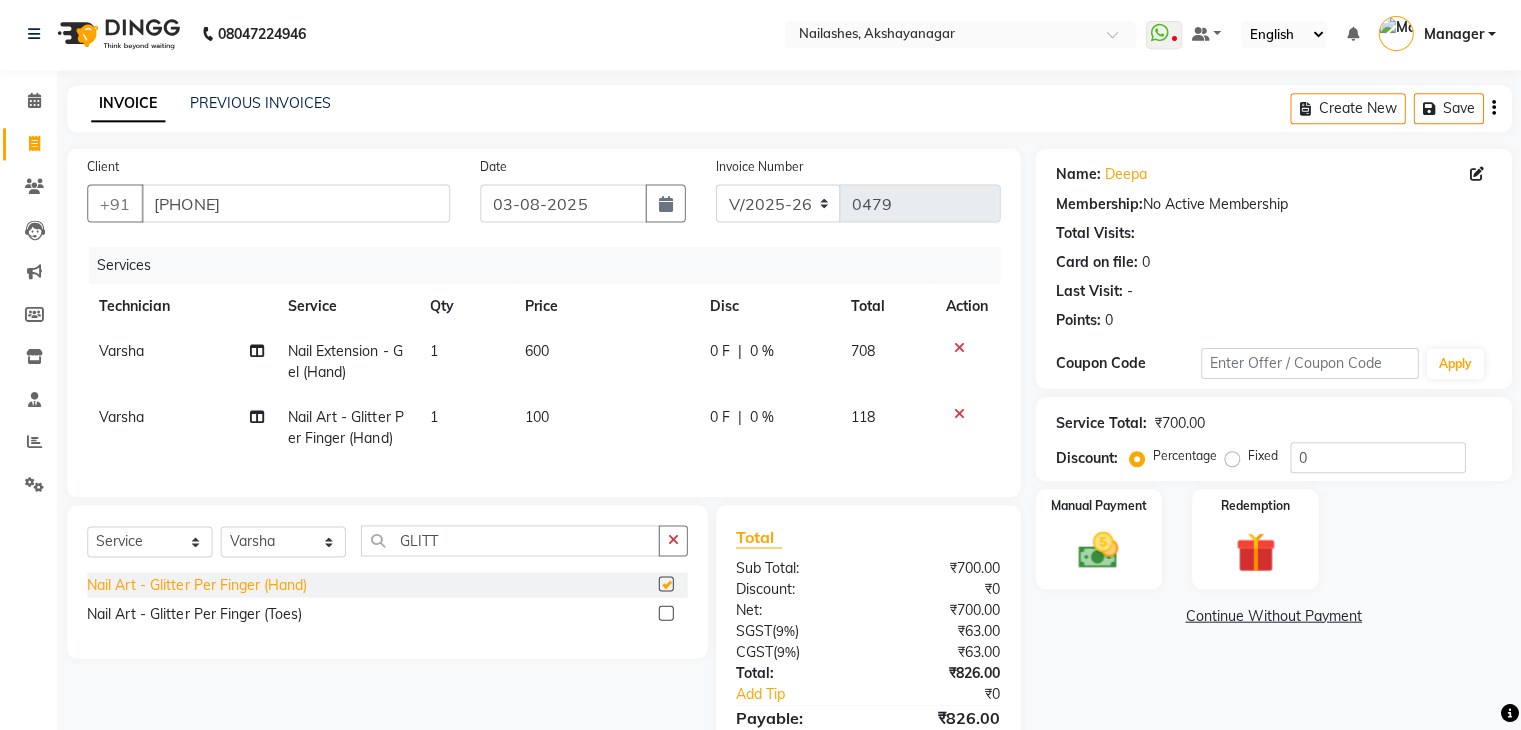 checkbox on "false" 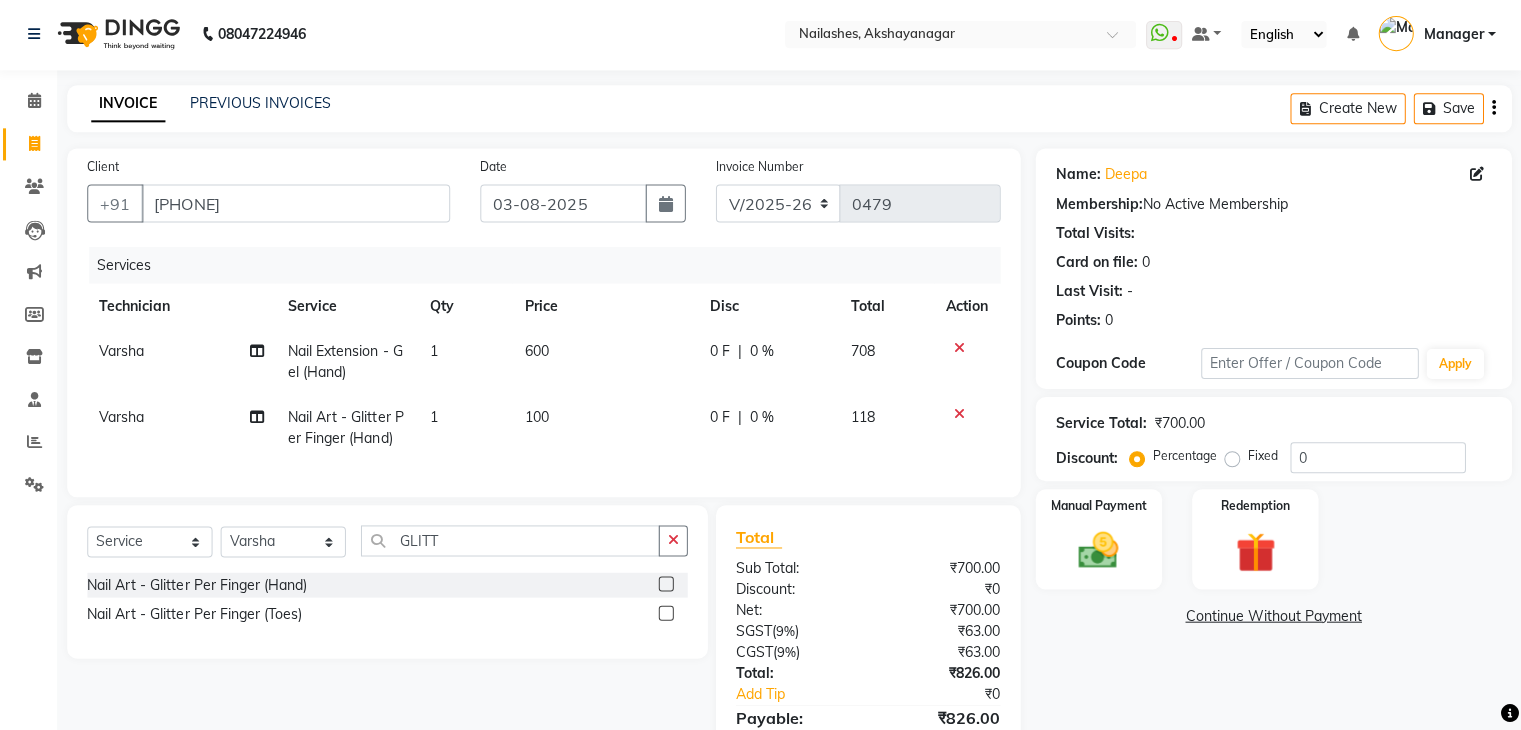 click on "100" 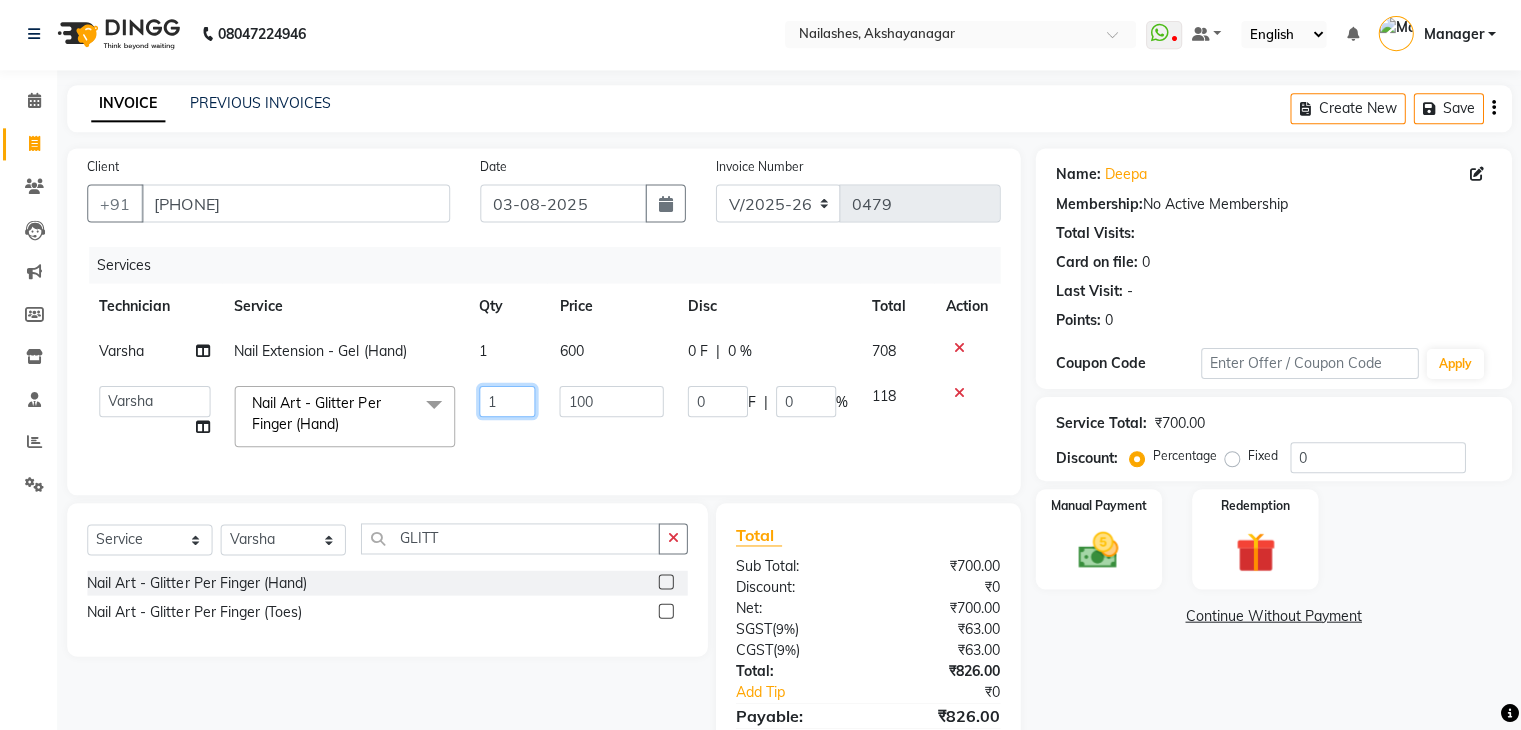 click on "1" 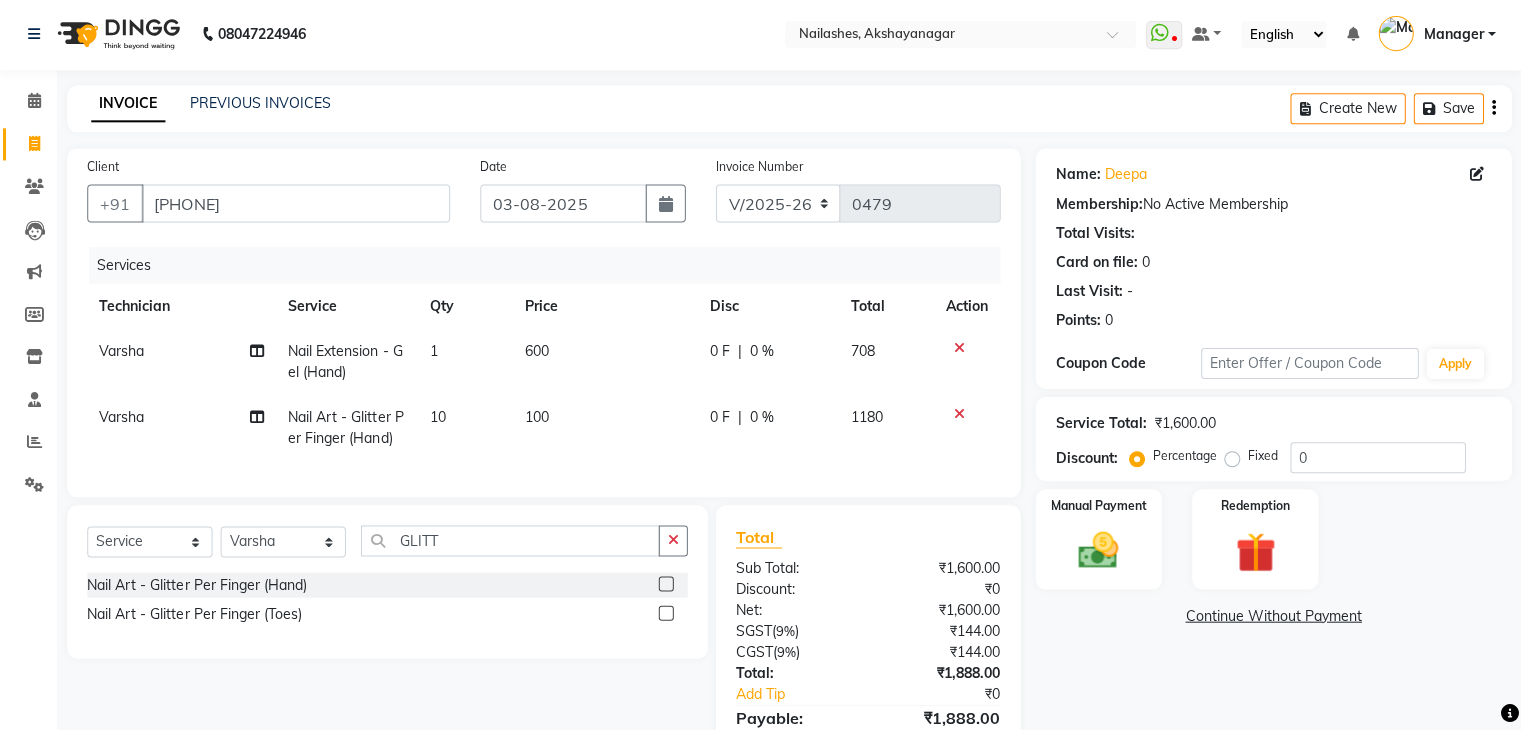 click on "100" 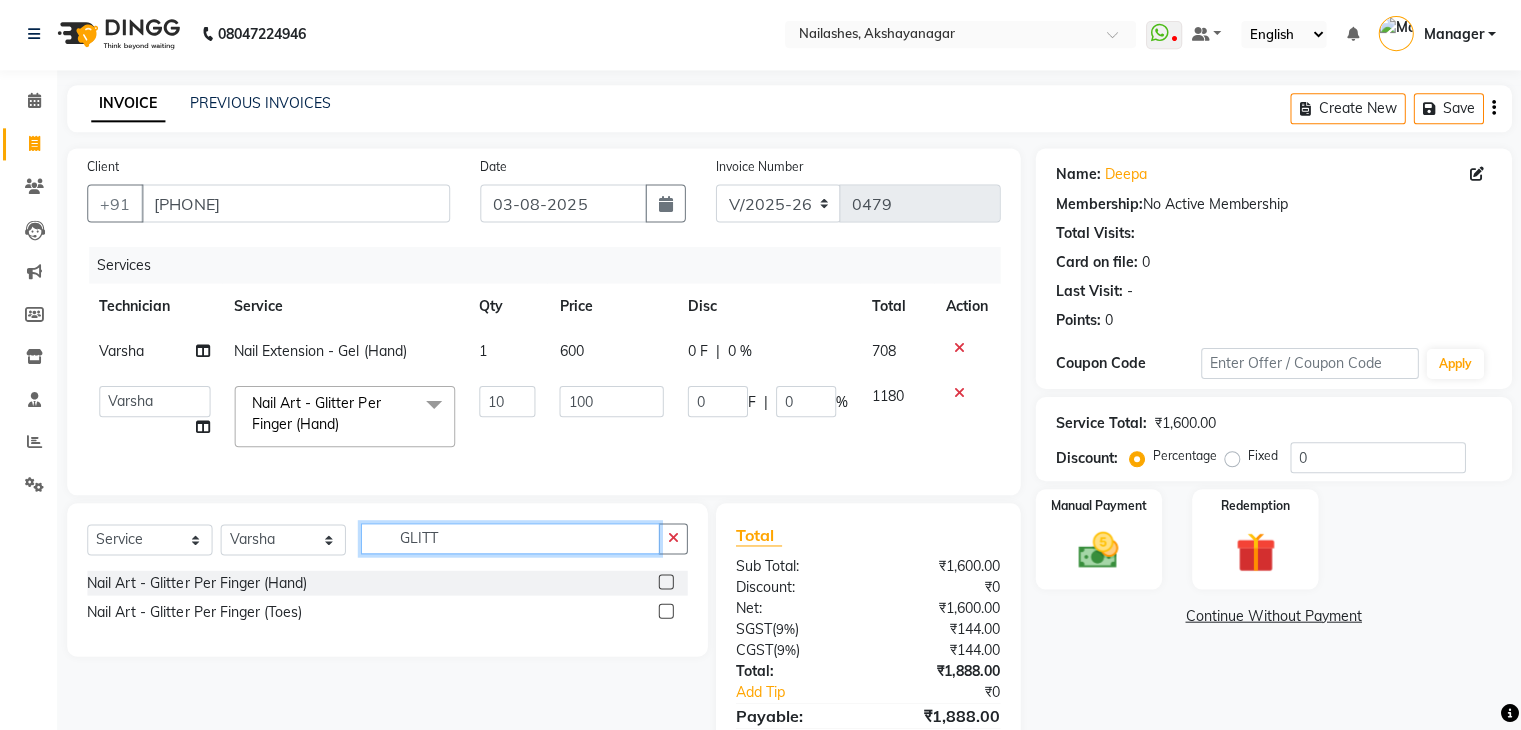 click on "GLITT" 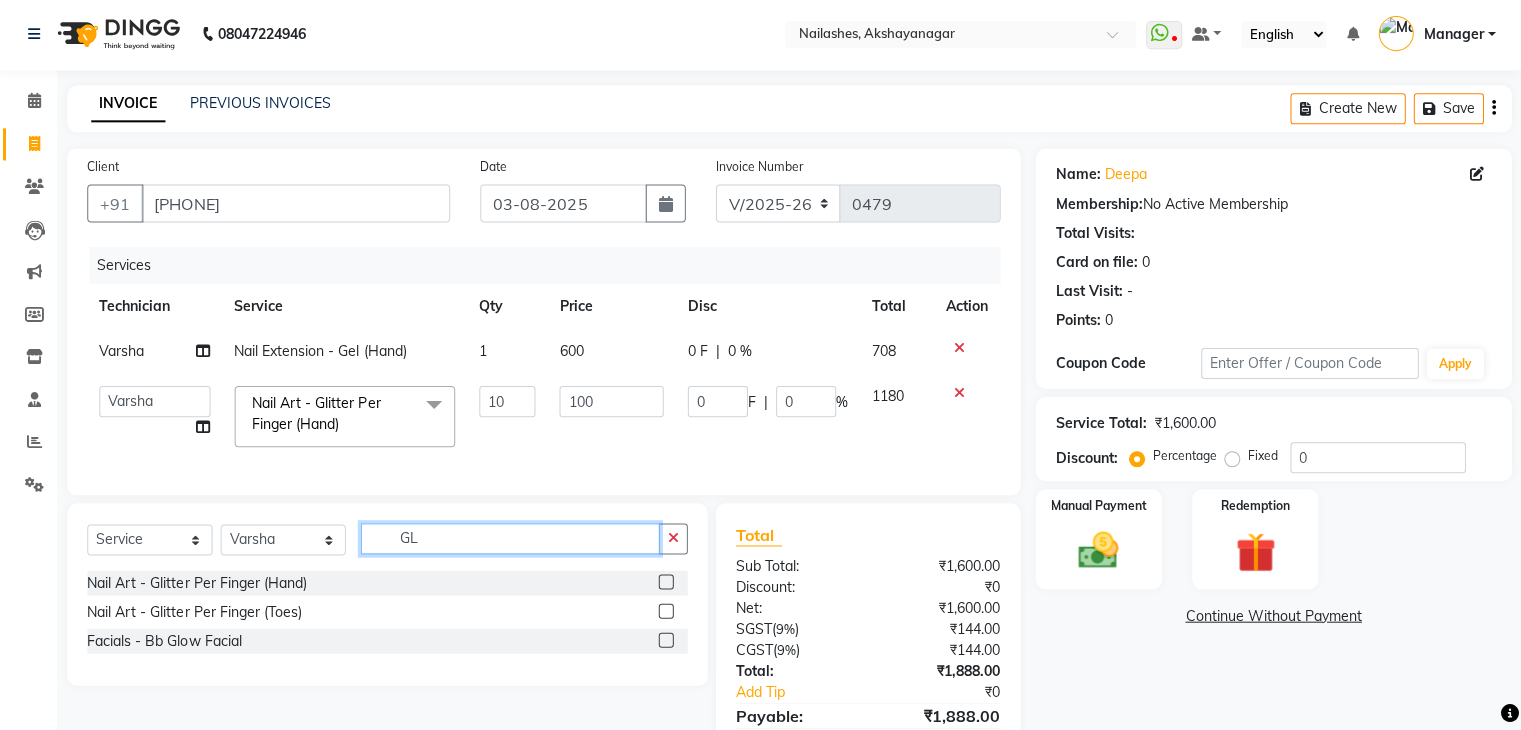 type on "G" 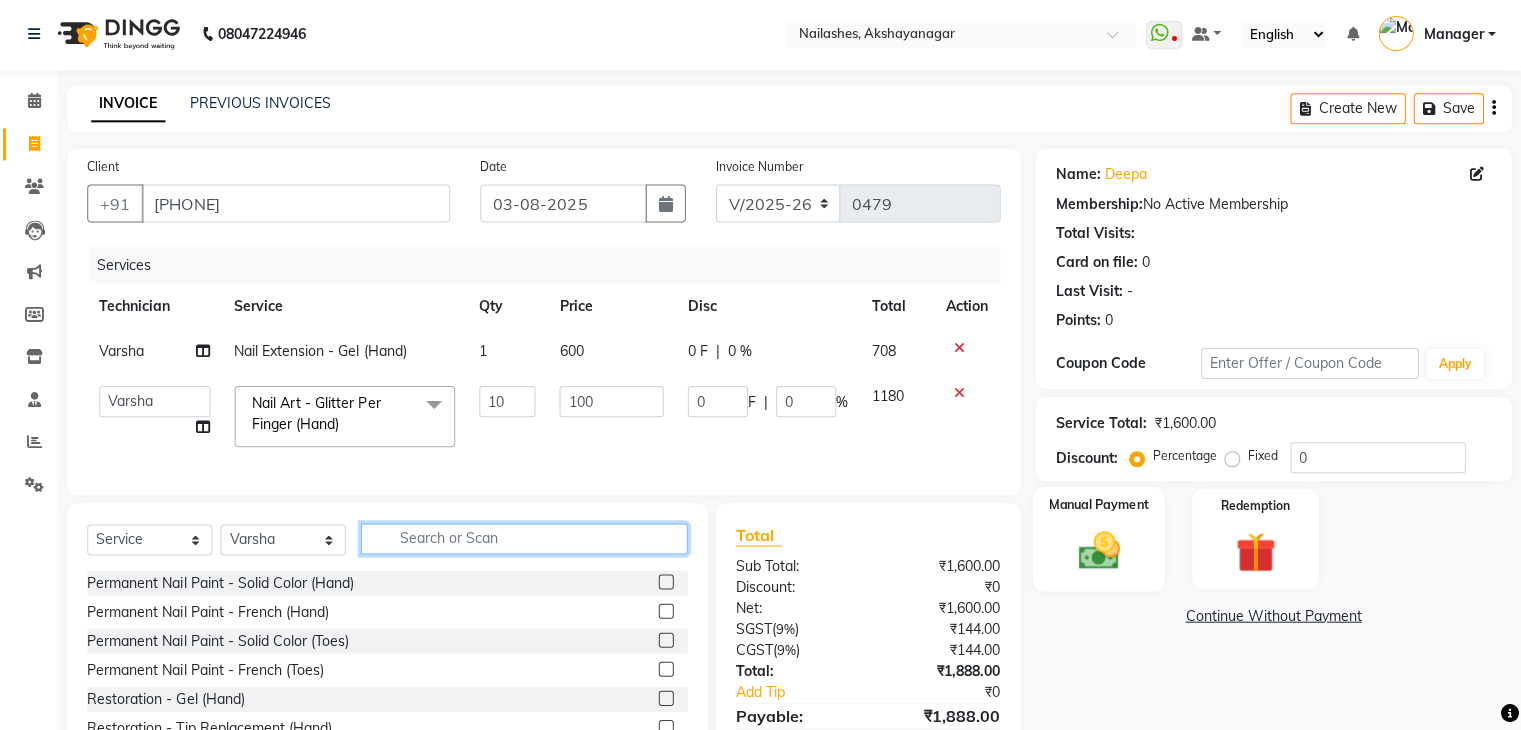 type 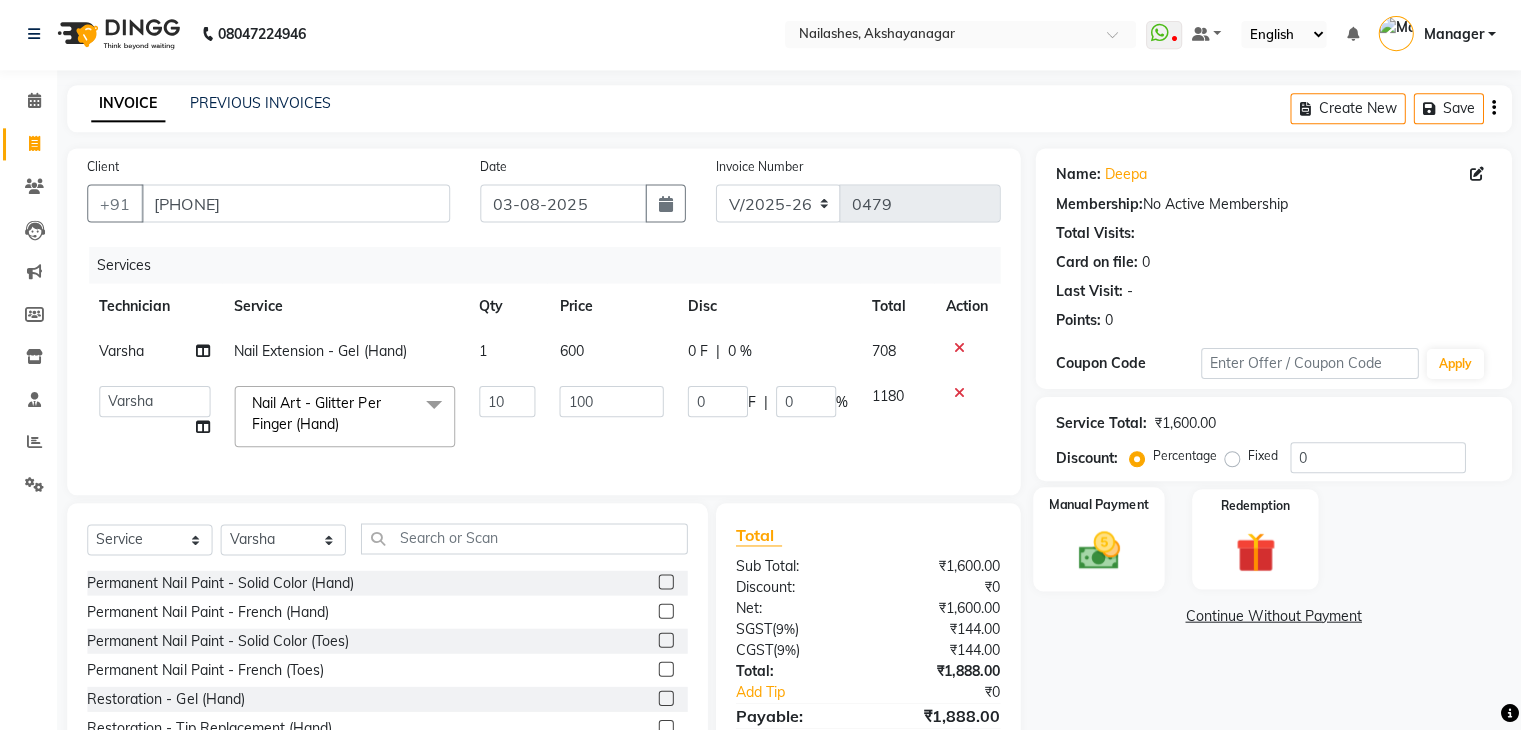 click 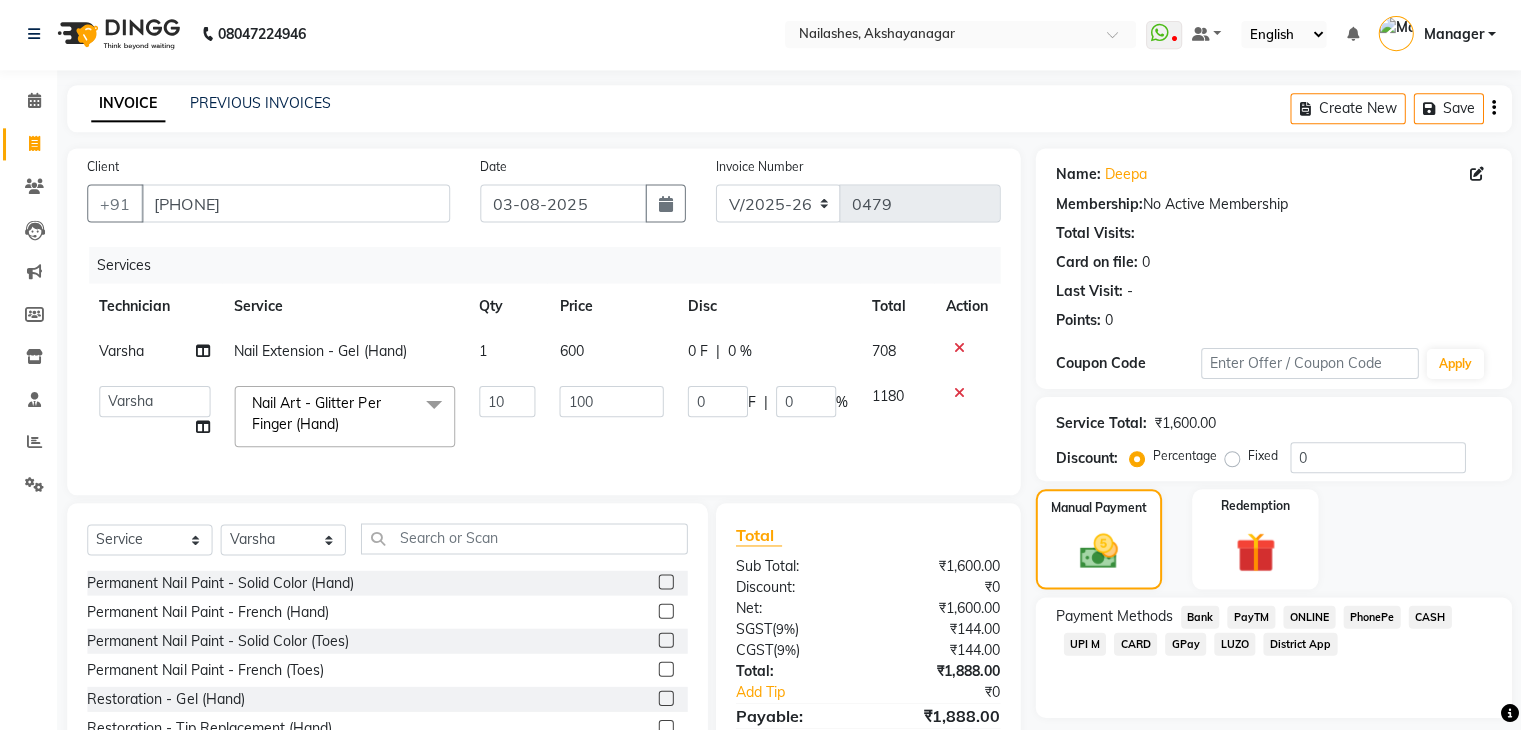 click on "UPI M" 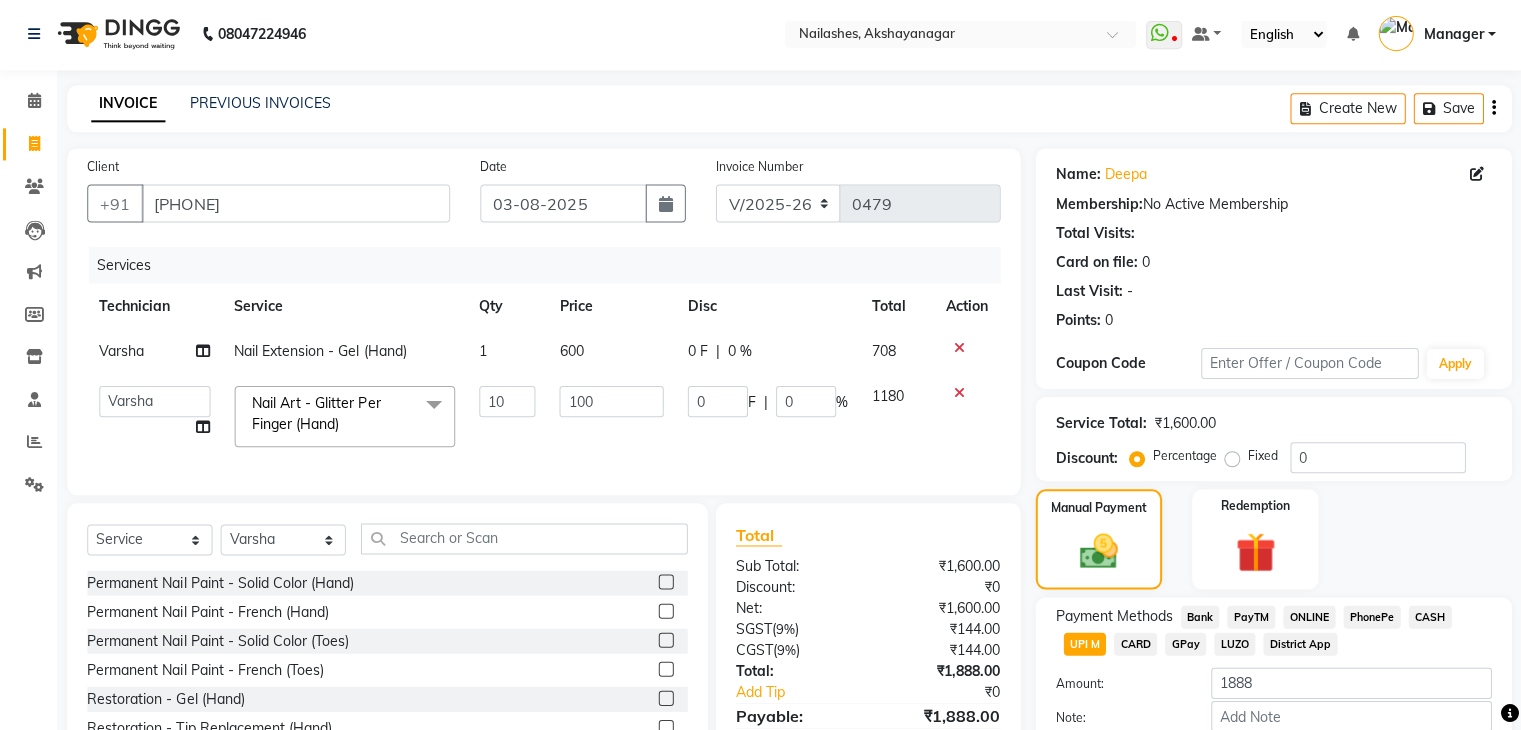scroll, scrollTop: 117, scrollLeft: 0, axis: vertical 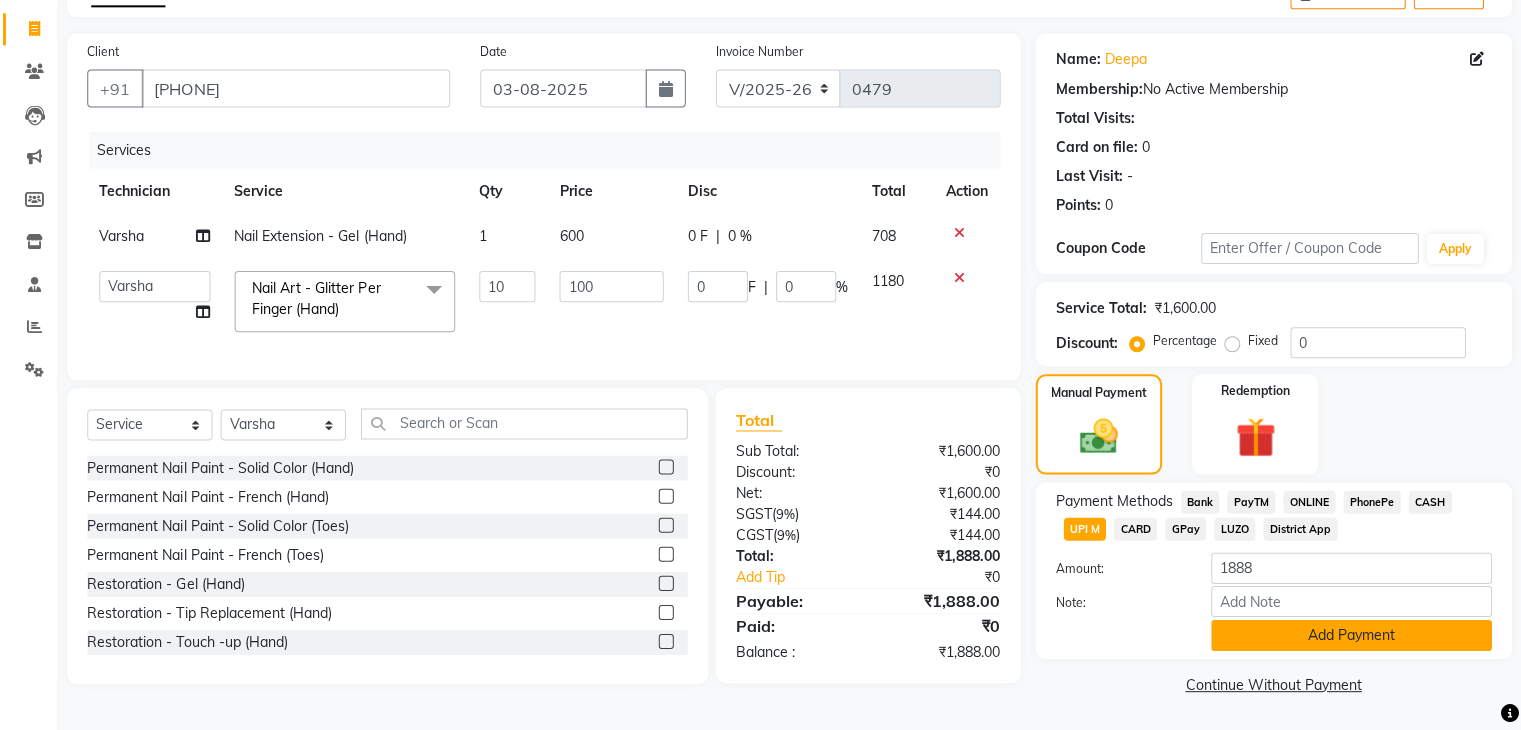 click on "Add Payment" 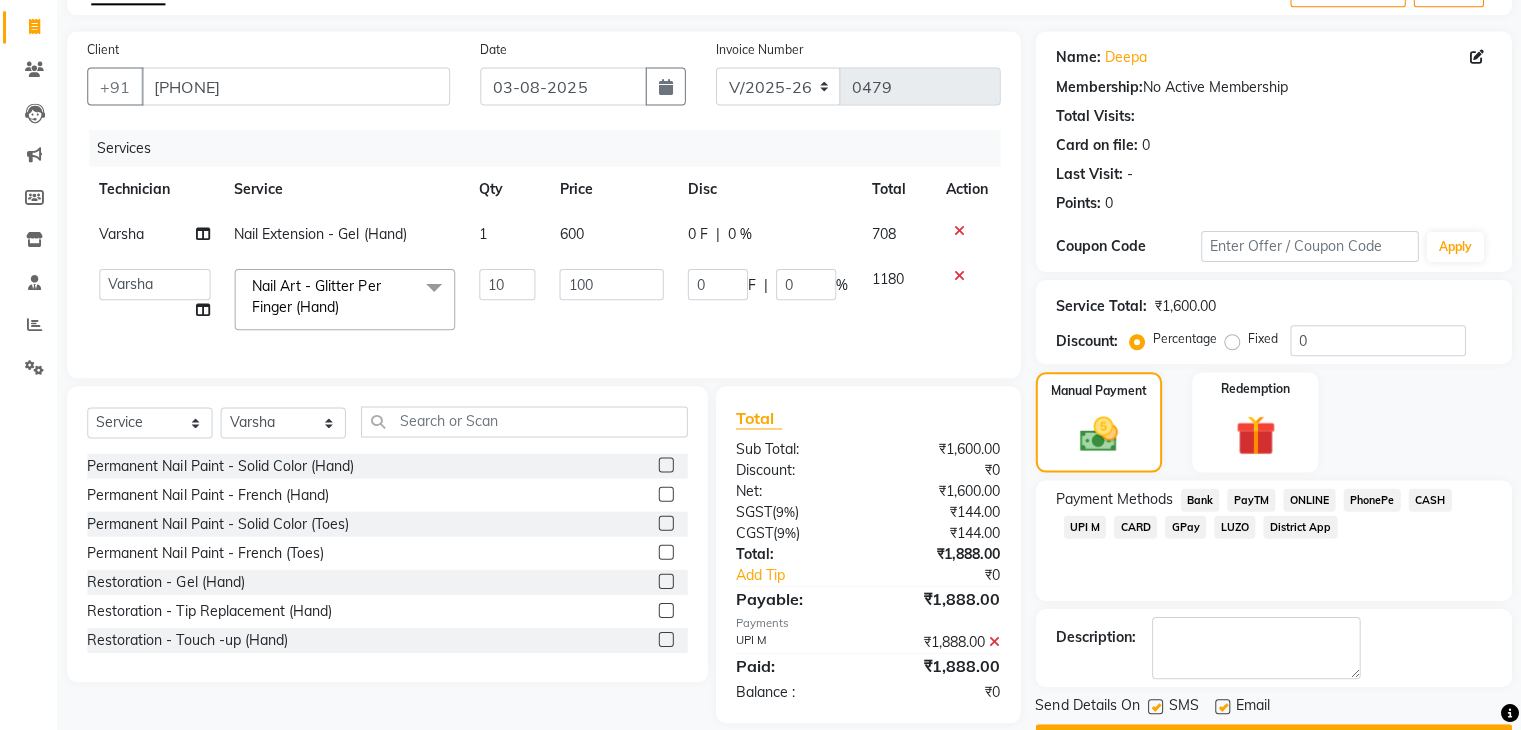 scroll, scrollTop: 171, scrollLeft: 0, axis: vertical 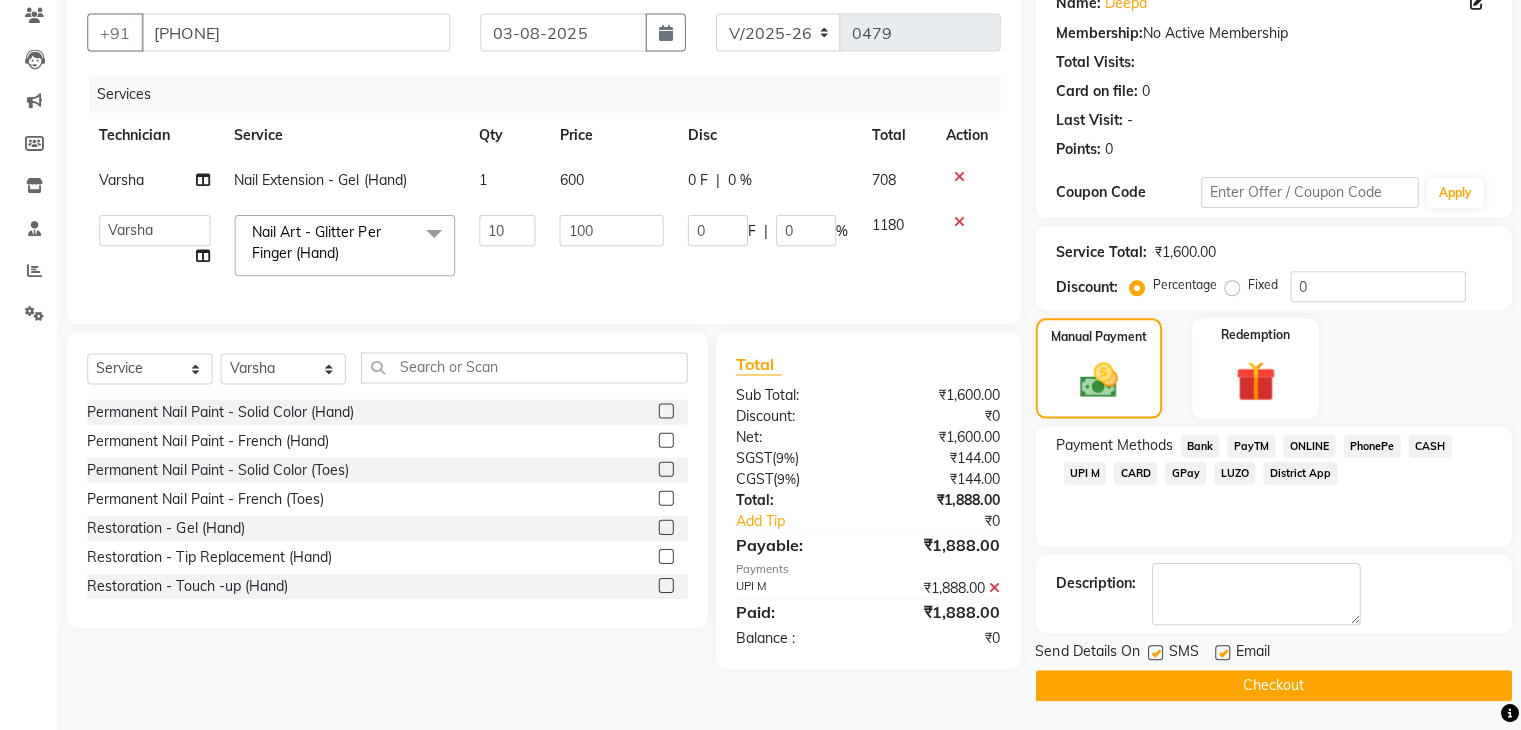 click on "Checkout" 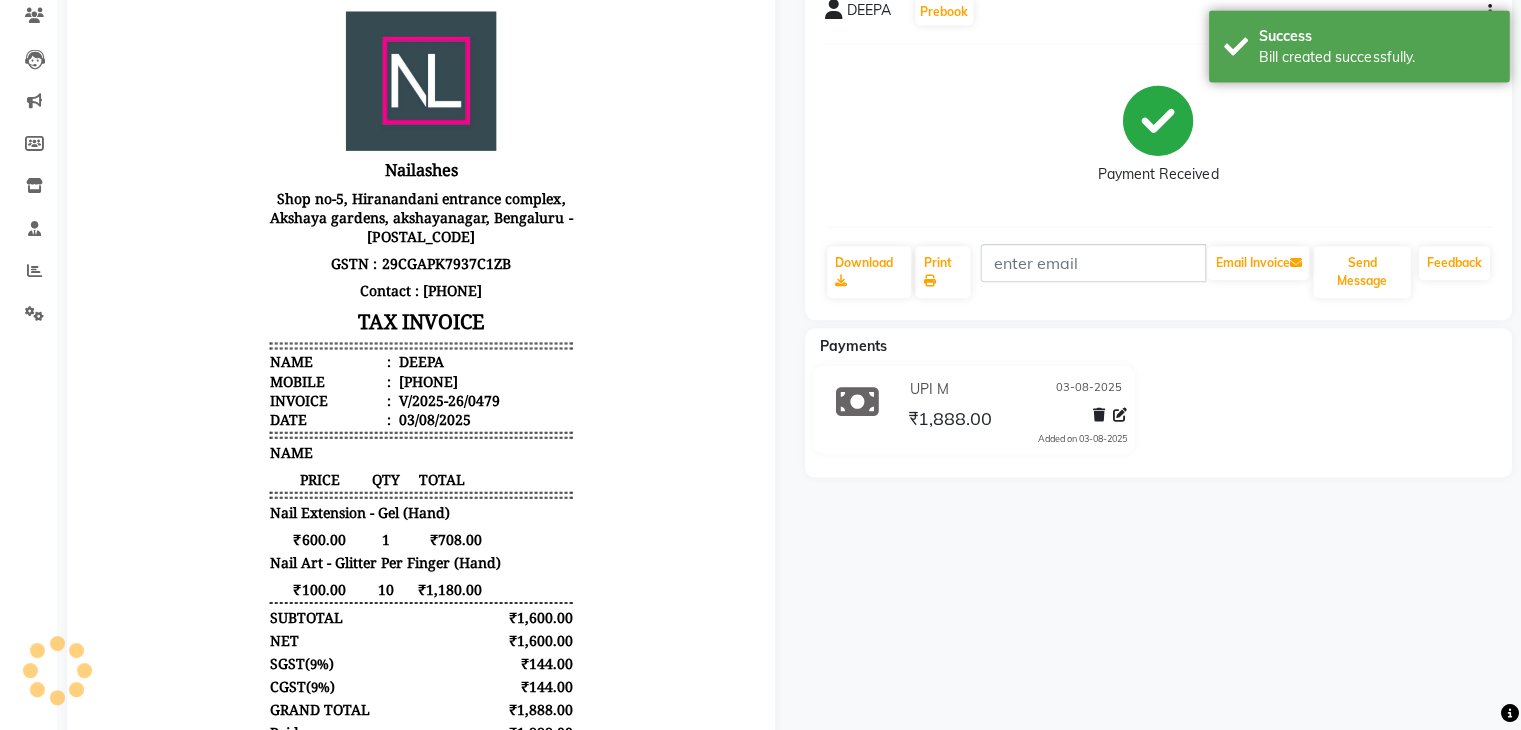 scroll, scrollTop: 0, scrollLeft: 0, axis: both 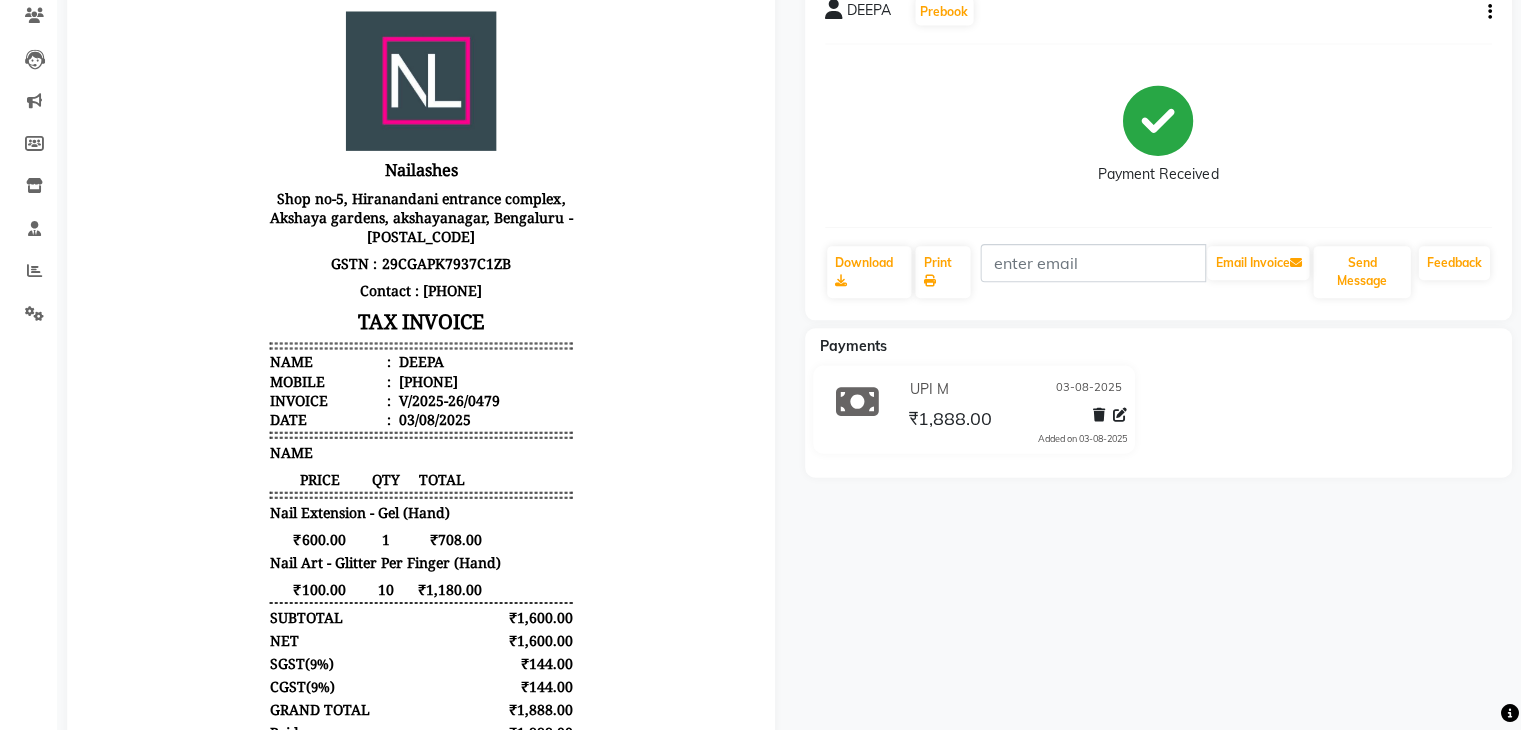 click on "DEEPA   Prebook   Payment Received  Download  Print   Email Invoice   Send Message Feedback  Payments UPI M 03-08-2025 ₹1,888.00  Added on 03-08-2025" 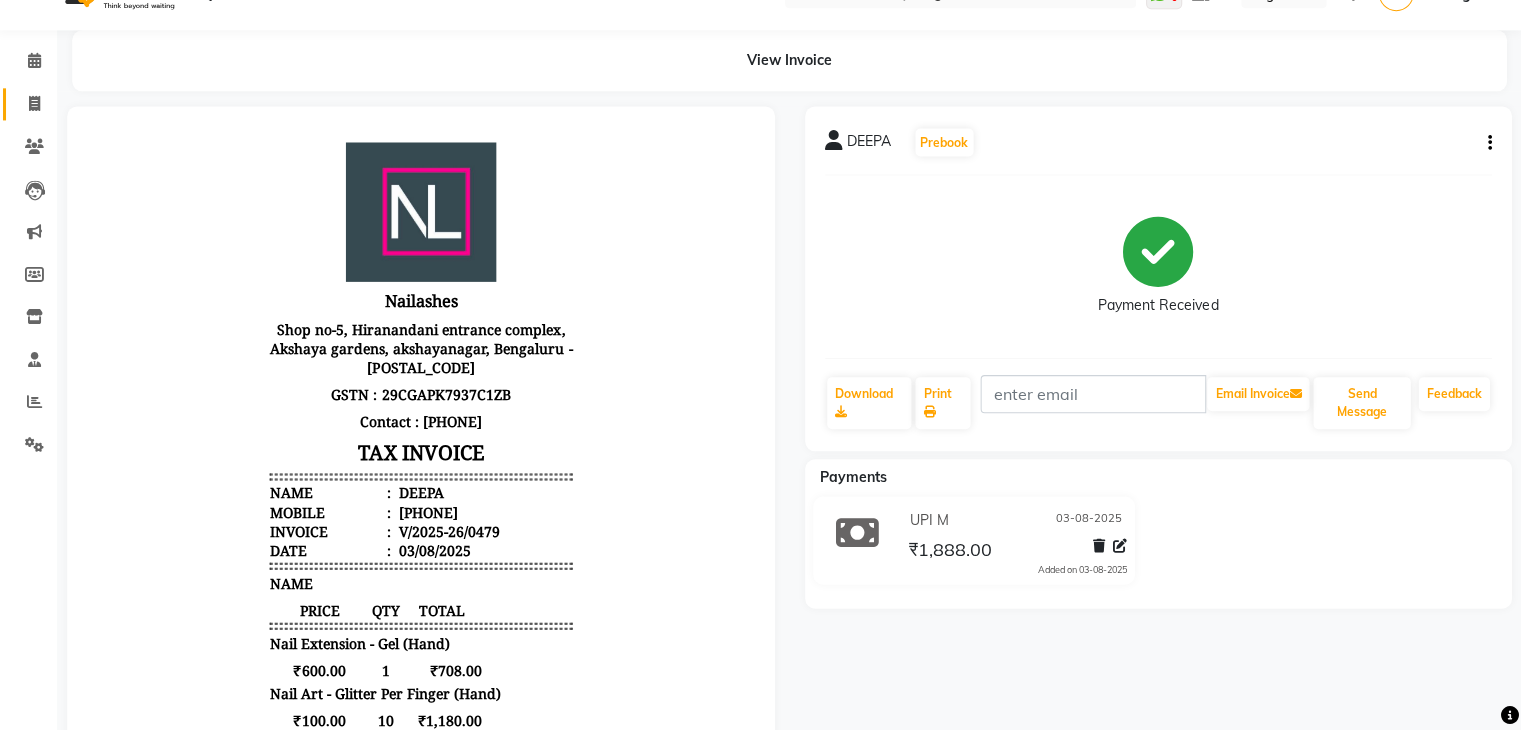 click 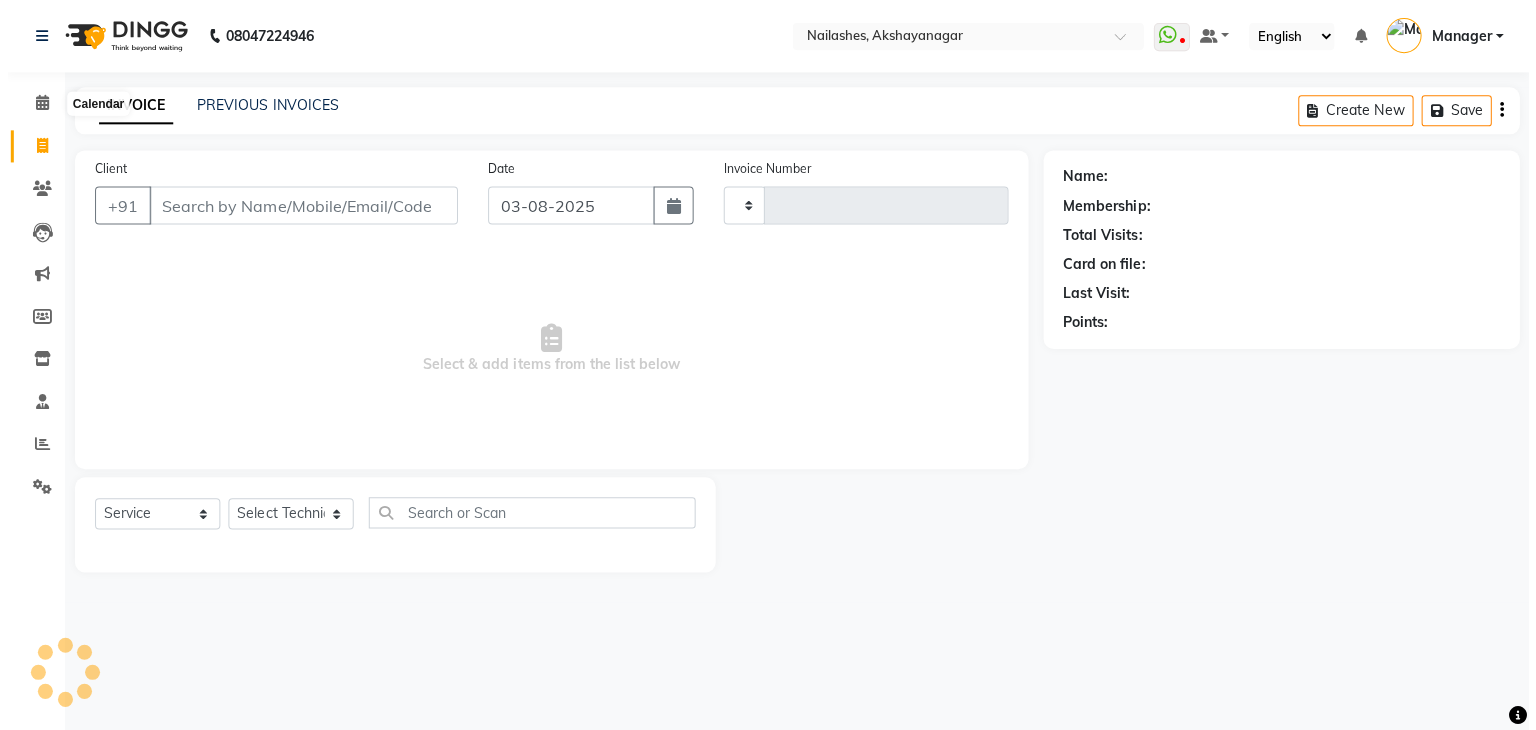 scroll, scrollTop: 0, scrollLeft: 0, axis: both 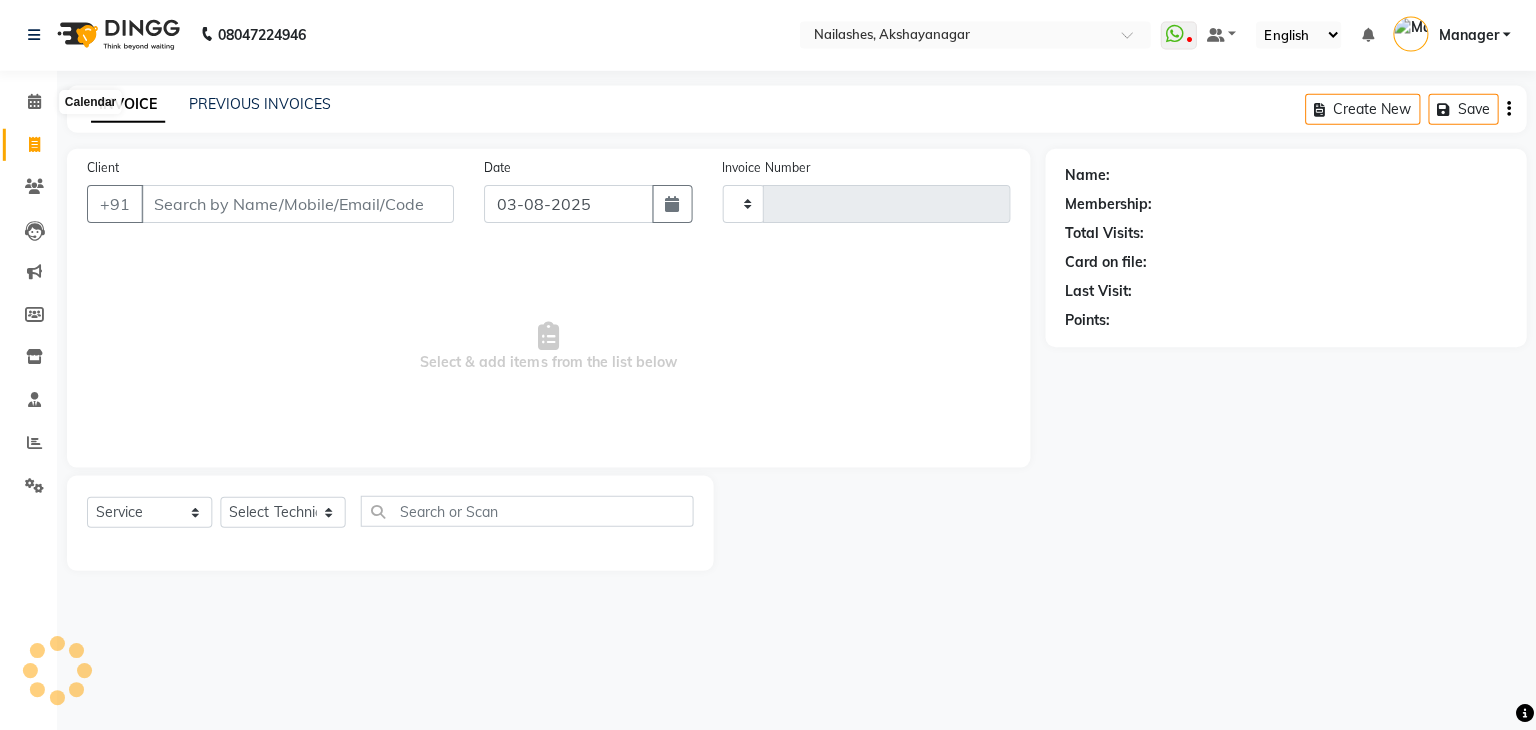 type on "0480" 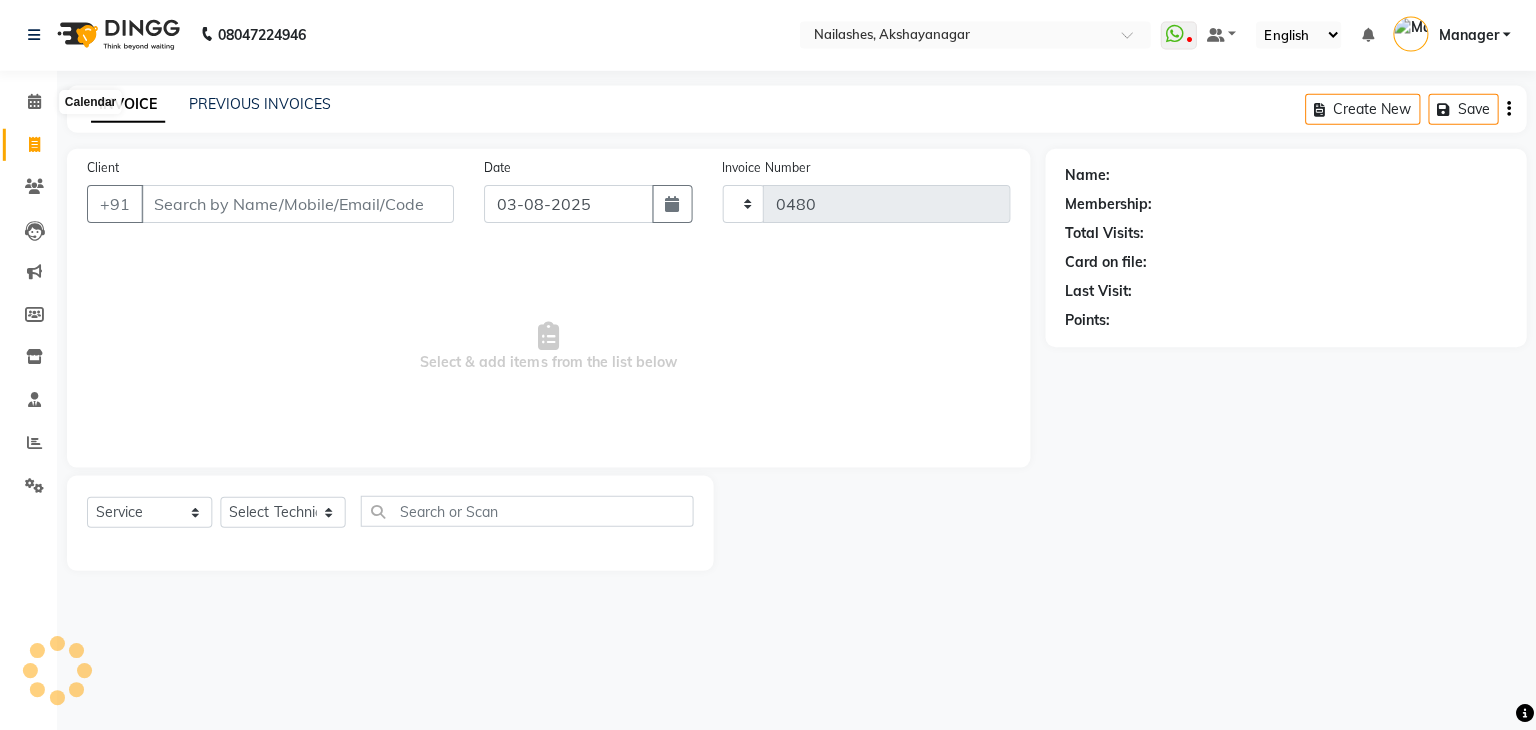 select on "7395" 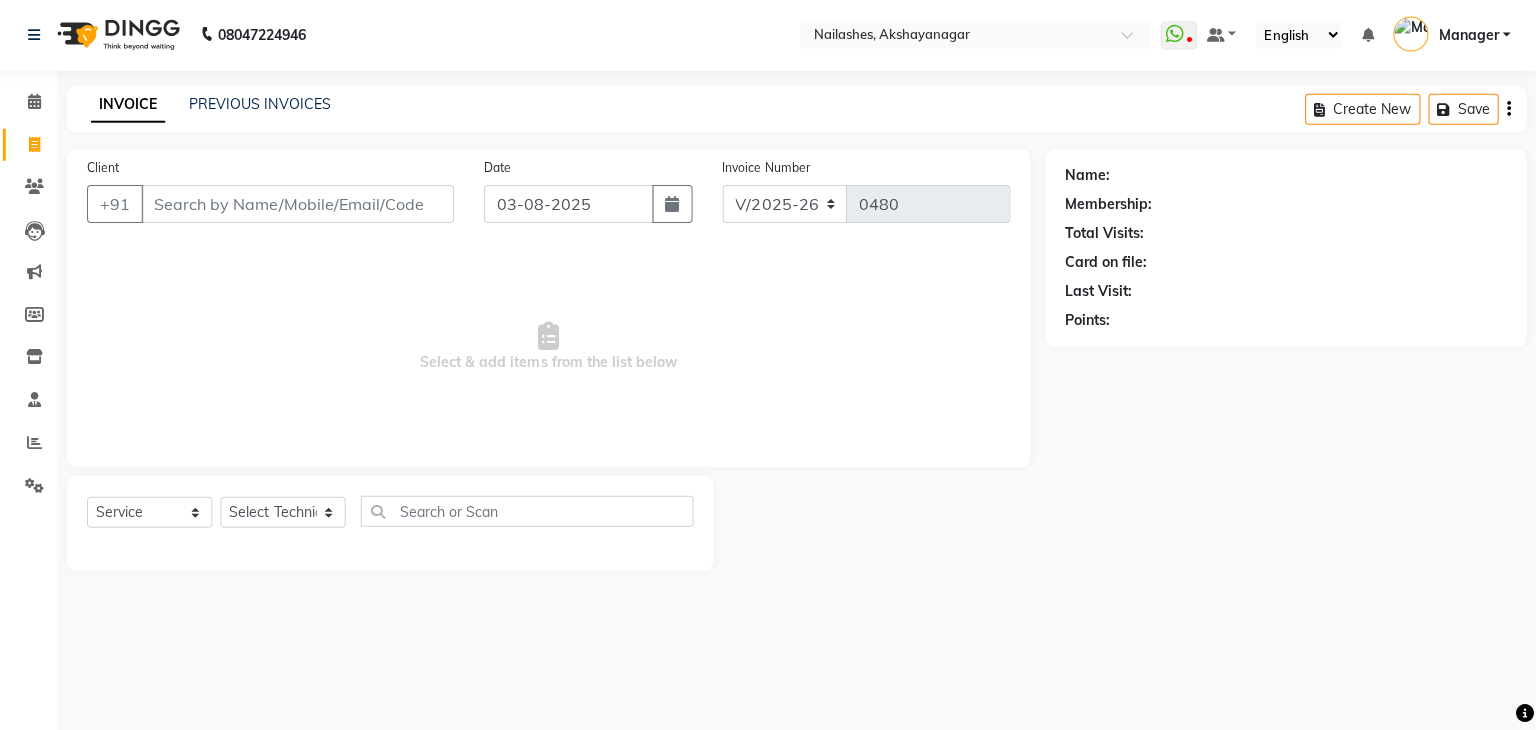 click on "Client" at bounding box center (300, 205) 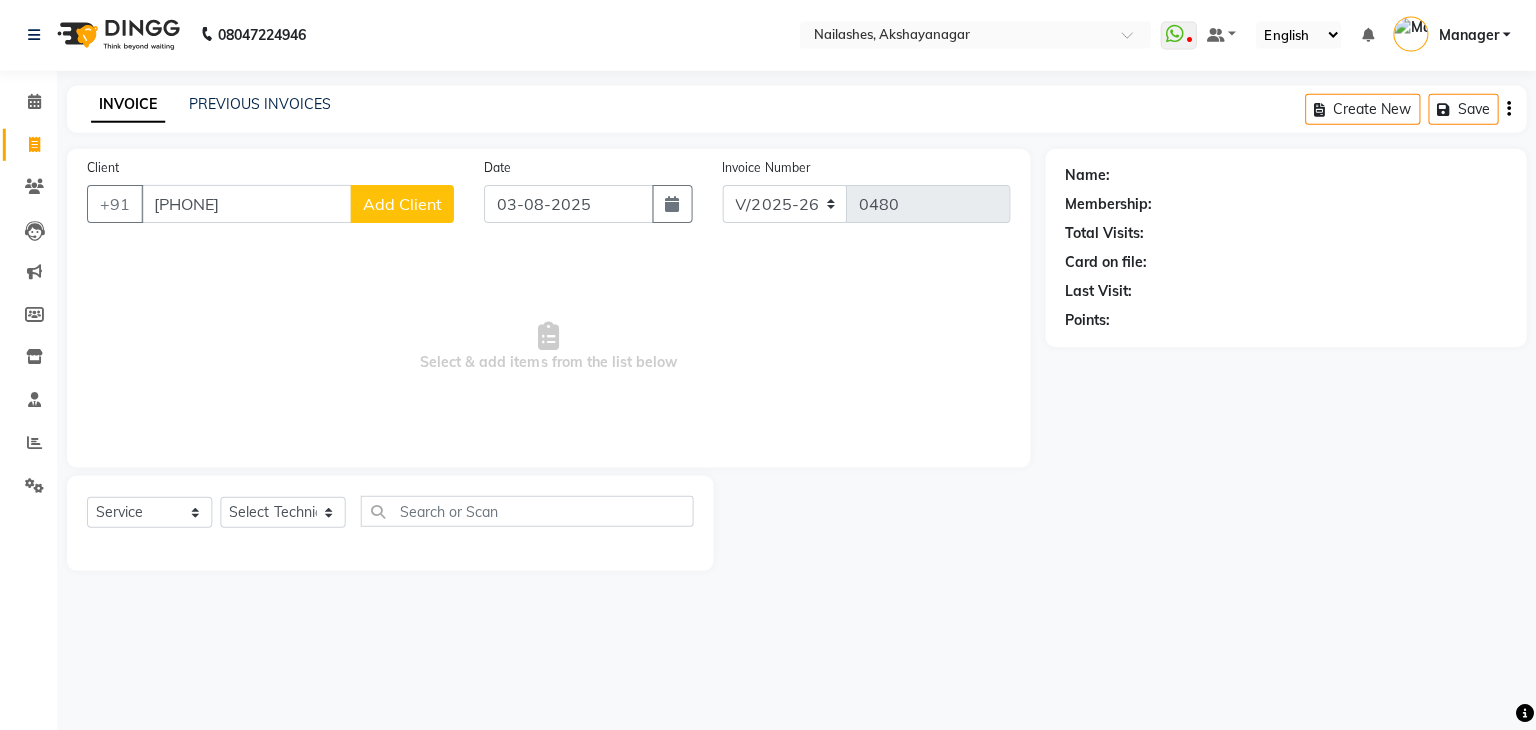 type on "9767780345" 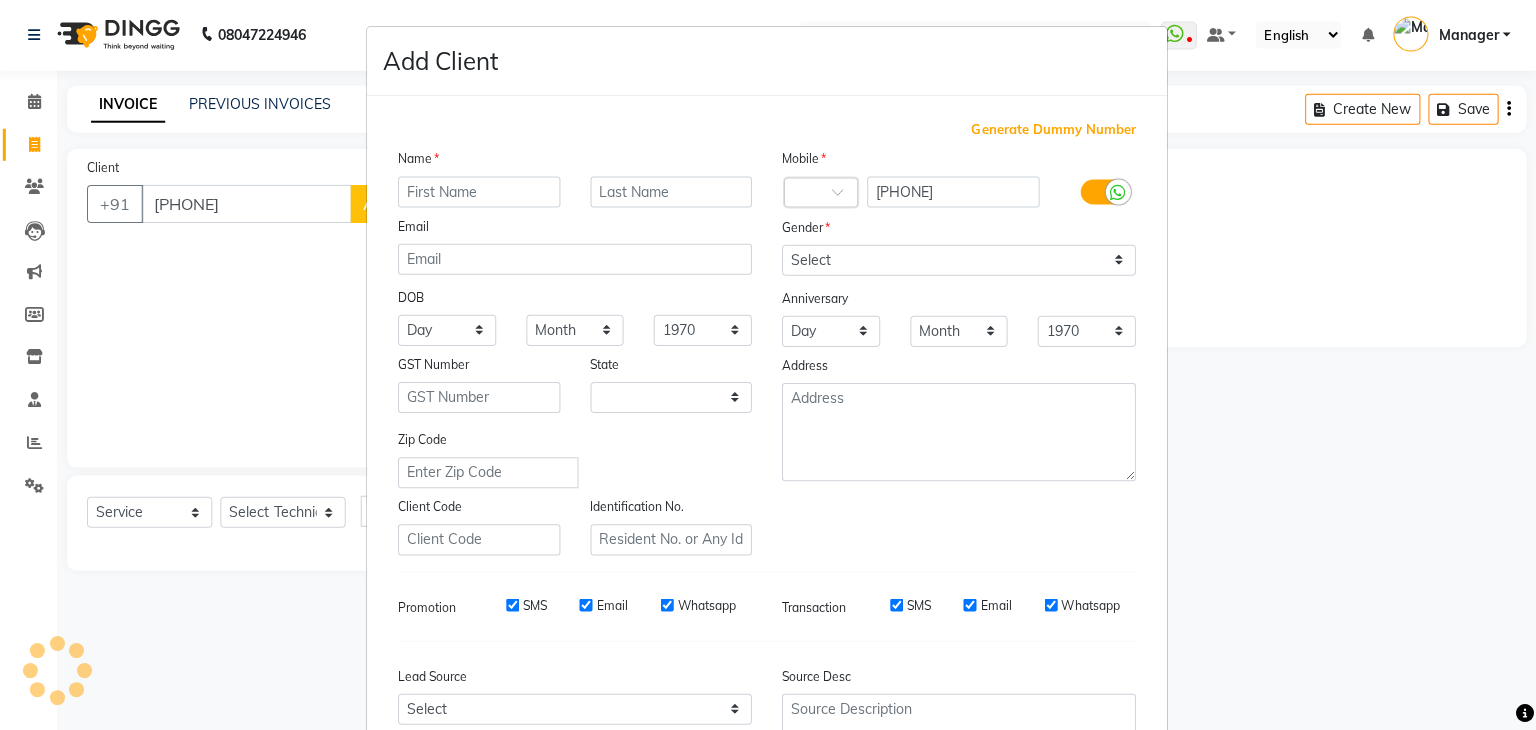 select on "21" 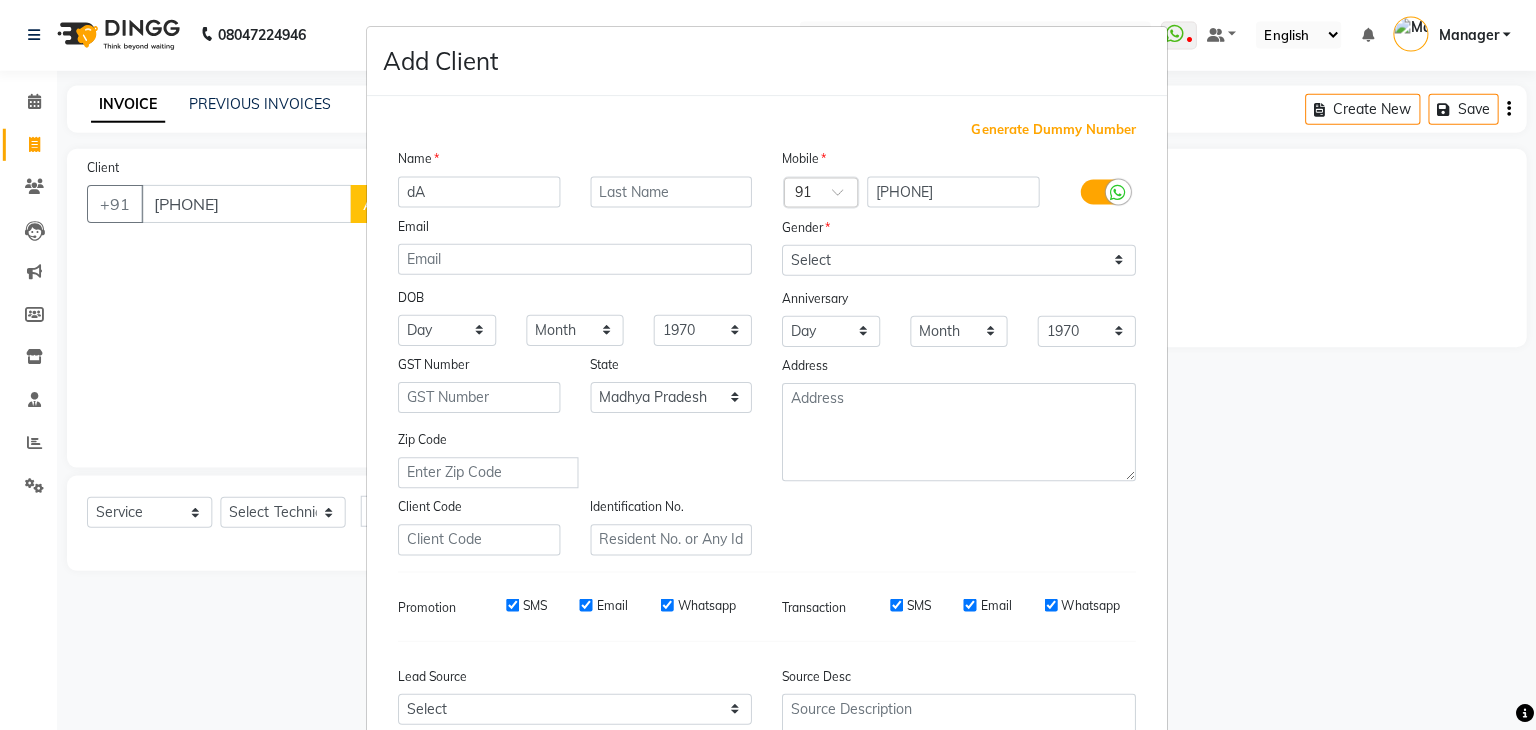 type on "d" 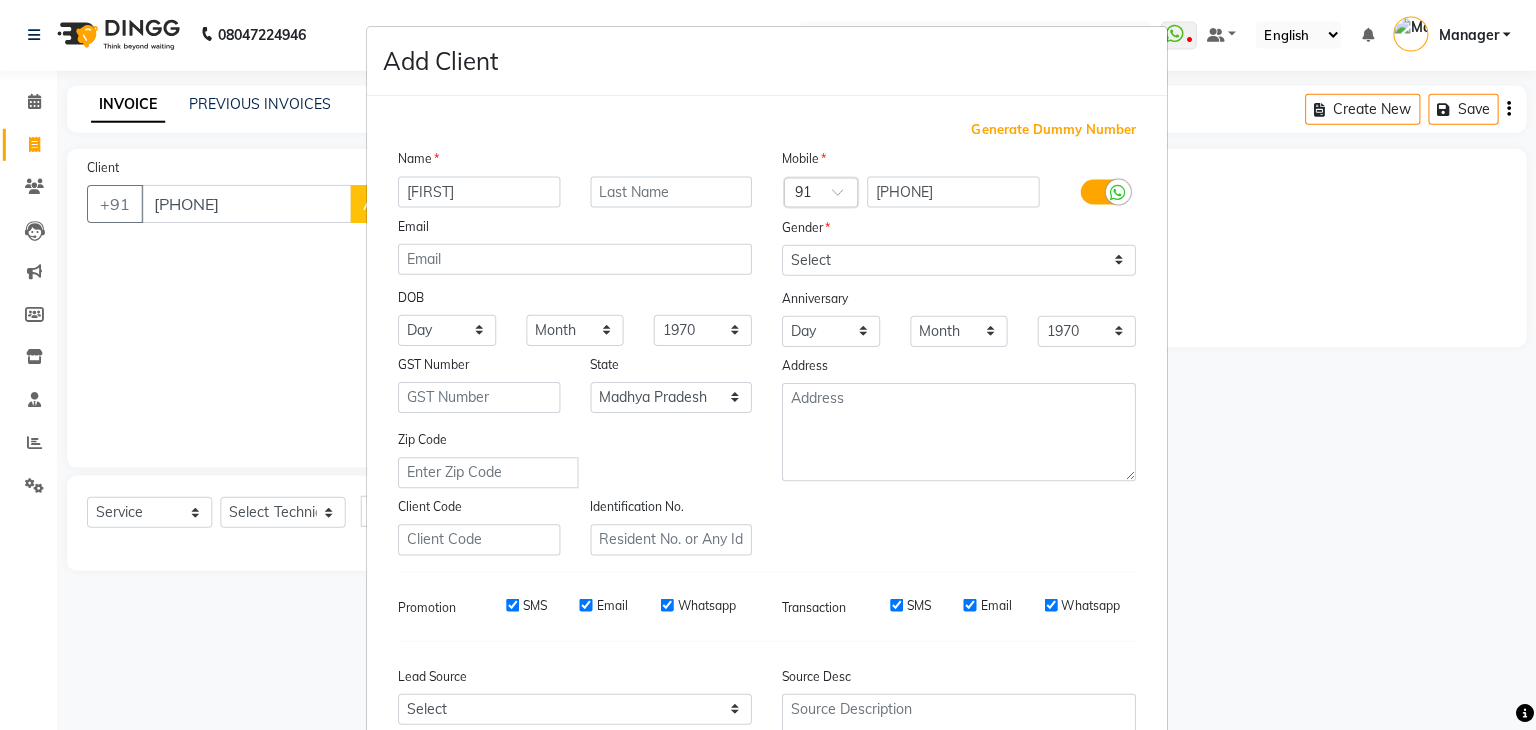 type on "DAYA" 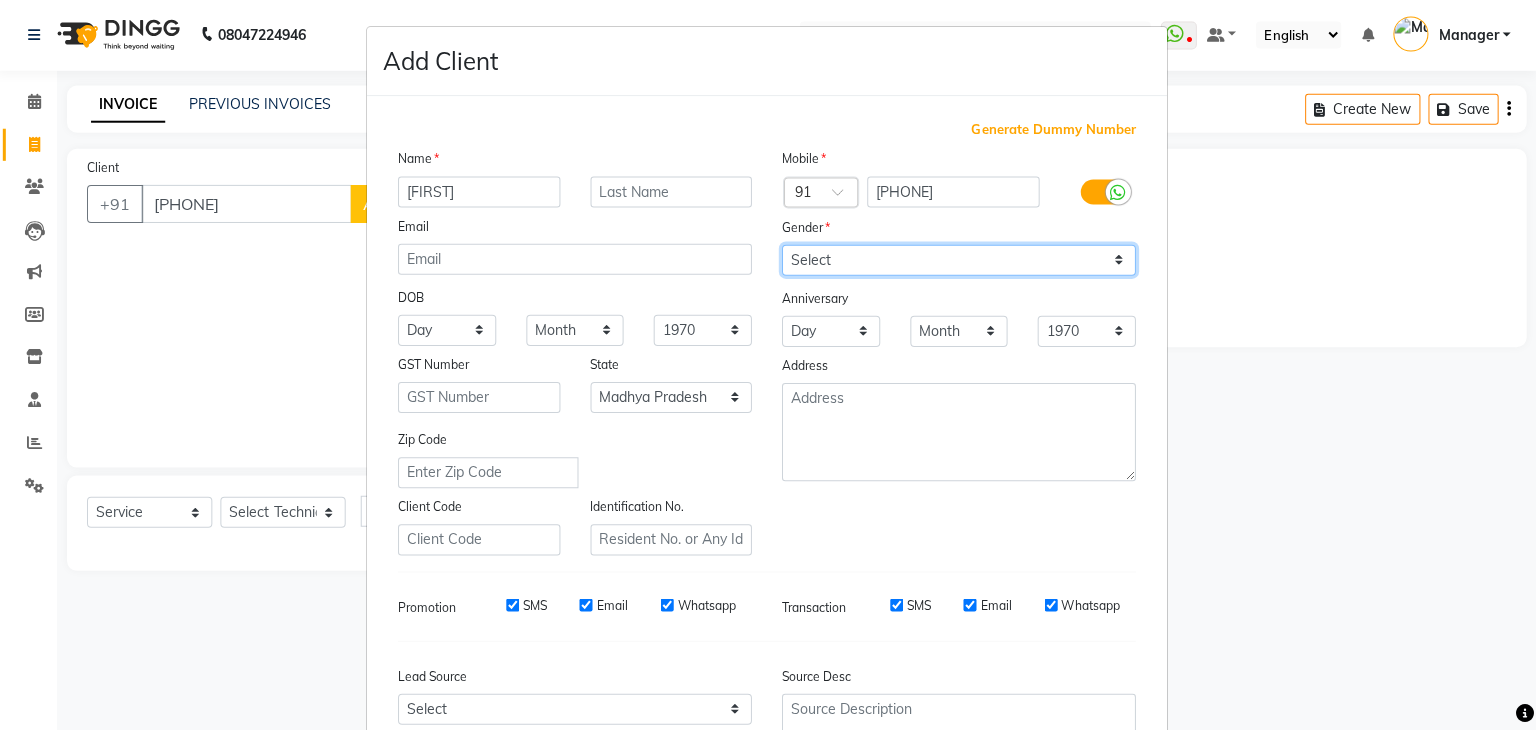 click on "Select Male Female Other Prefer Not To Say" at bounding box center [959, 261] 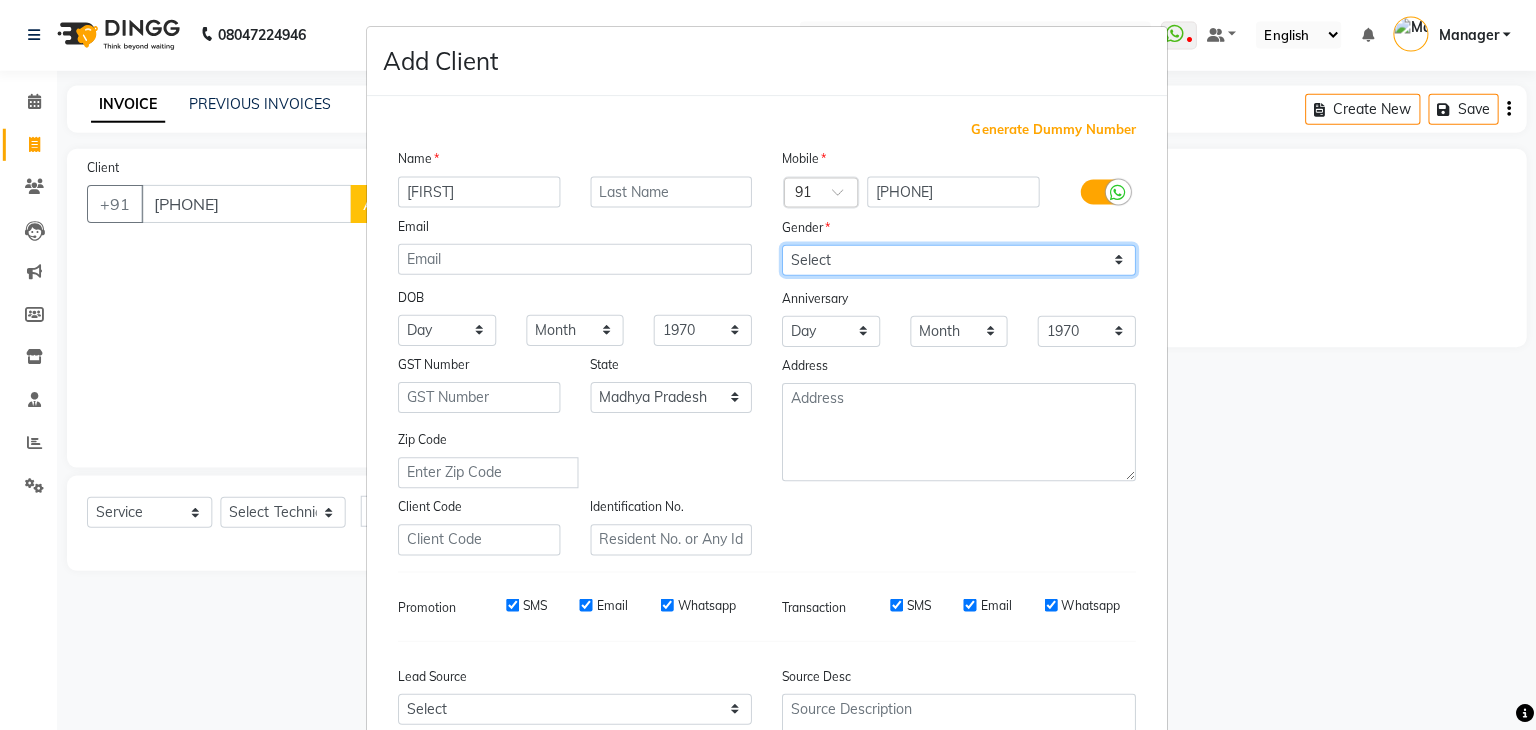 select on "female" 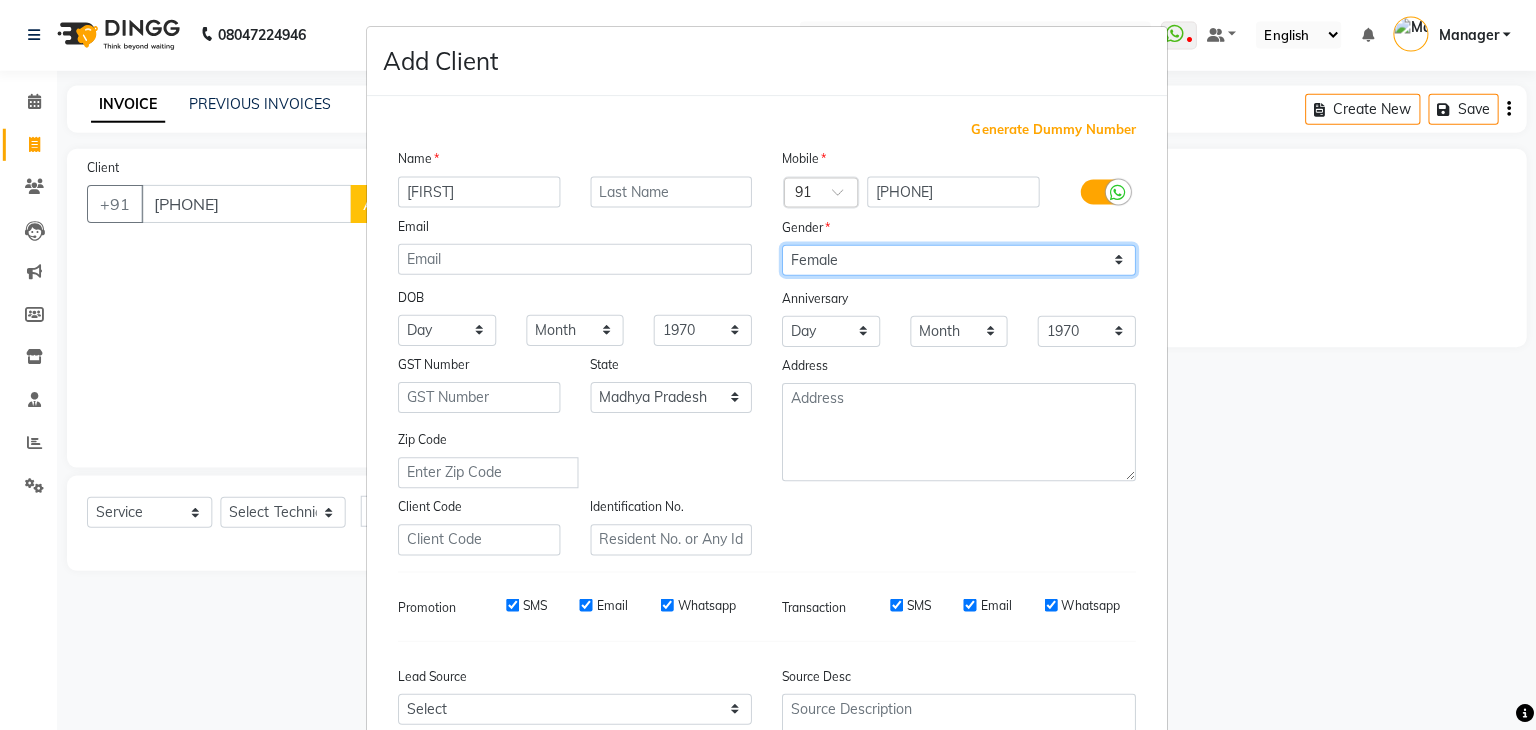 click on "Select Male Female Other Prefer Not To Say" at bounding box center [959, 261] 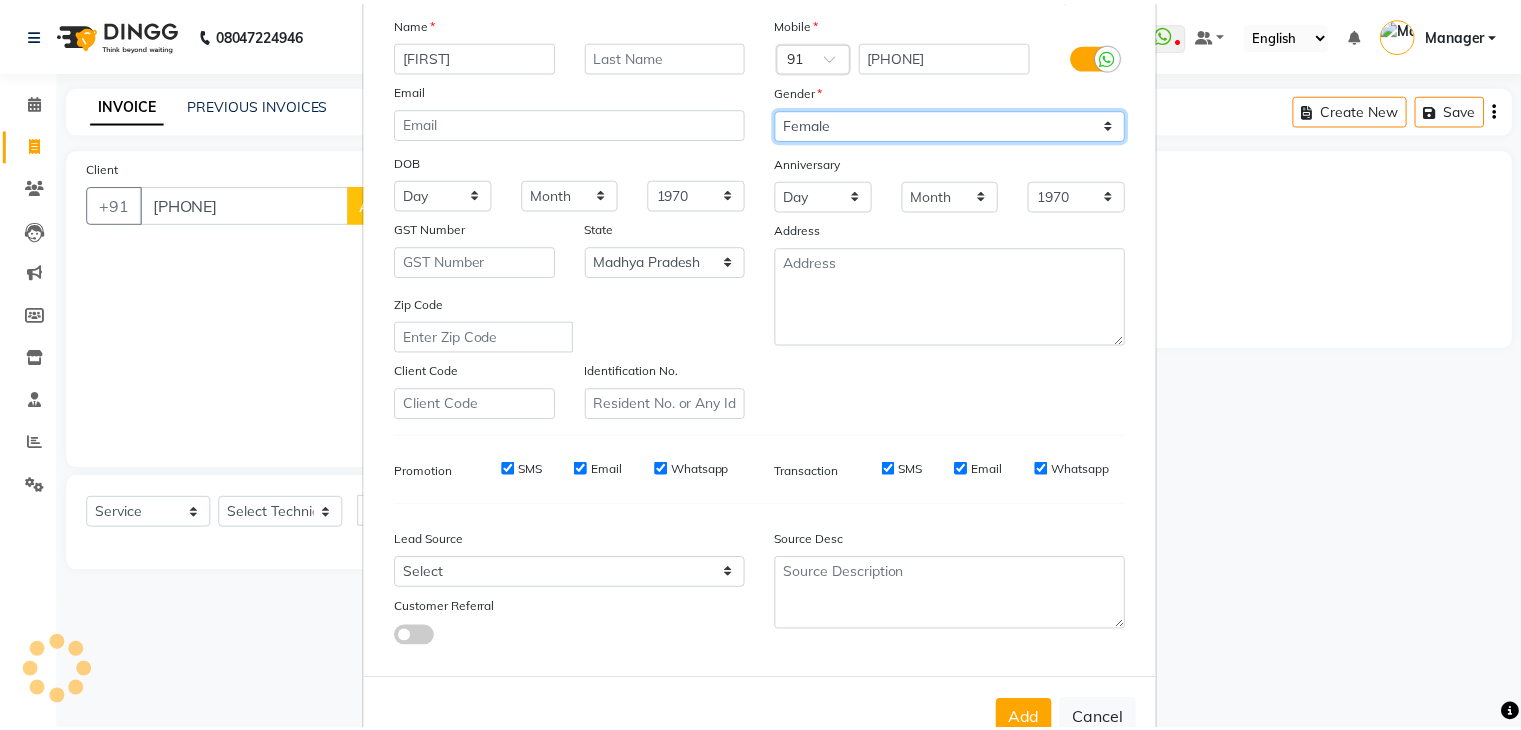 scroll, scrollTop: 203, scrollLeft: 0, axis: vertical 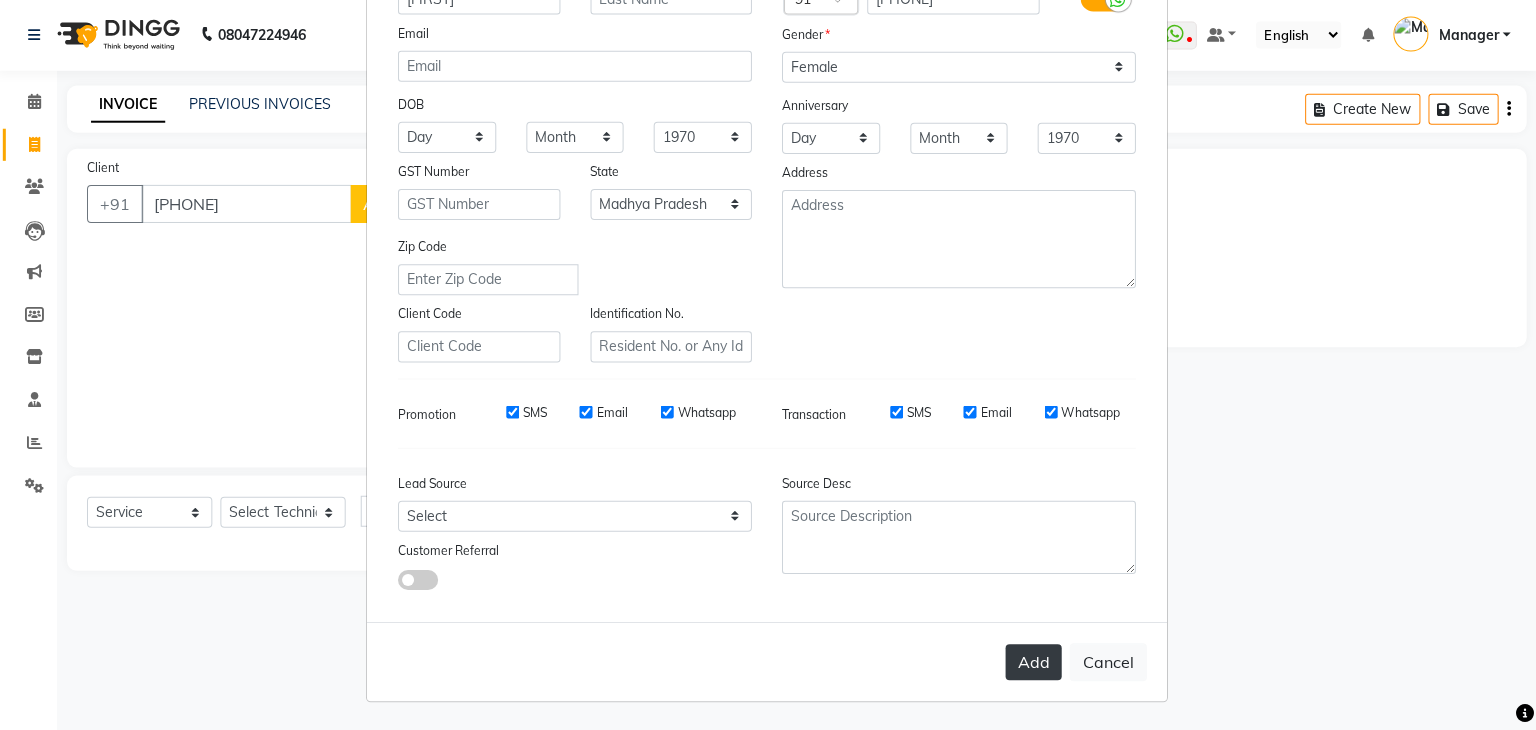 click on "Add" at bounding box center [1034, 662] 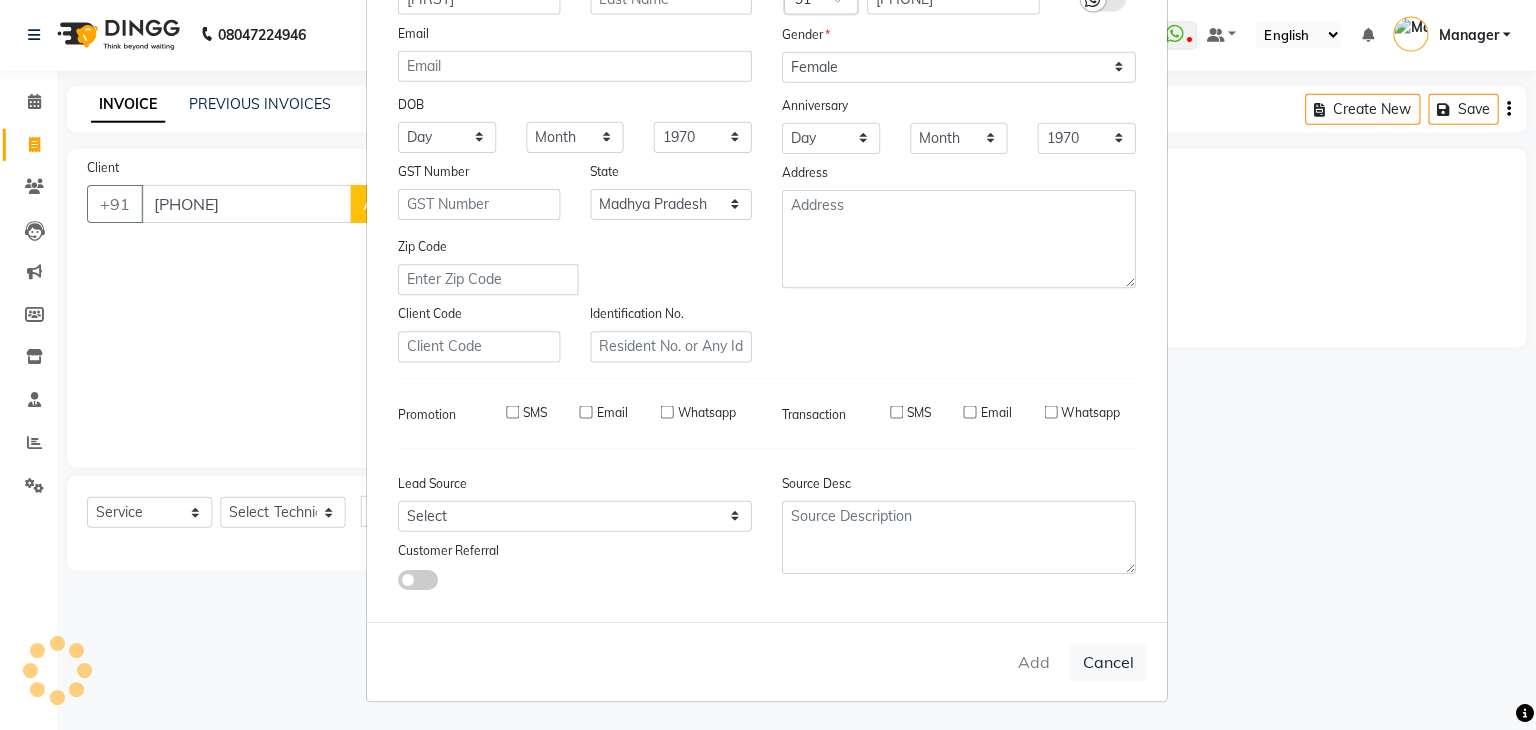 type 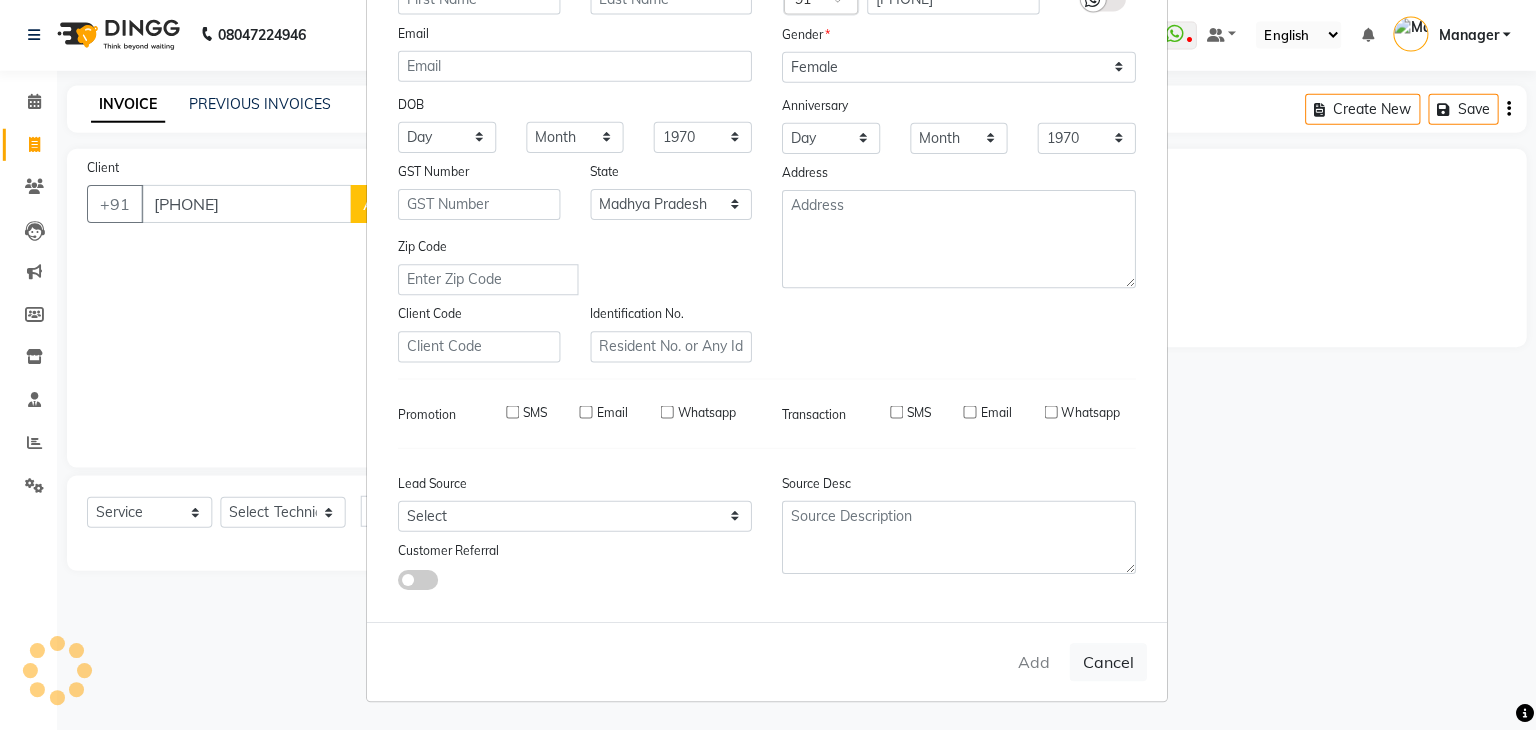 select 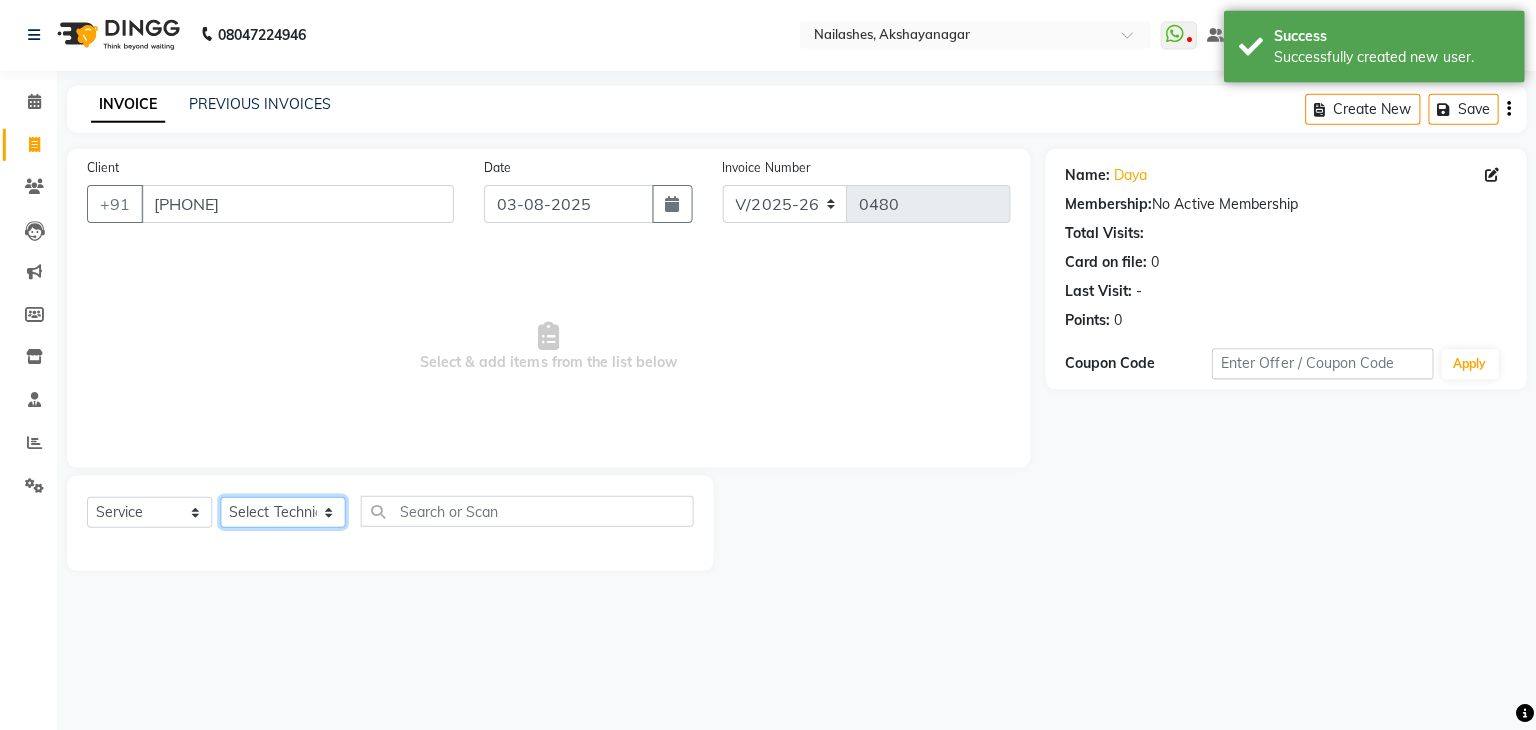 click on "Select Technician Arun Gaurav Manager Varsha" 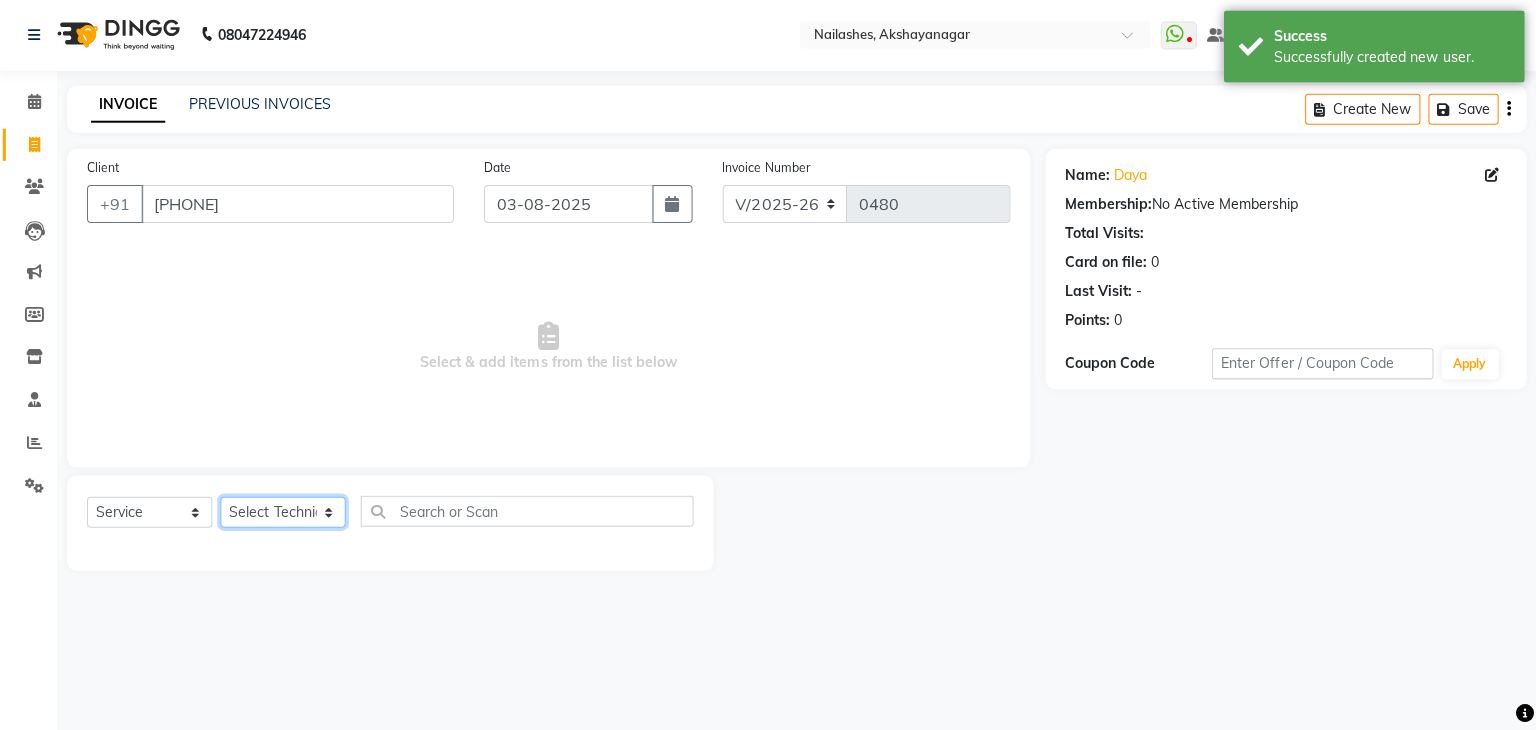 select on "82122" 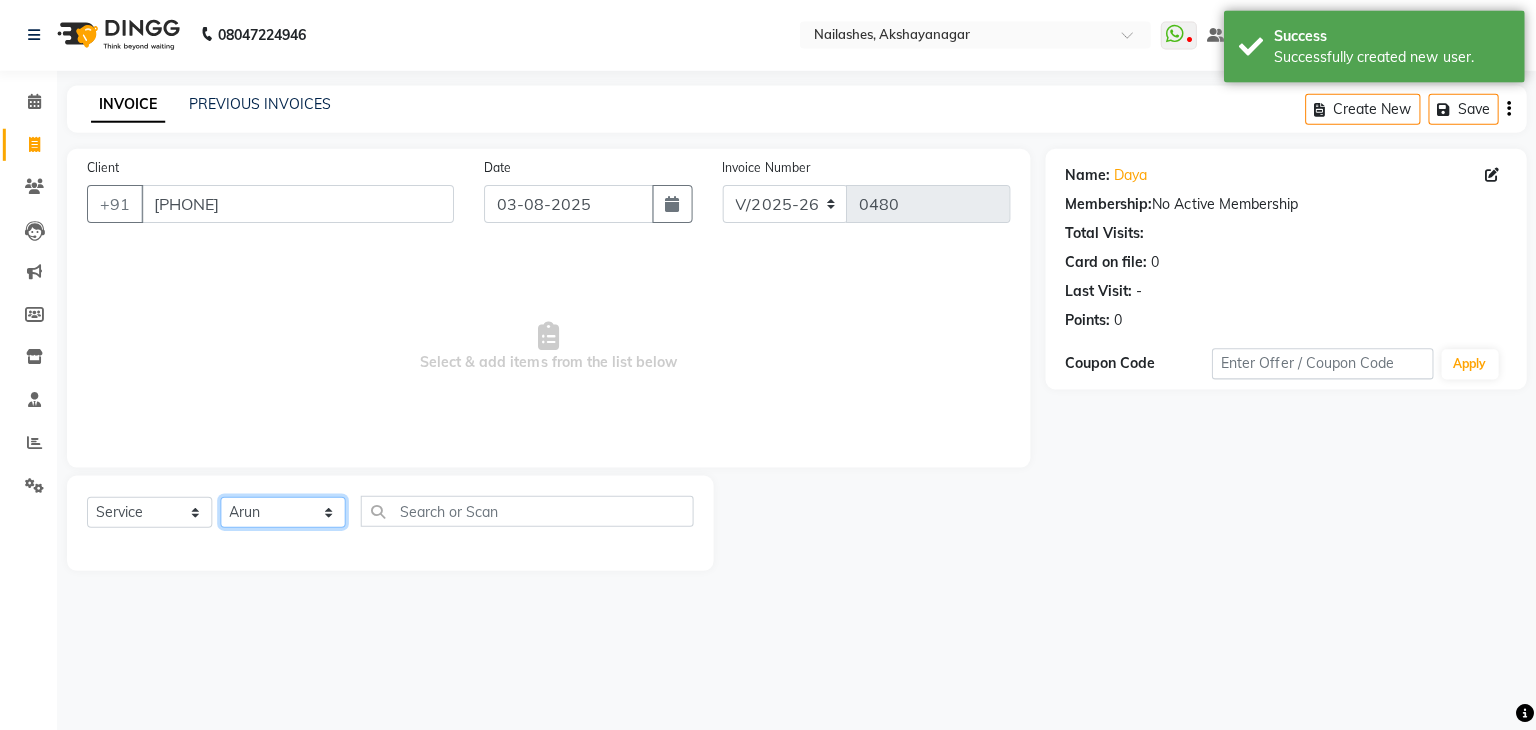 click on "Select Technician Arun Gaurav Manager Varsha" 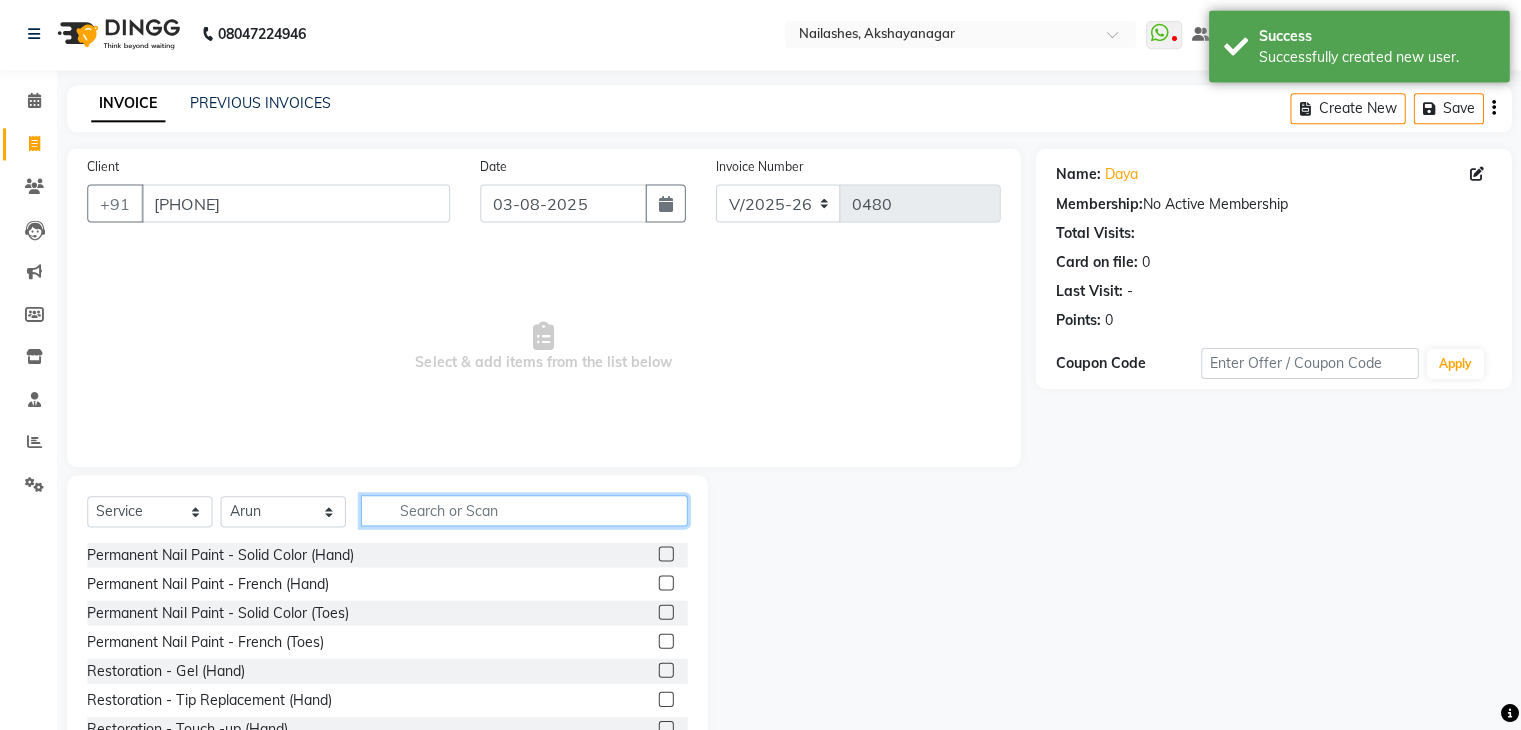 click 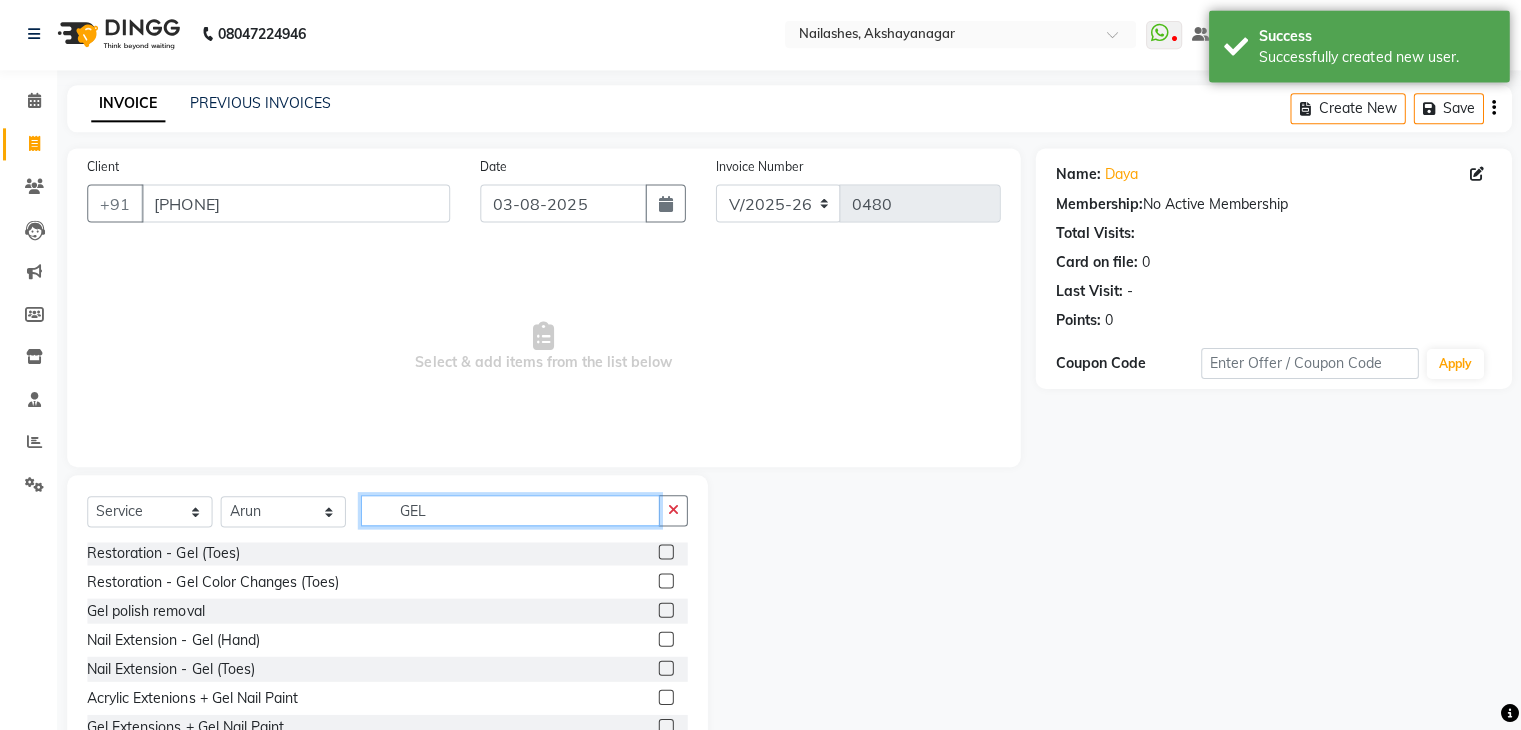 scroll, scrollTop: 71, scrollLeft: 0, axis: vertical 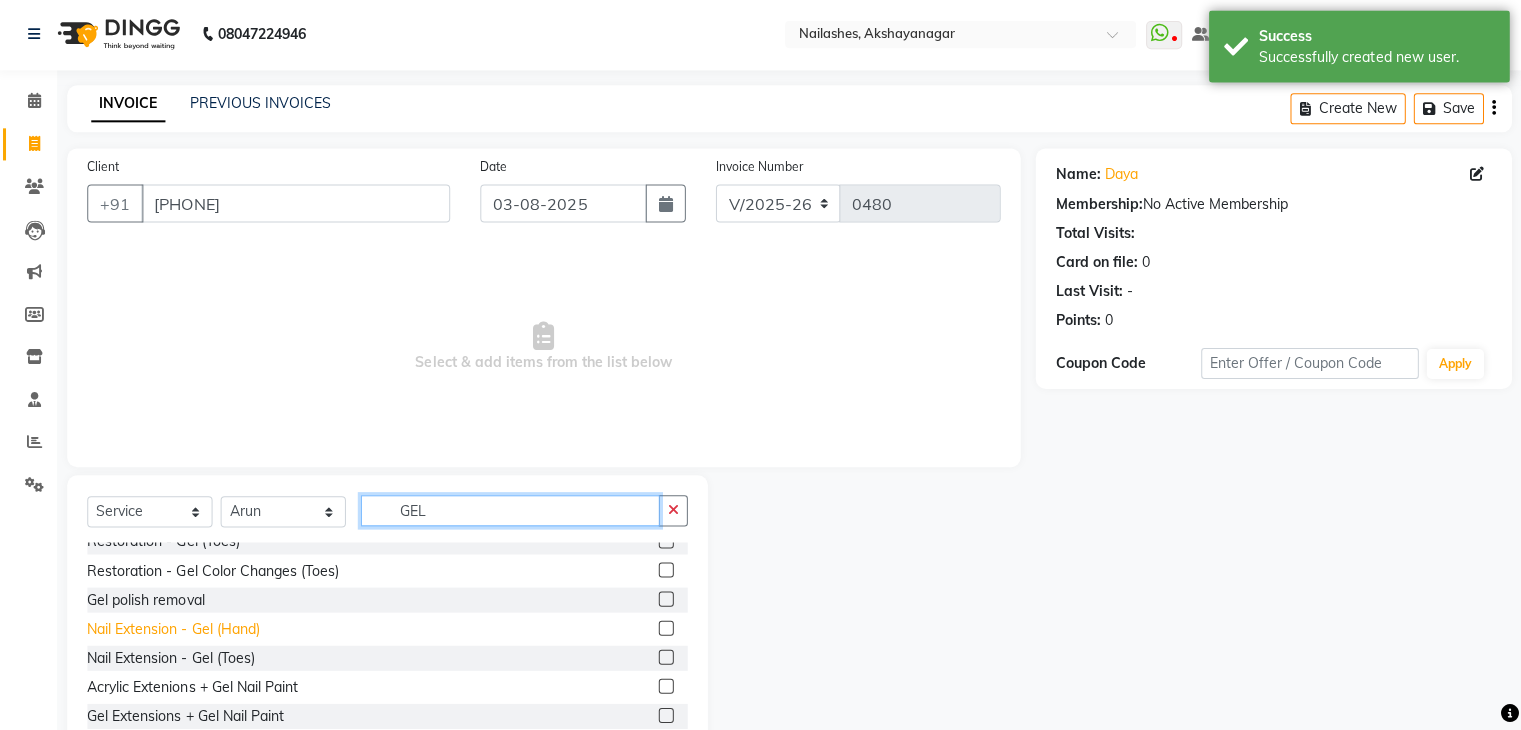 type on "GEL" 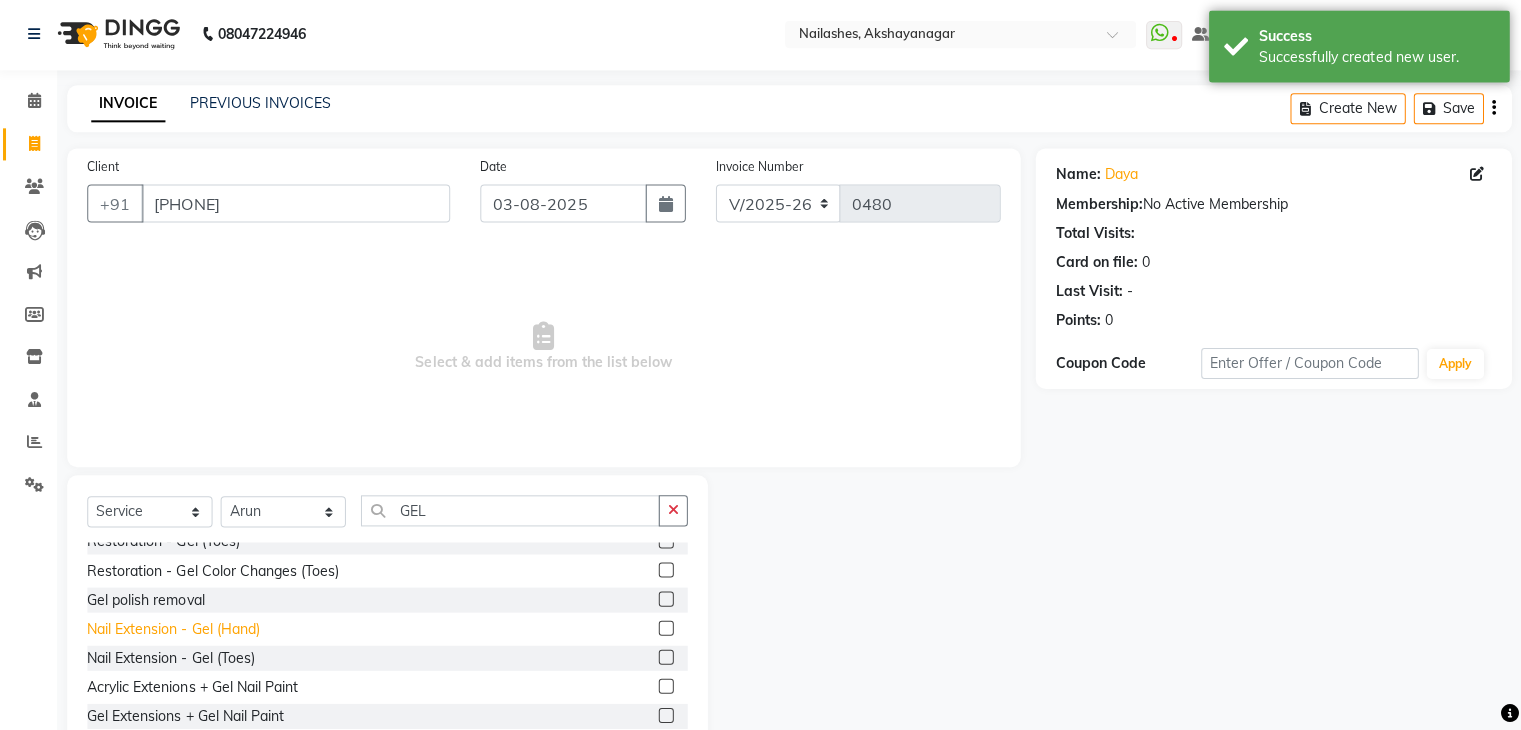 click on "Nail Extension - Gel (Hand)" 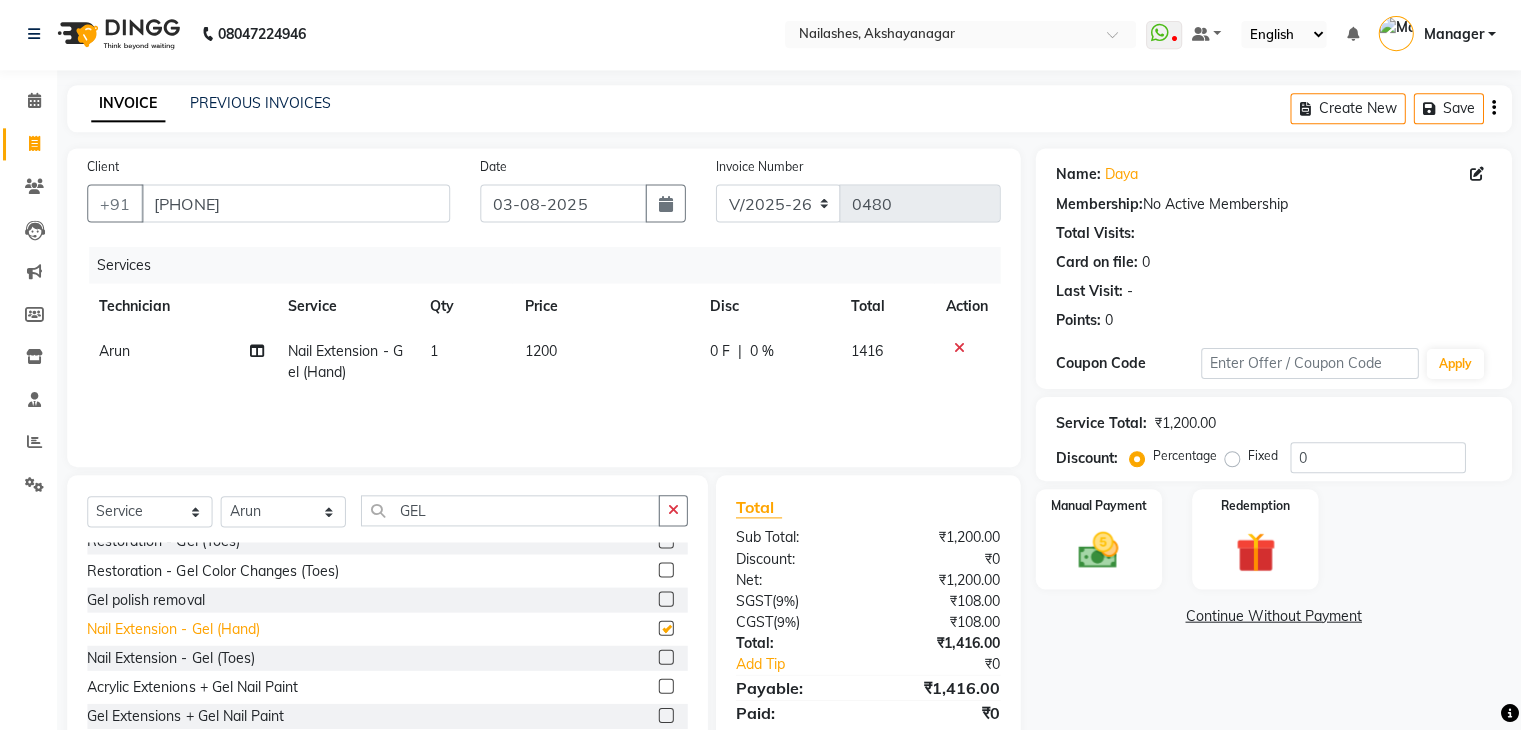checkbox on "false" 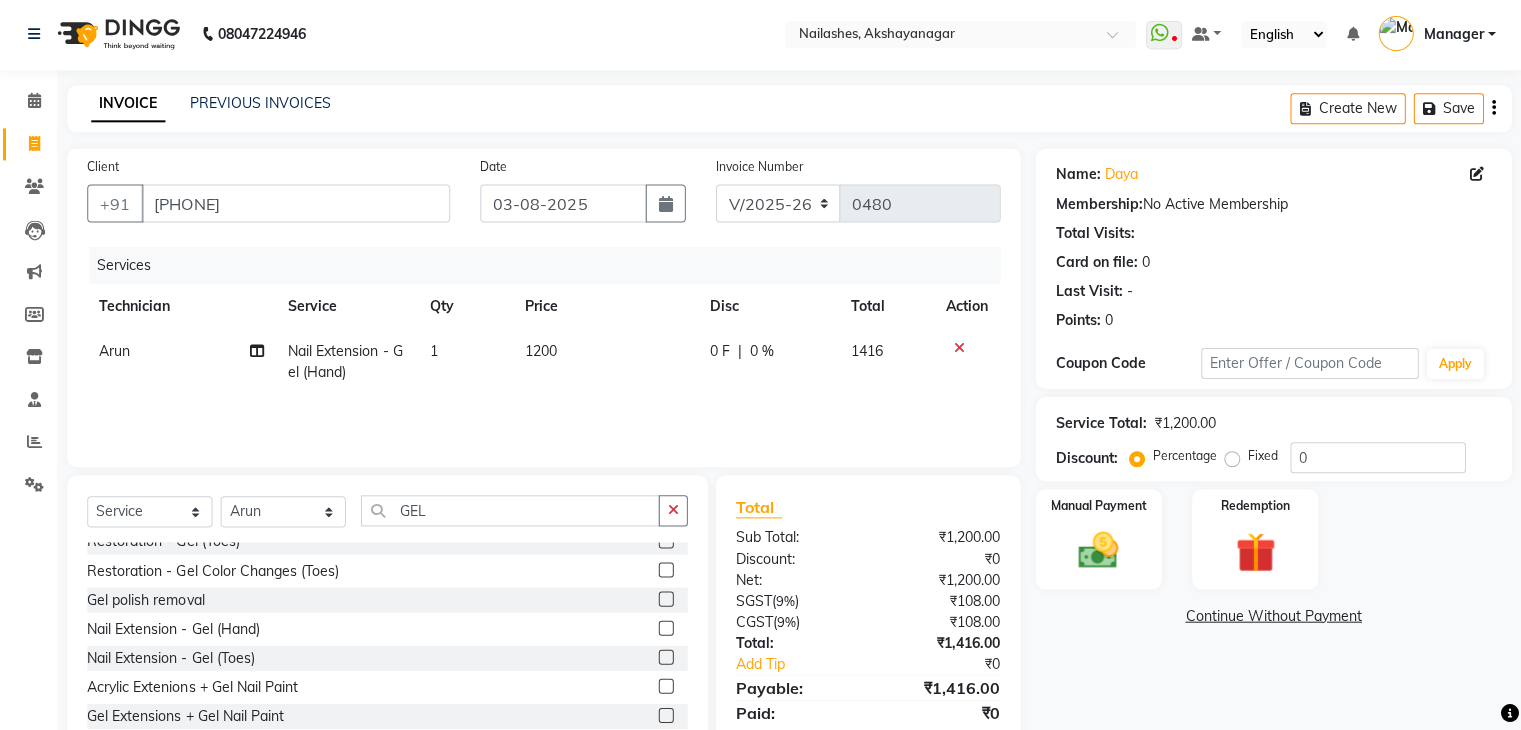 click on "1200" 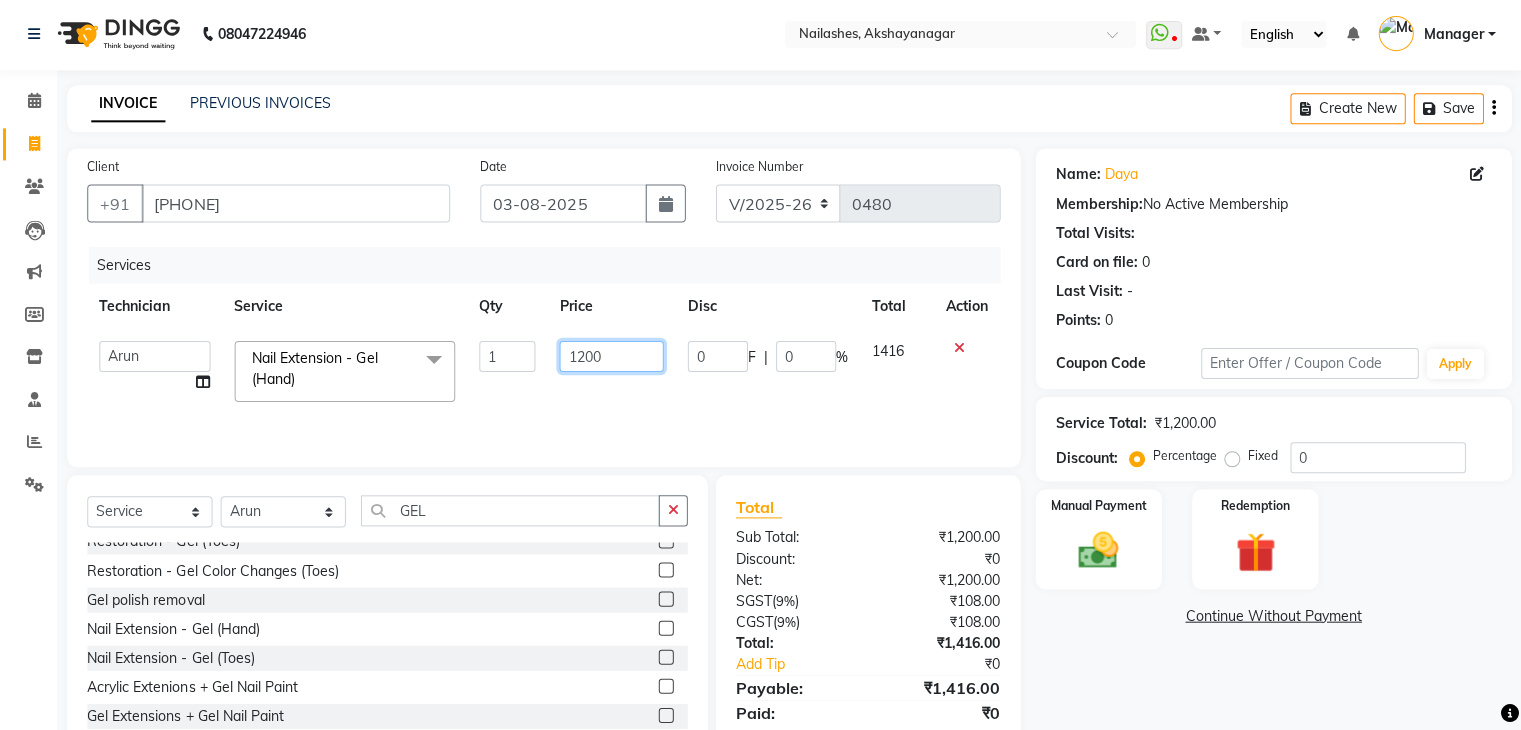 click on "1200" 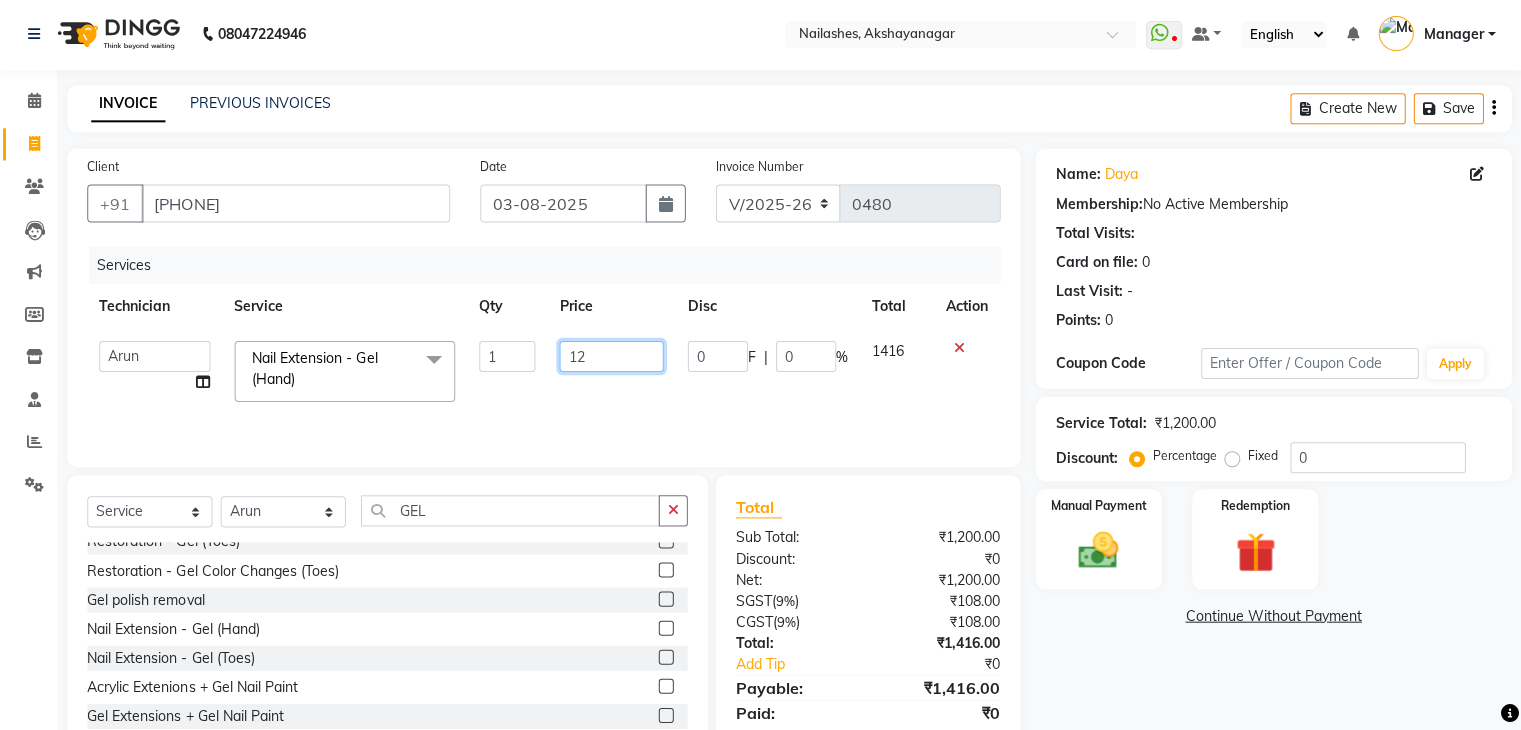 type on "1" 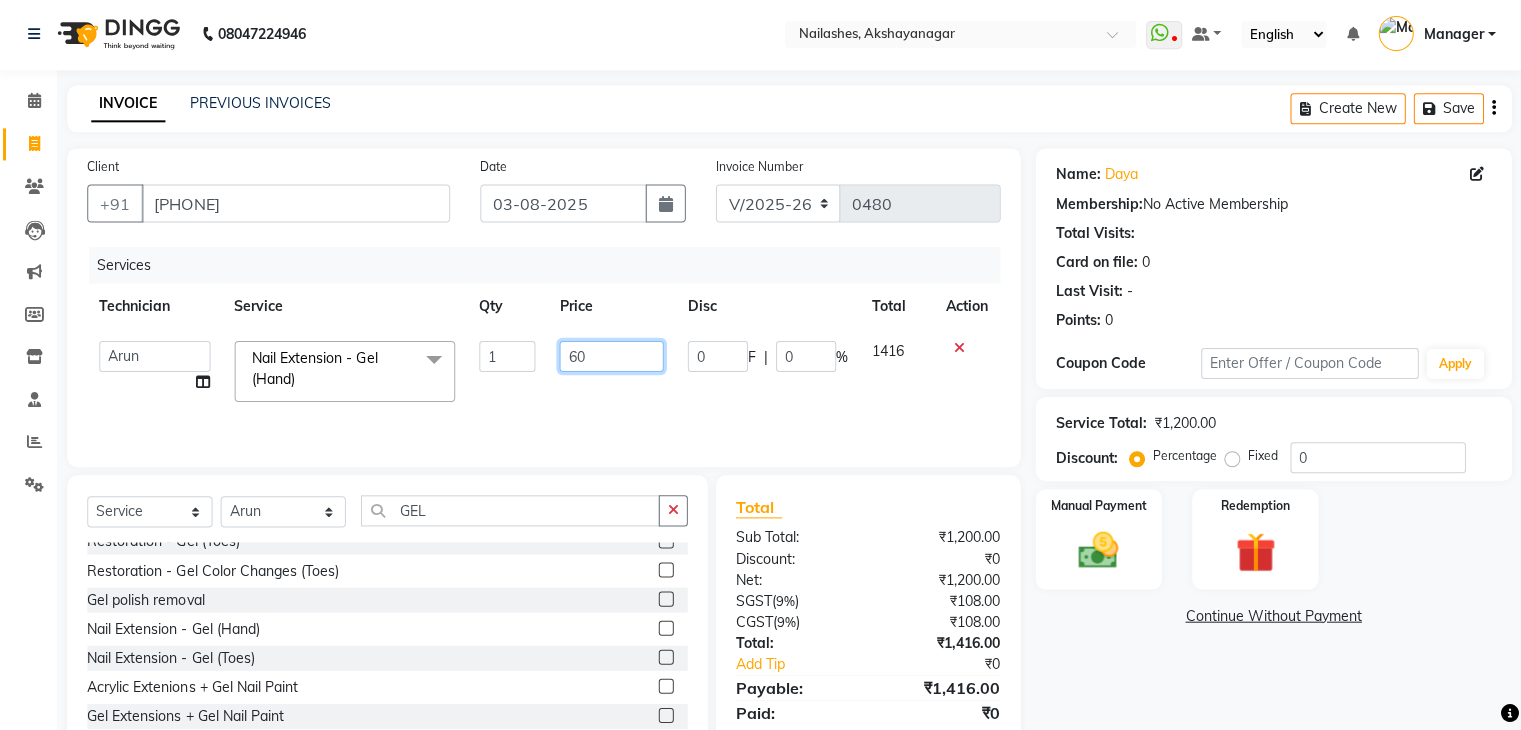 type on "600" 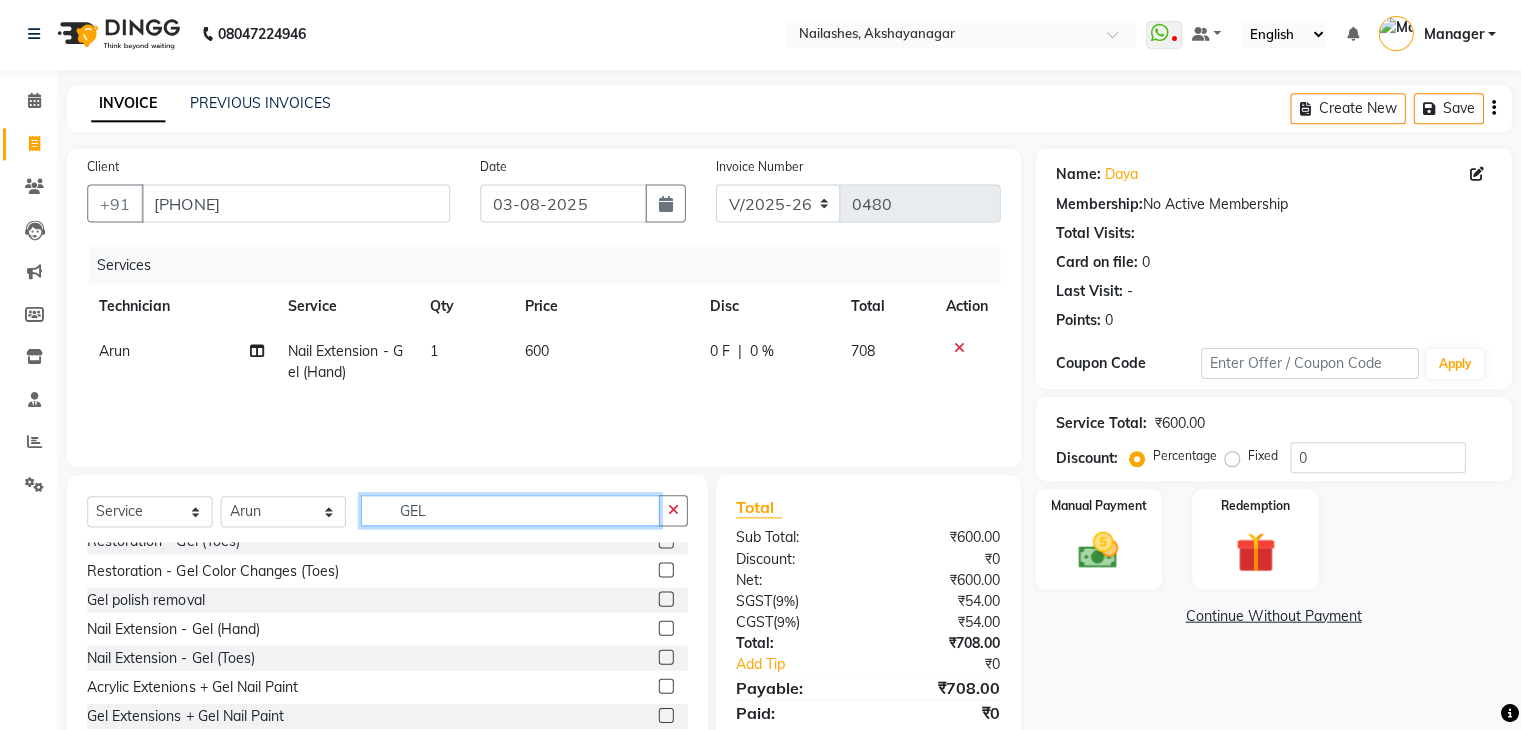click on "GEL" 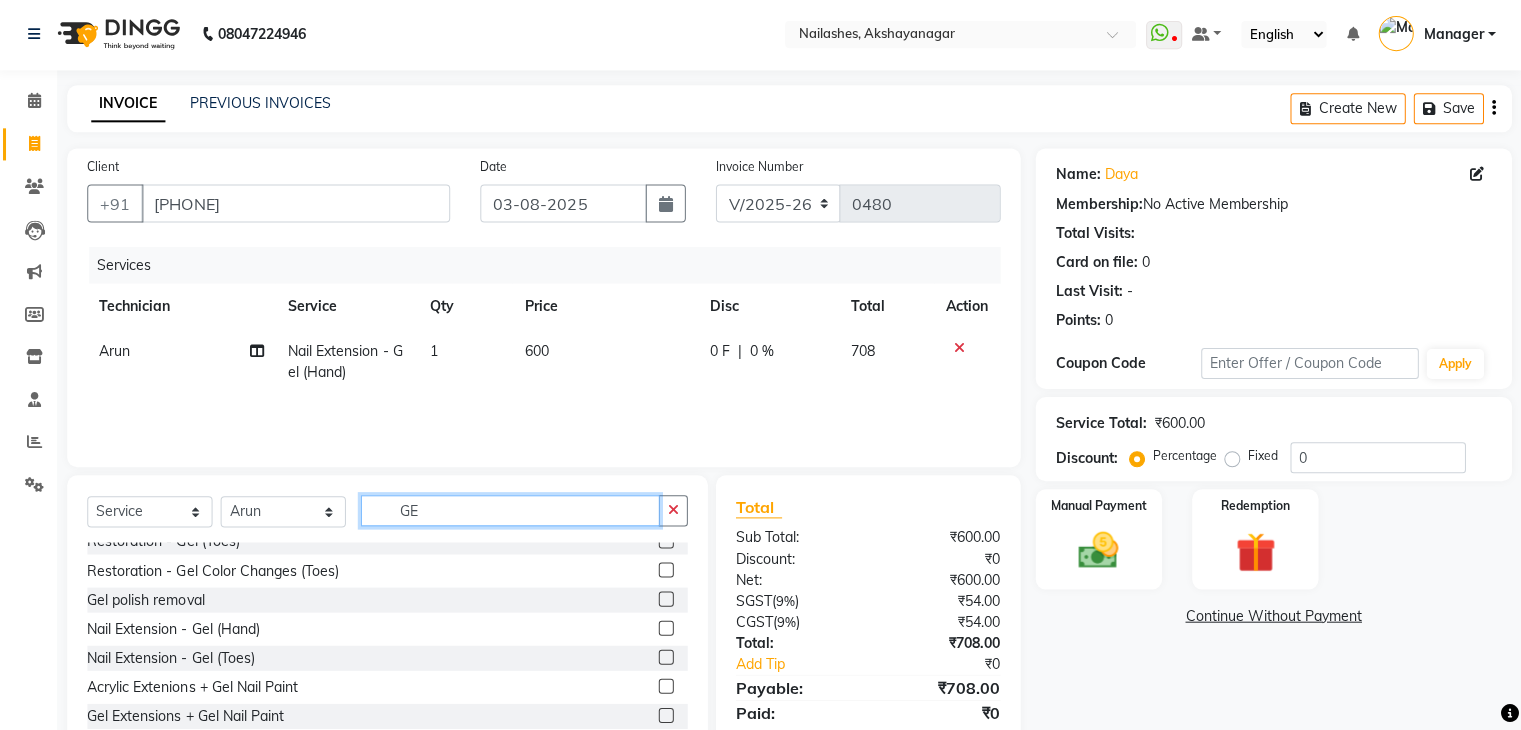 type on "G" 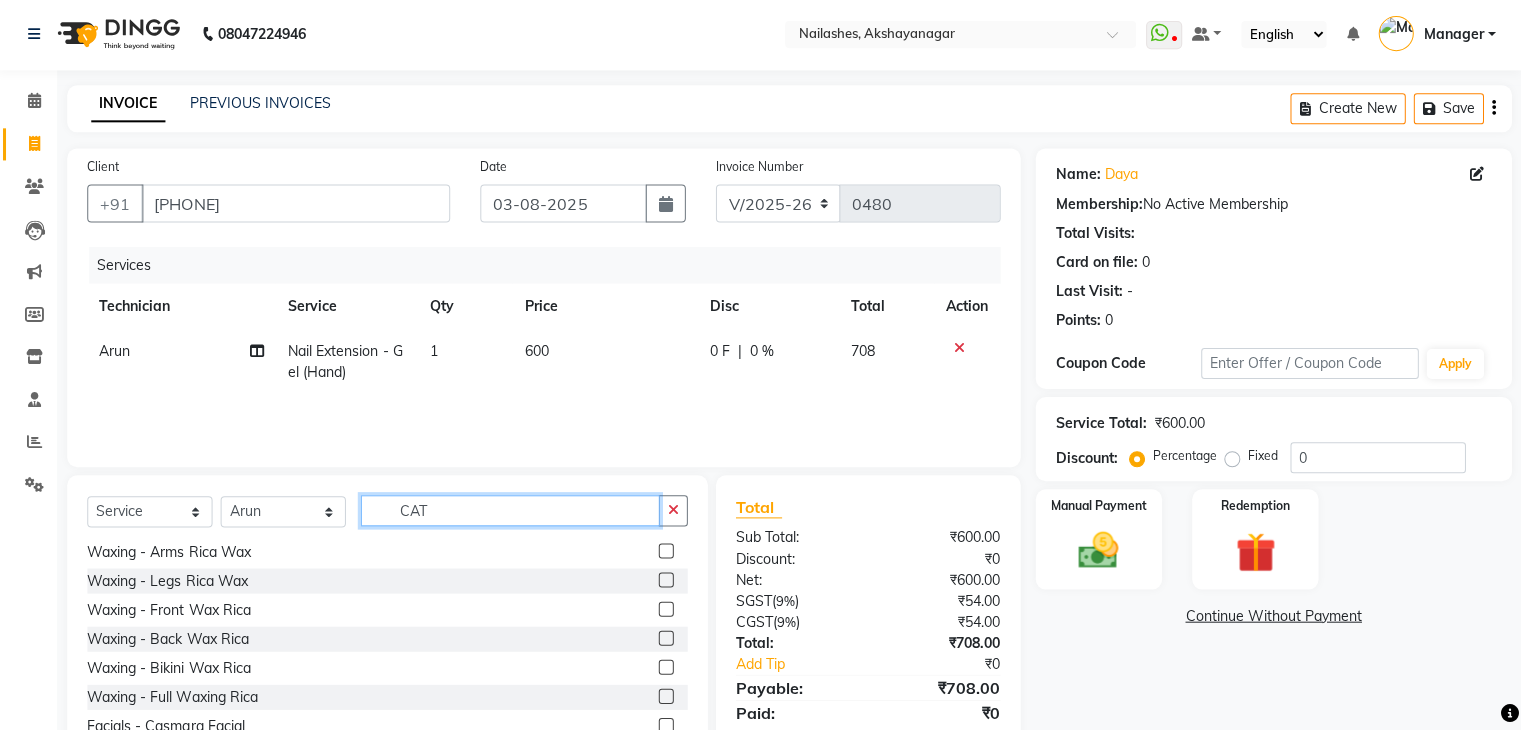 scroll, scrollTop: 0, scrollLeft: 0, axis: both 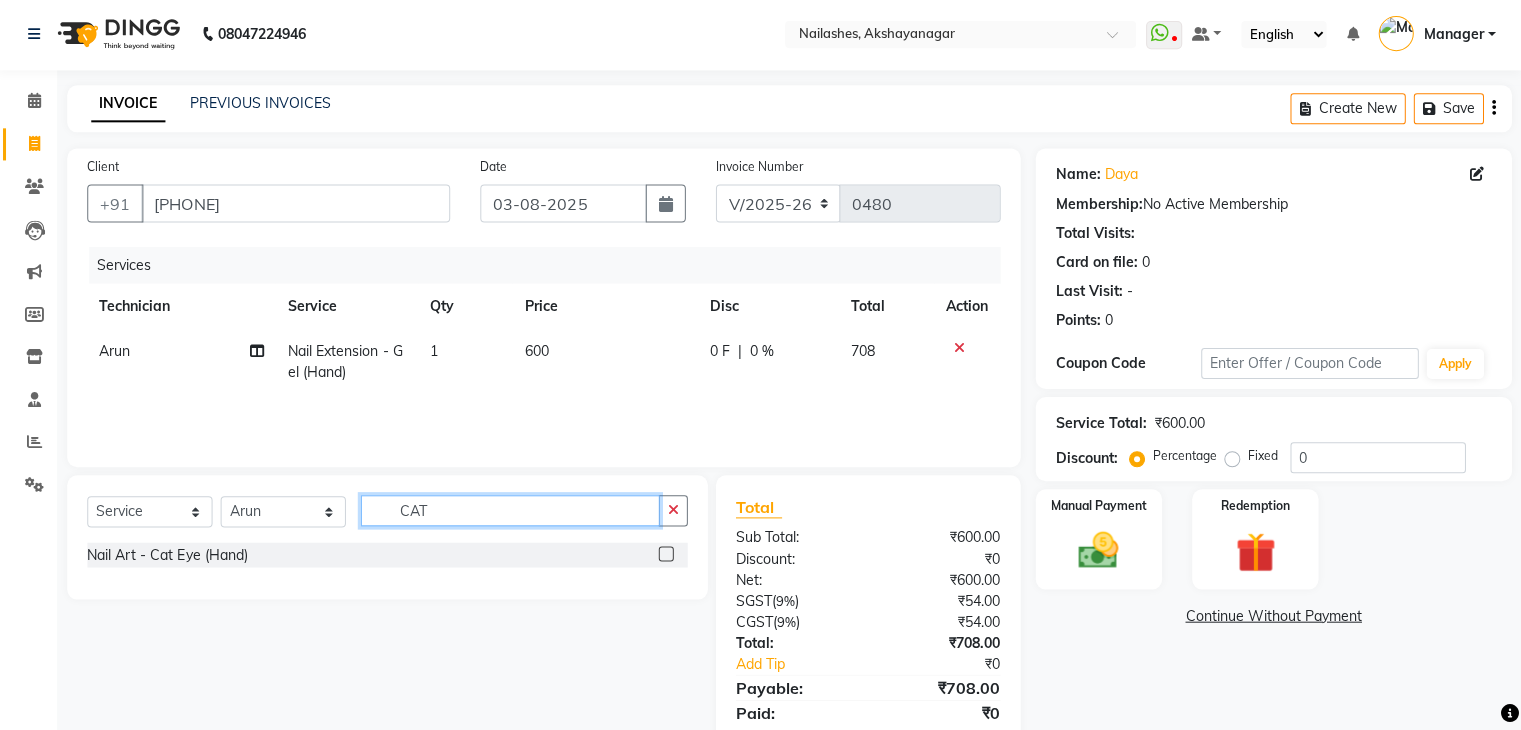 type on "CAT" 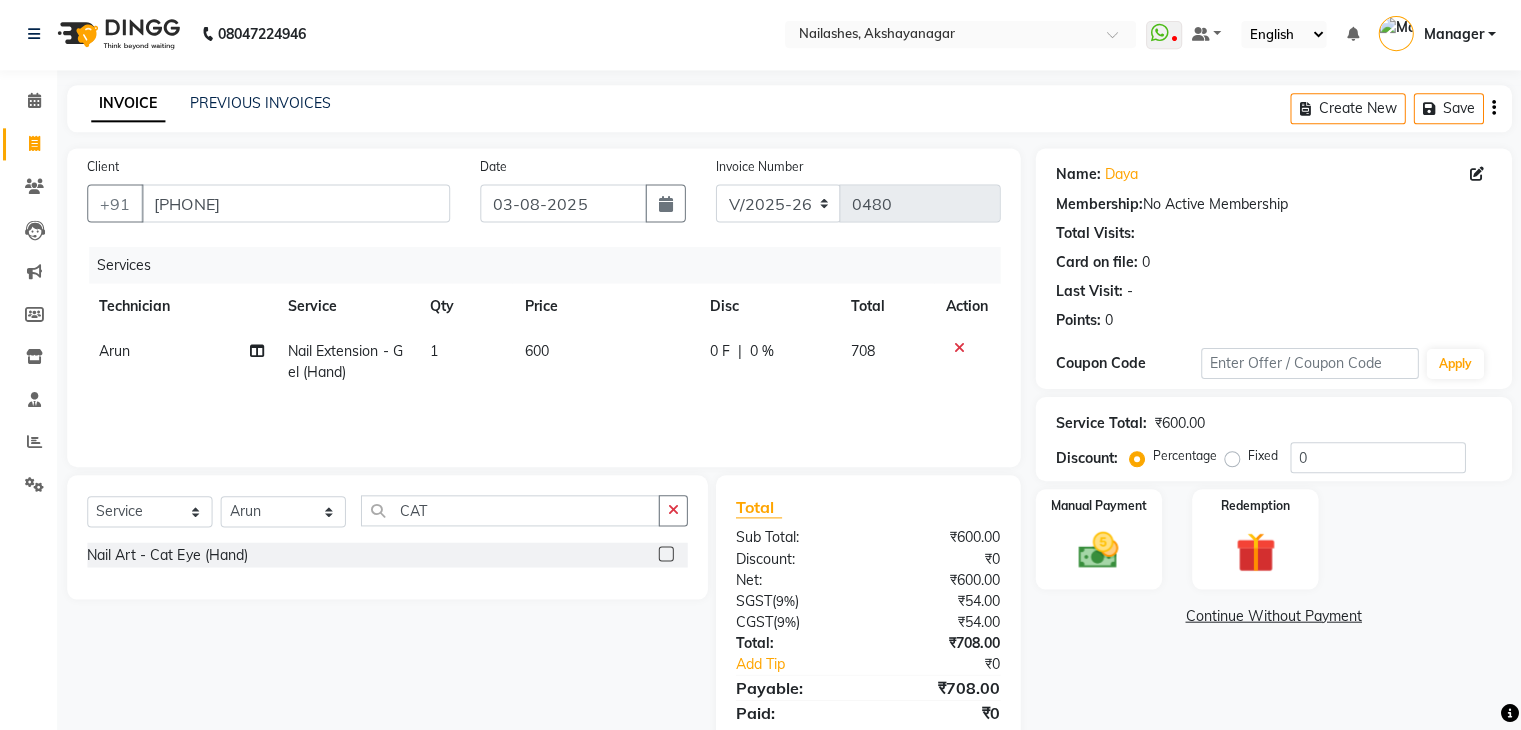 click 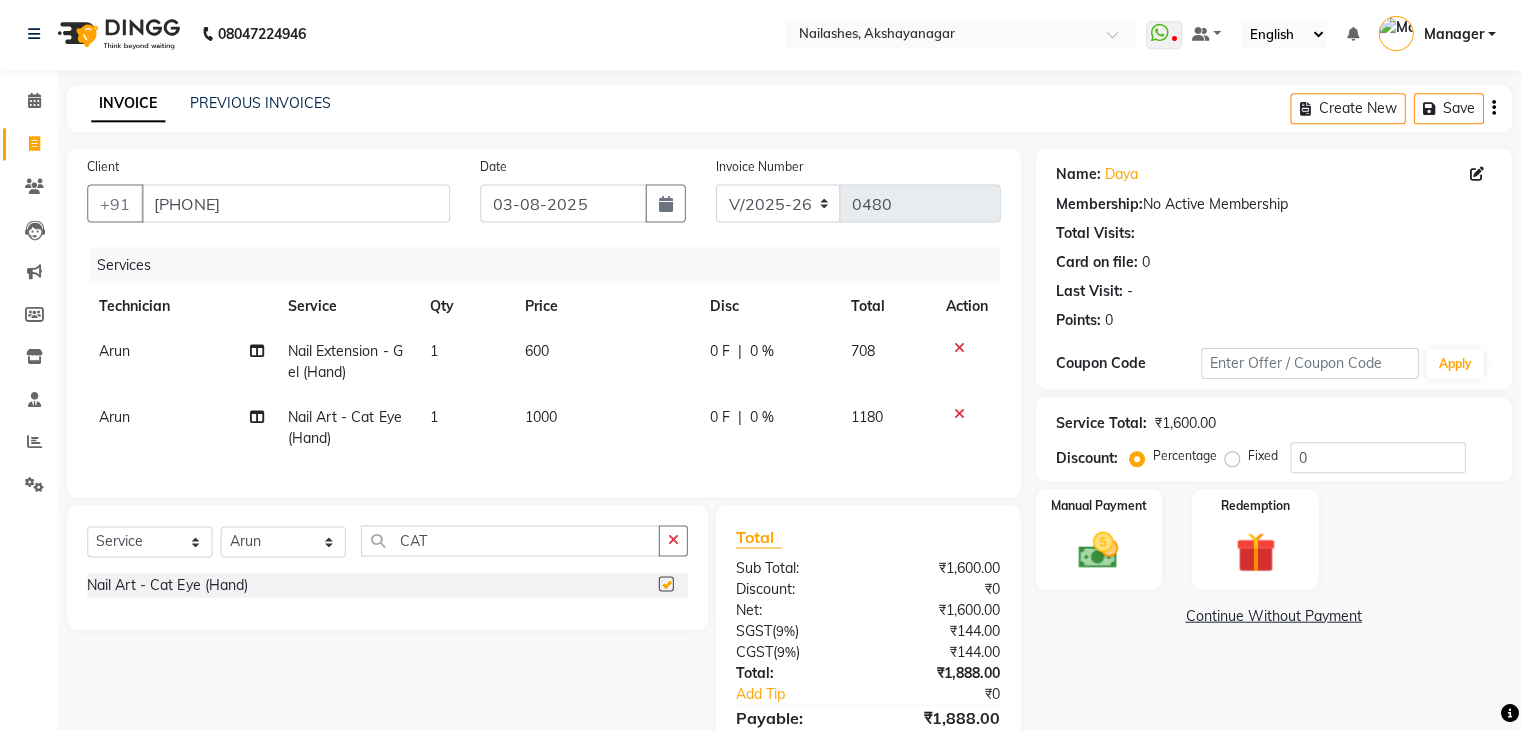 checkbox on "false" 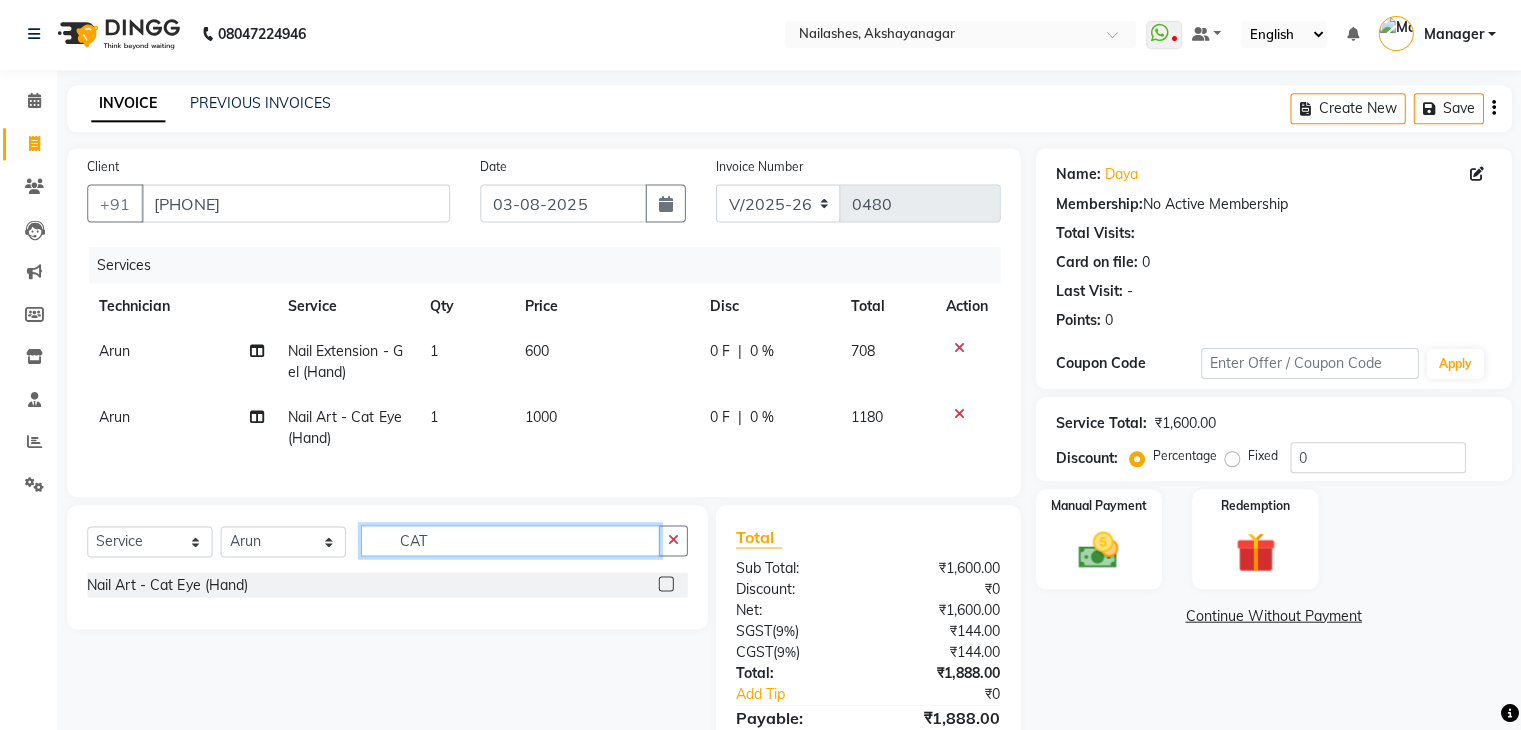 click on "CAT" 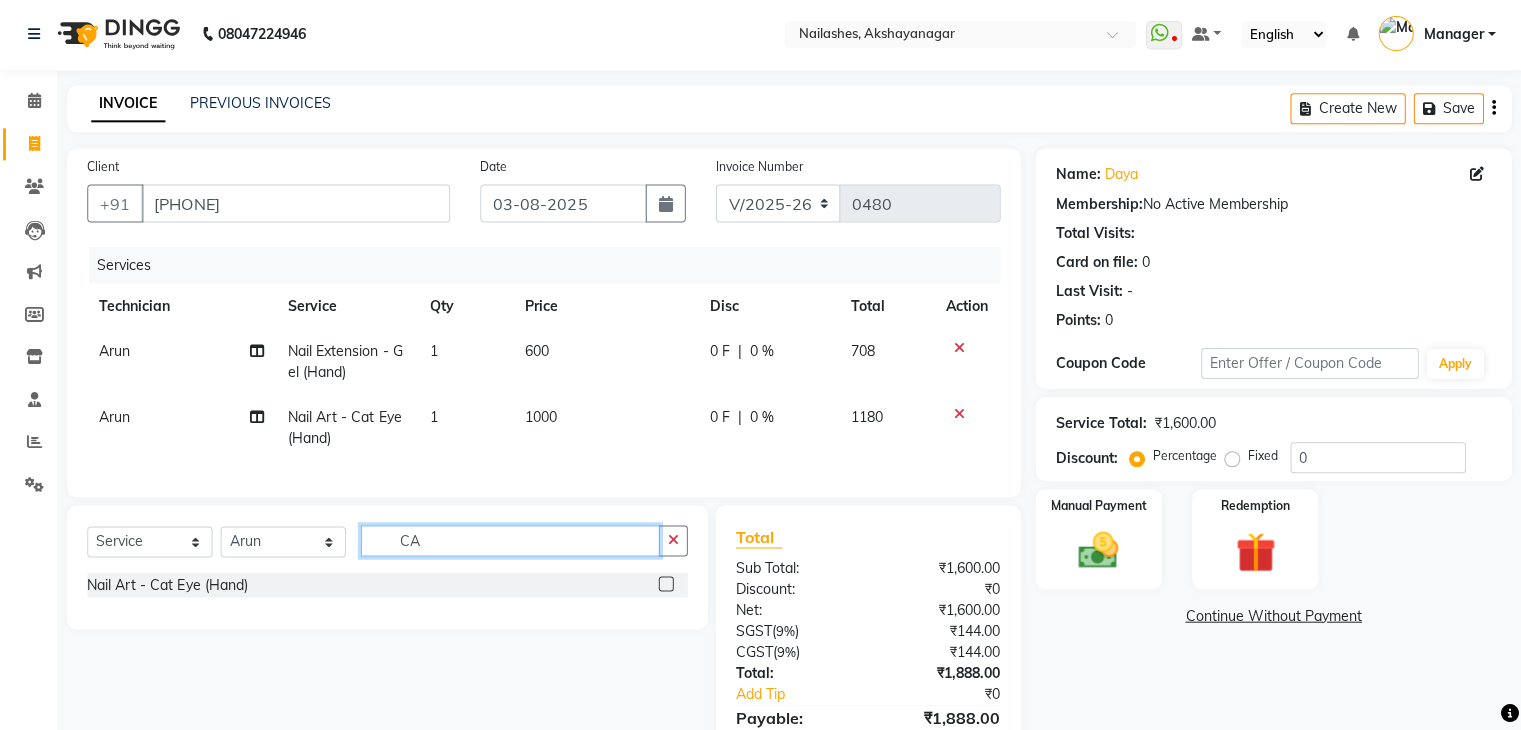type on "C" 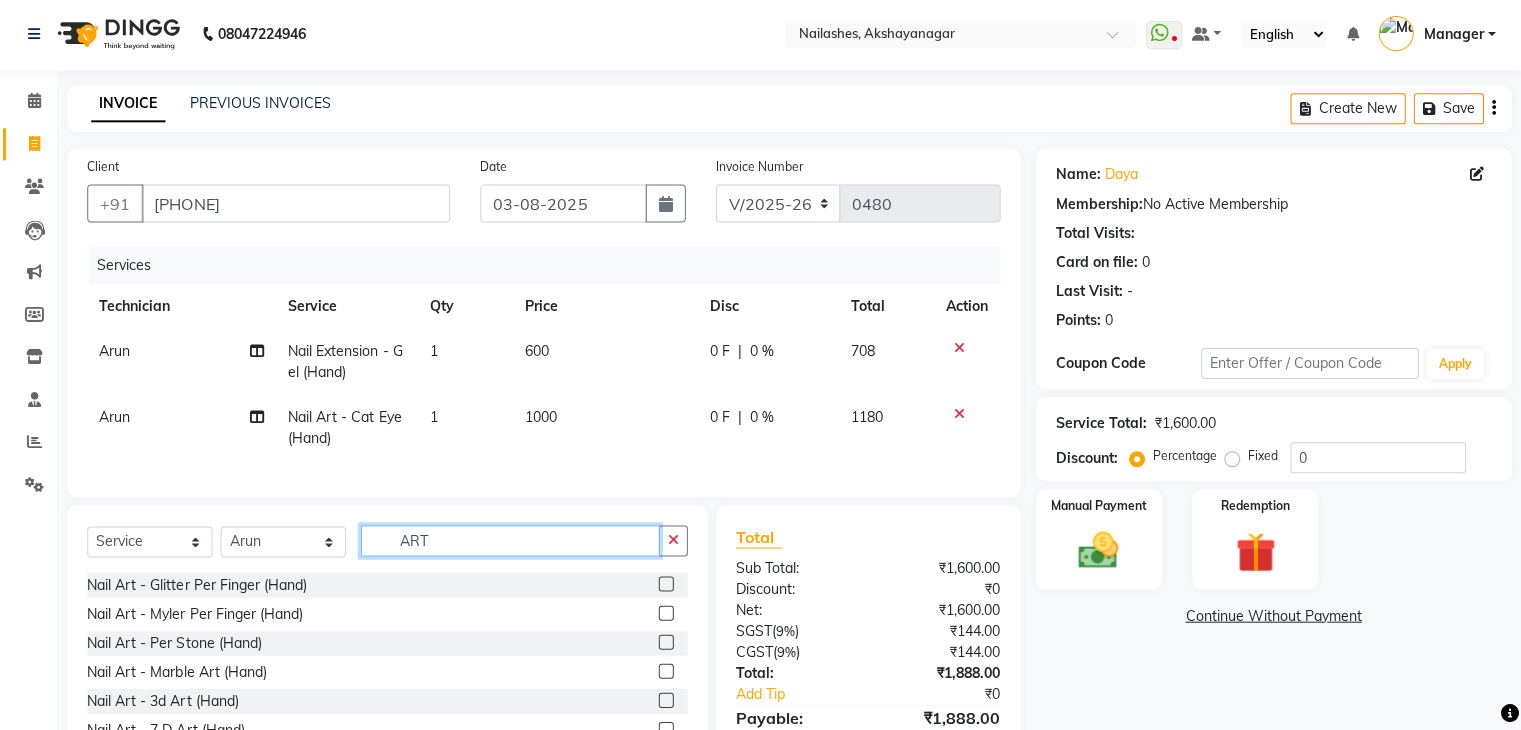 type on "ART" 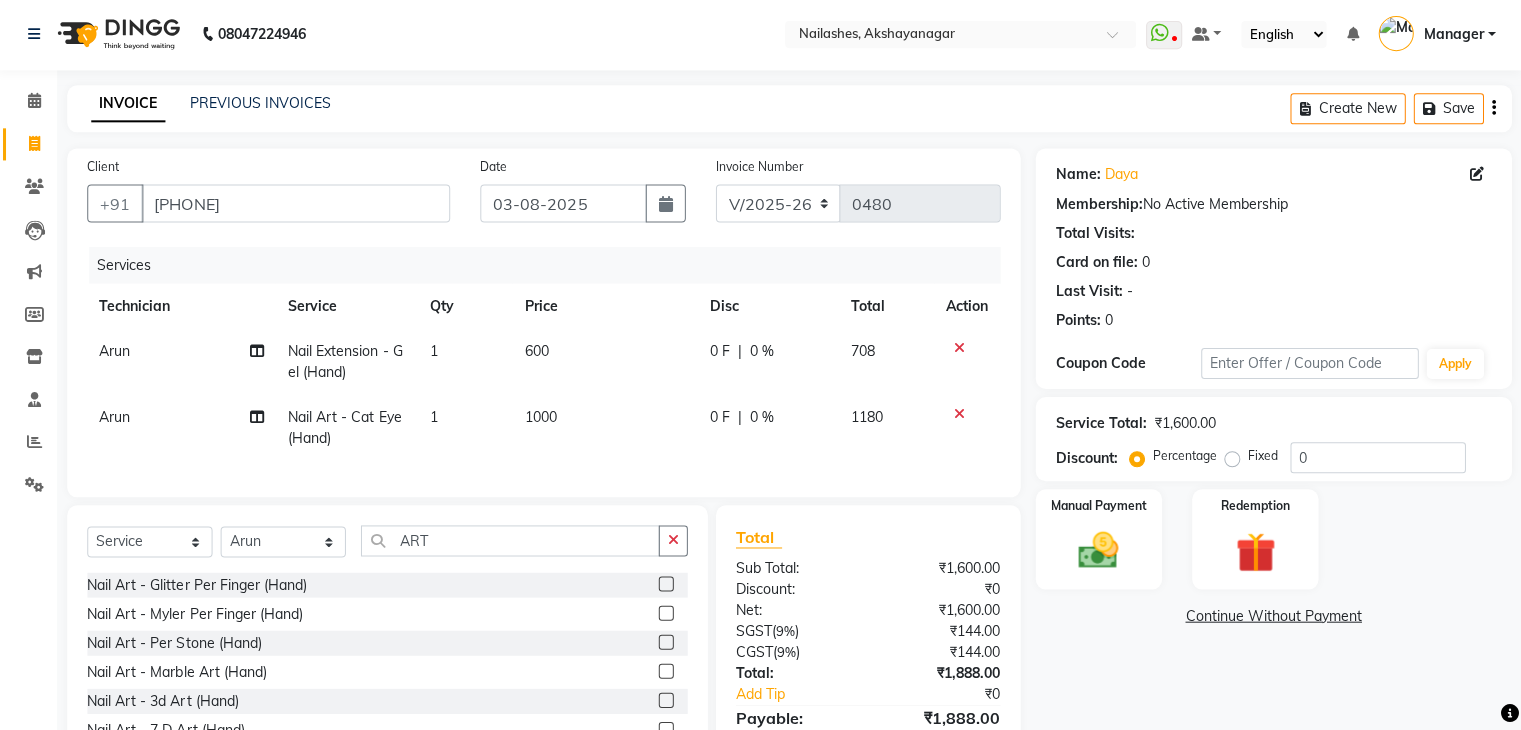 click 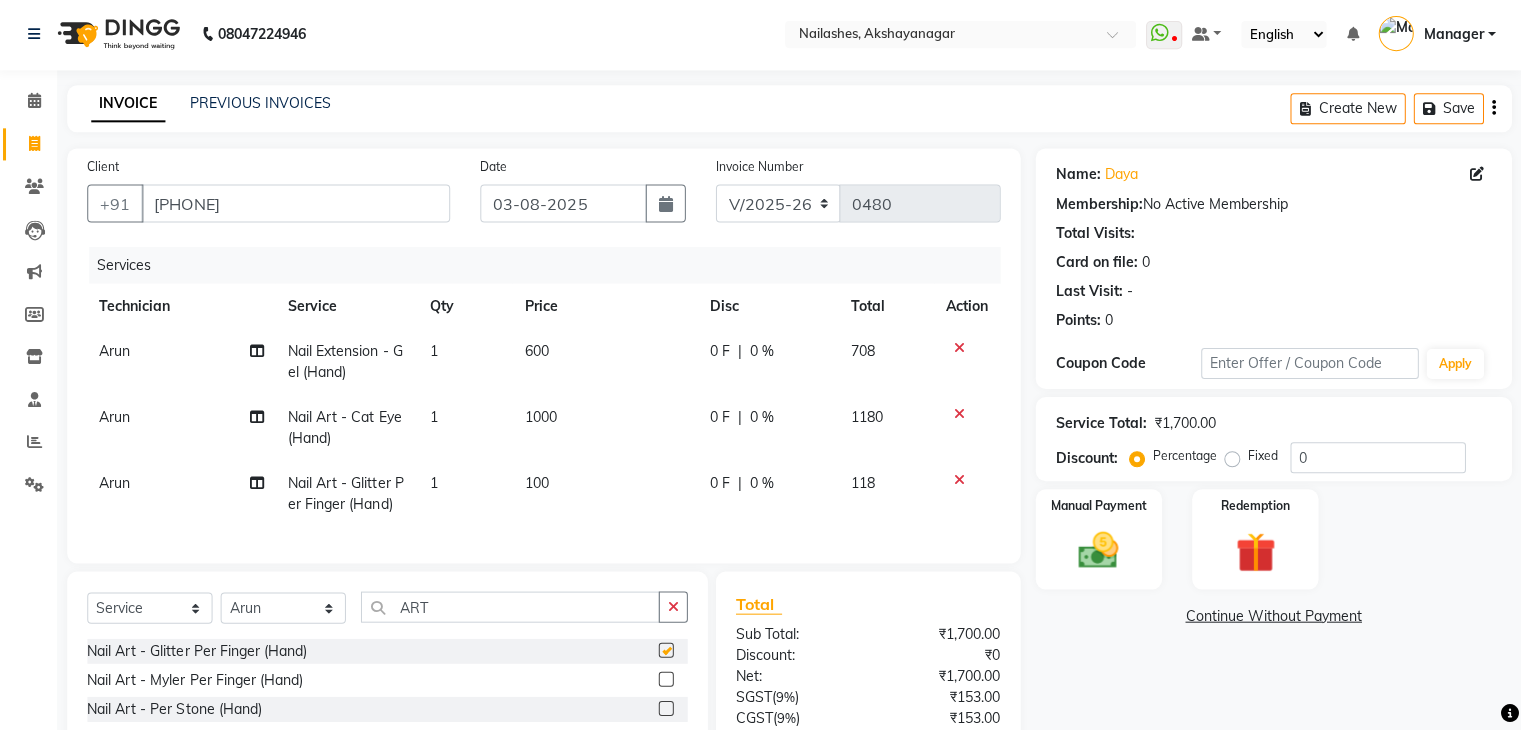 checkbox on "false" 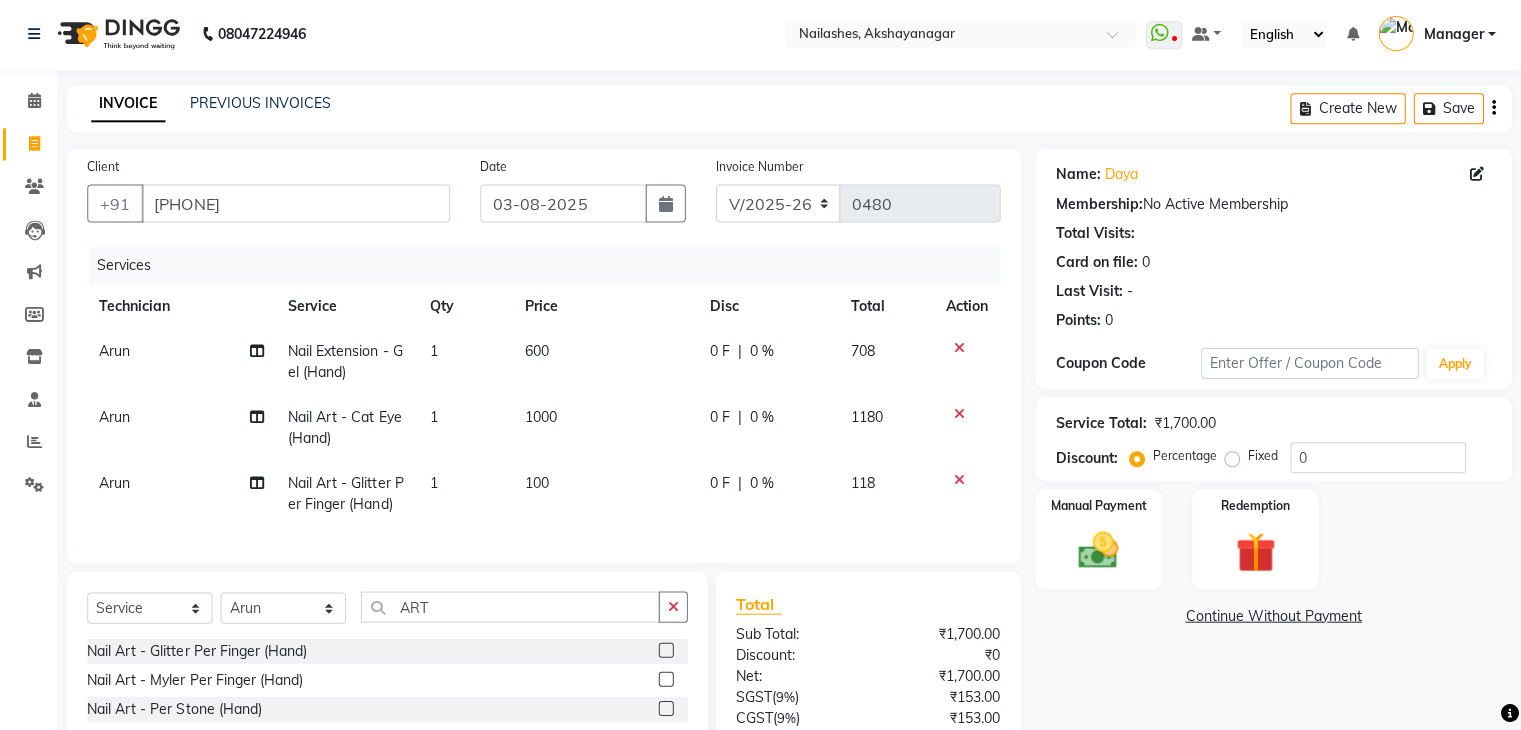 click 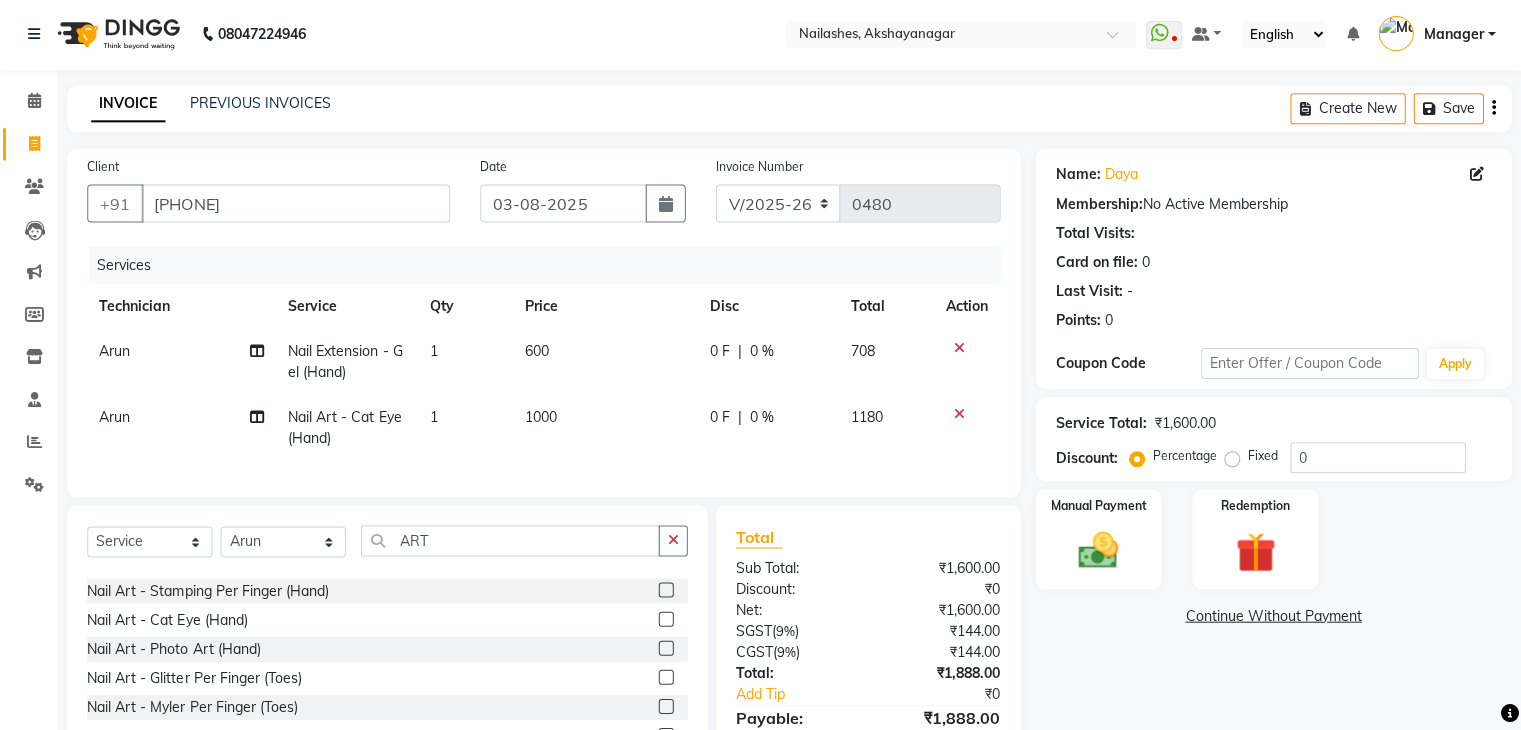 scroll, scrollTop: 285, scrollLeft: 0, axis: vertical 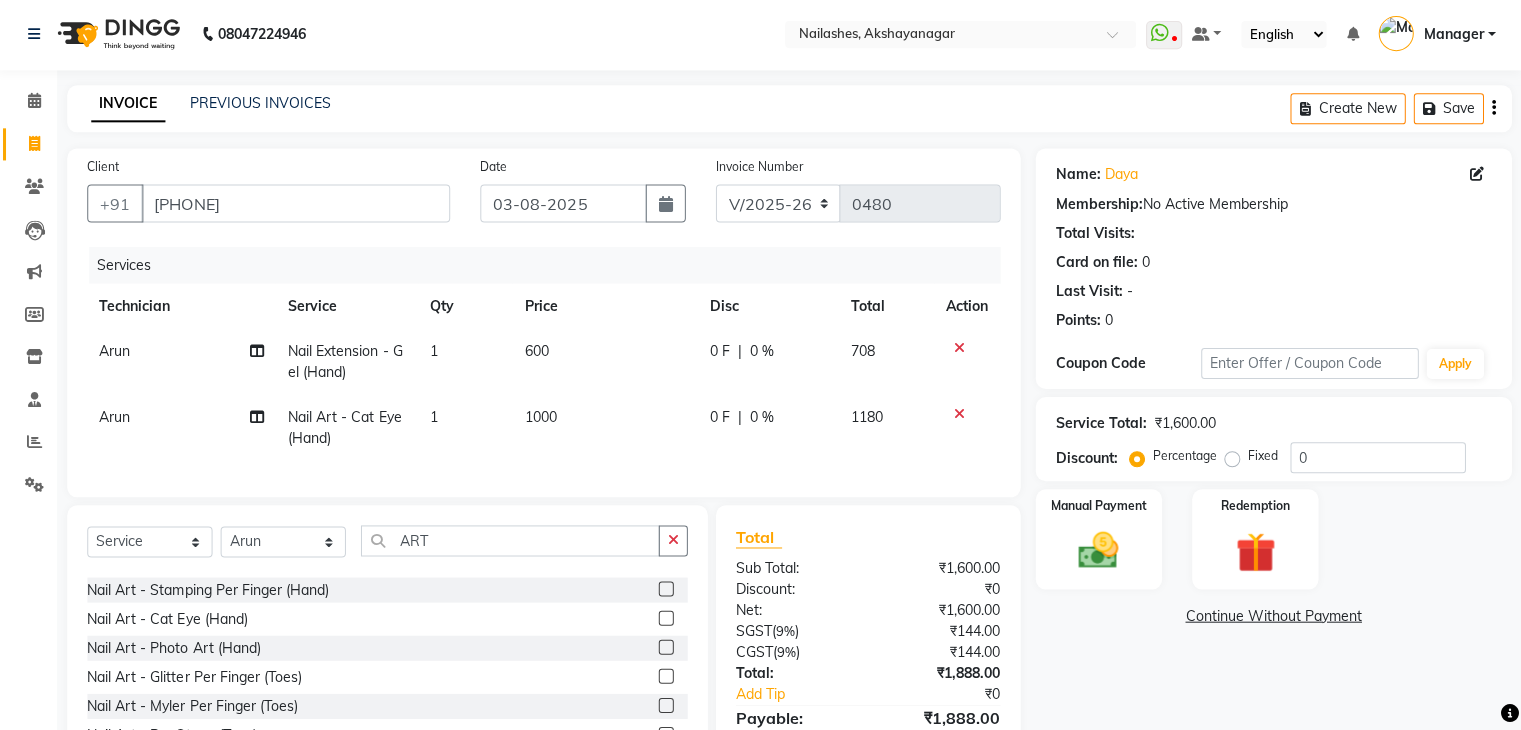 click 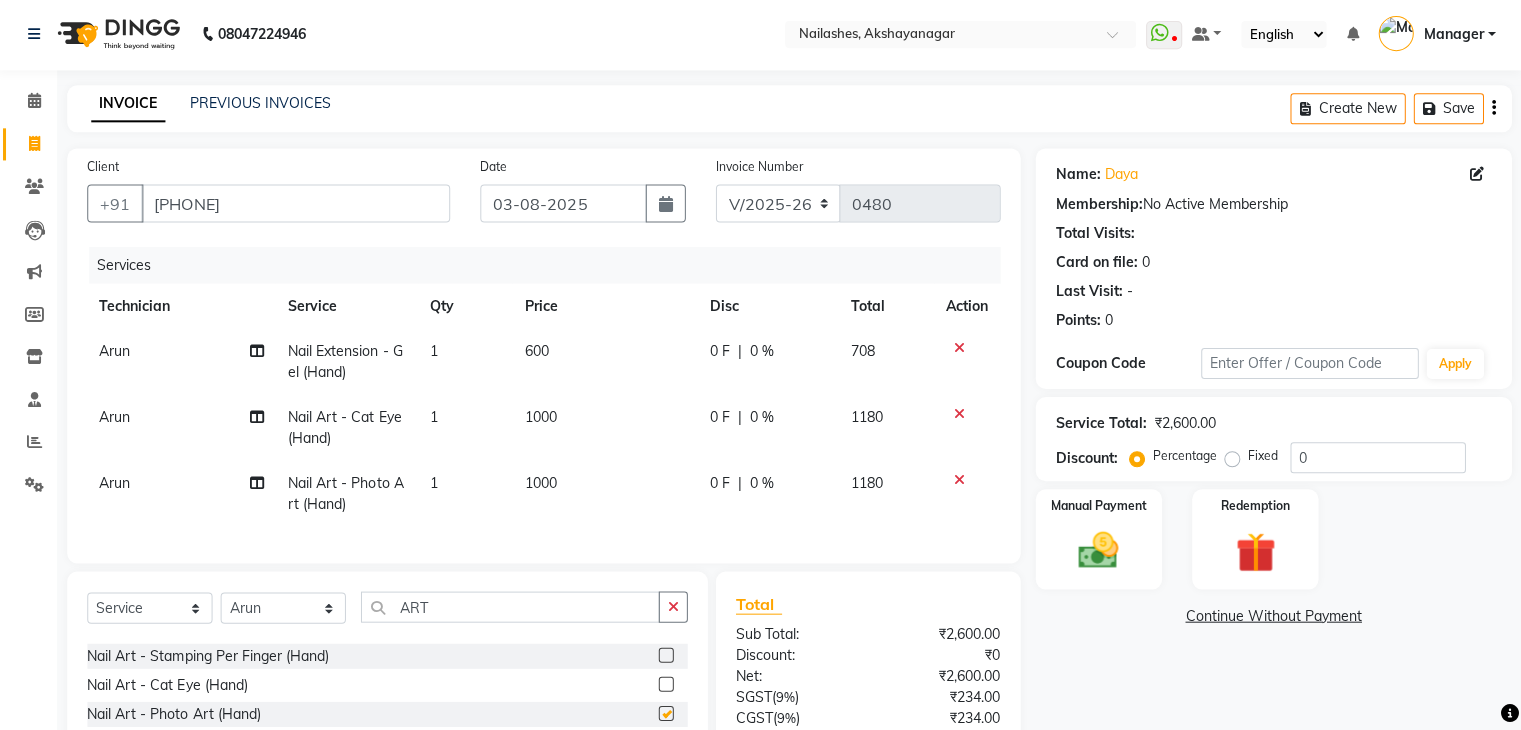 checkbox on "false" 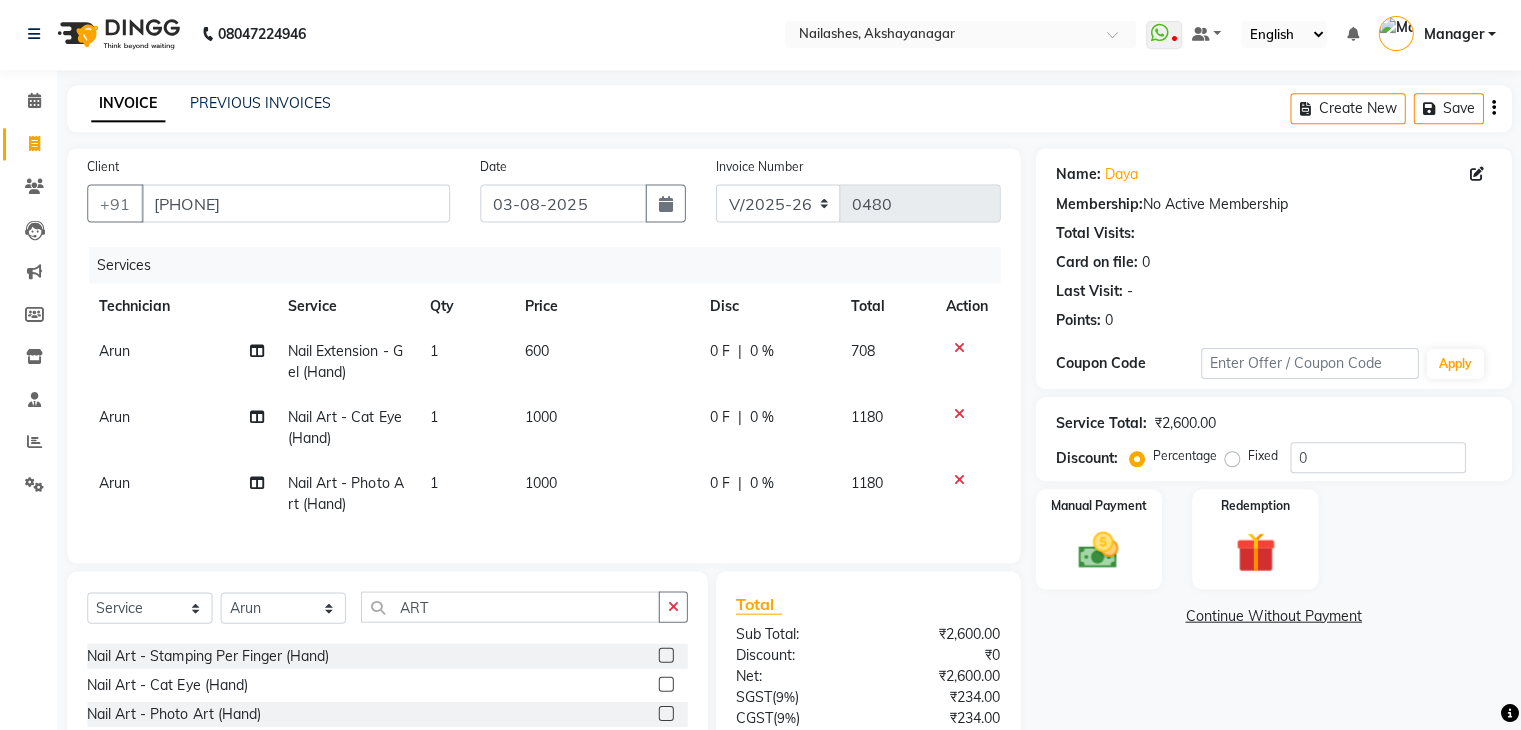 click on "1000" 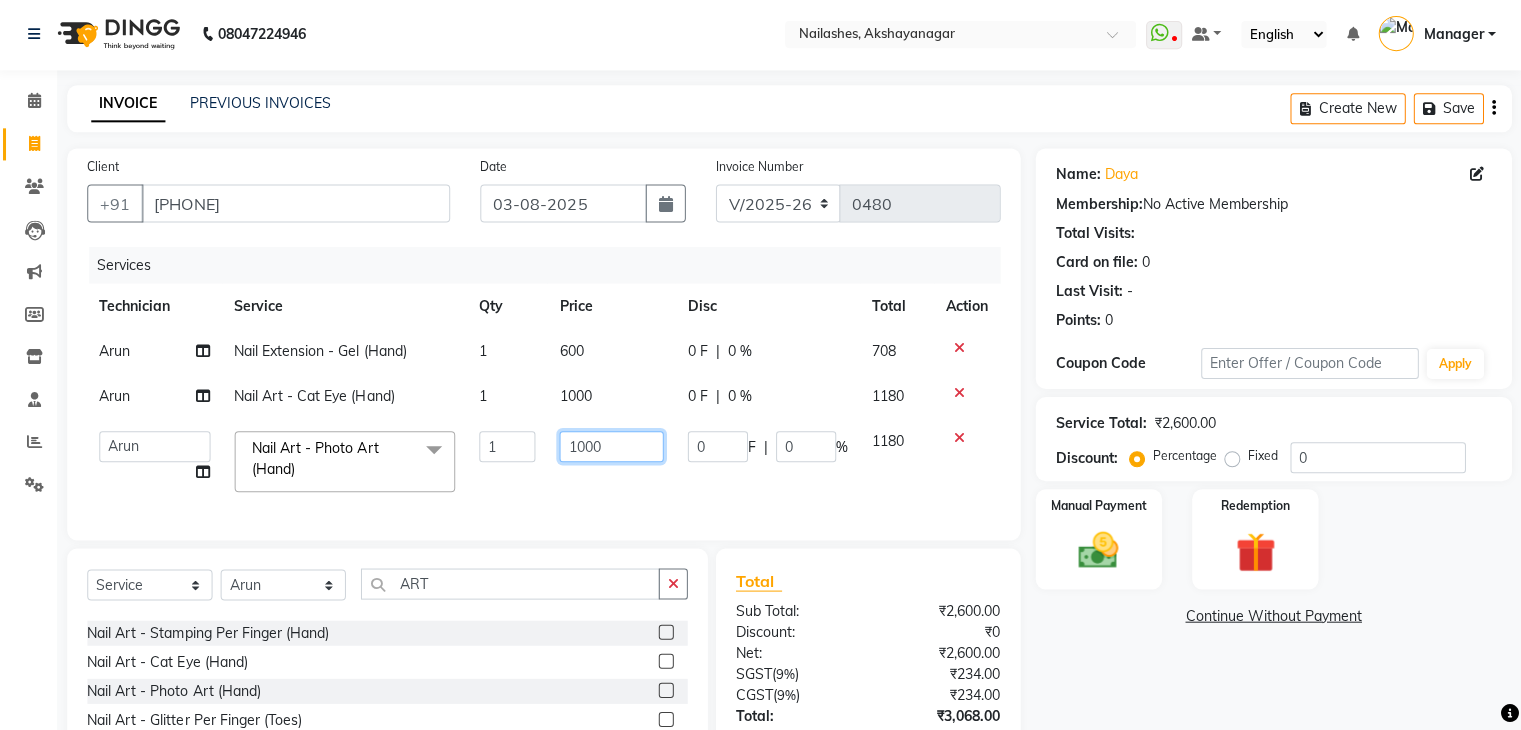 click on "1000" 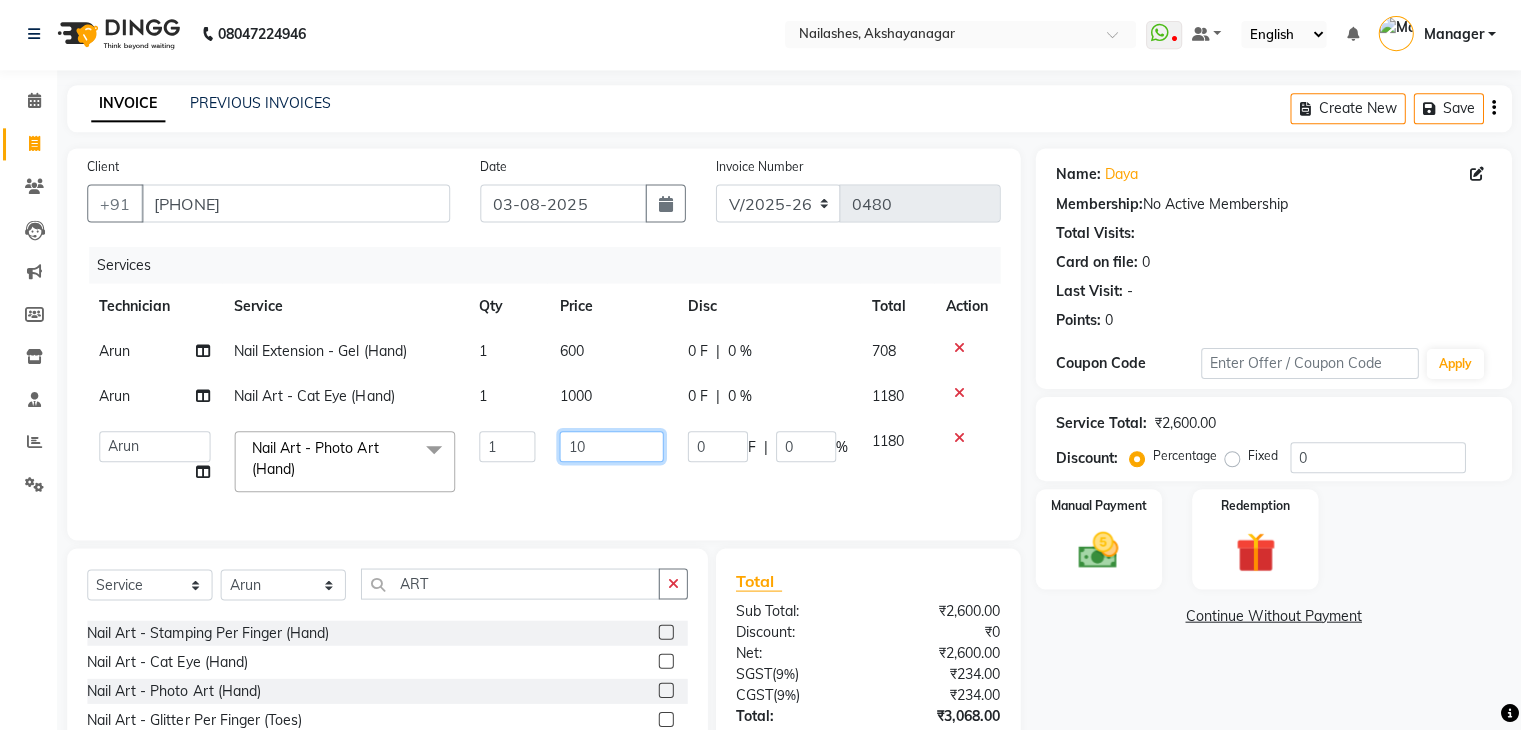 type on "100" 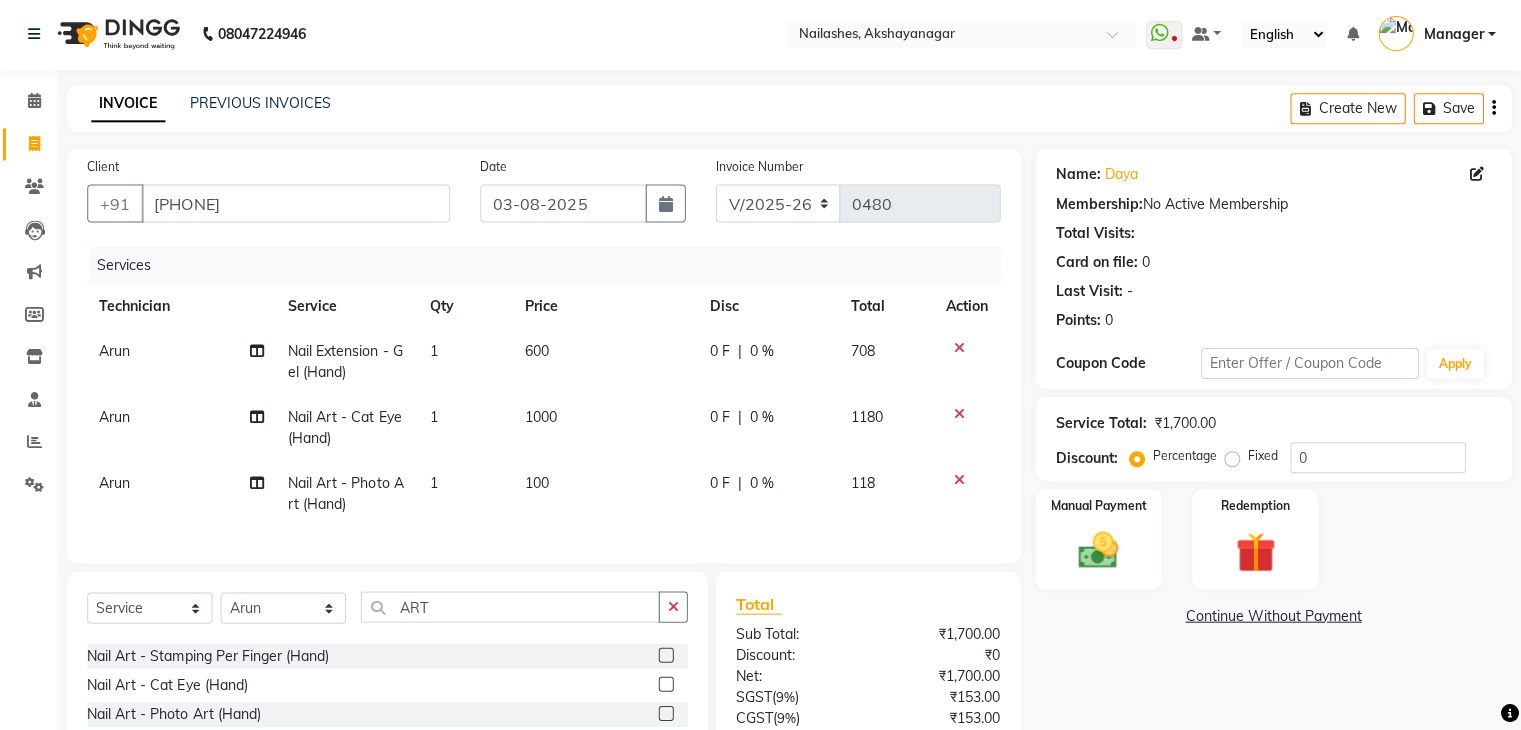 click on "0 F | 0 %" 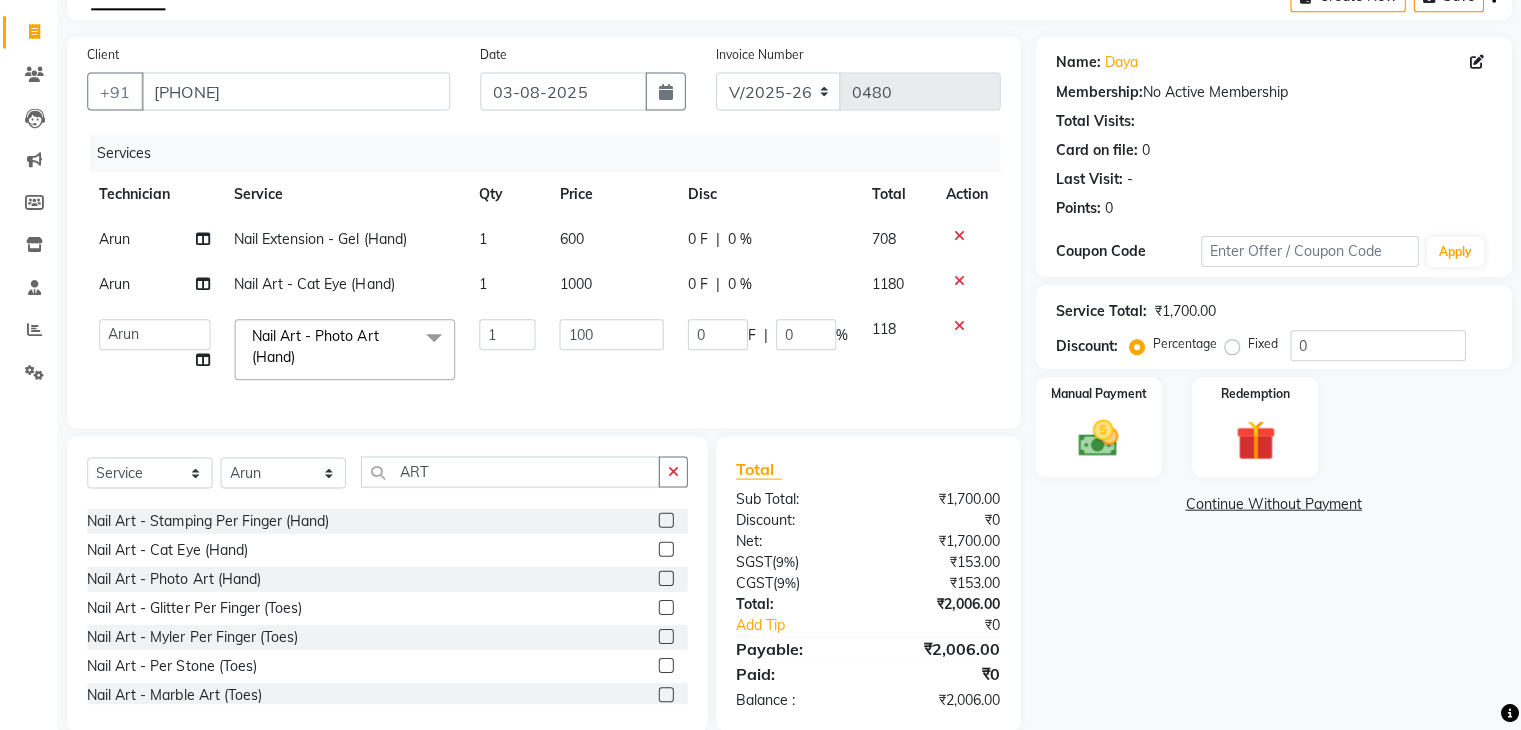 scroll, scrollTop: 160, scrollLeft: 0, axis: vertical 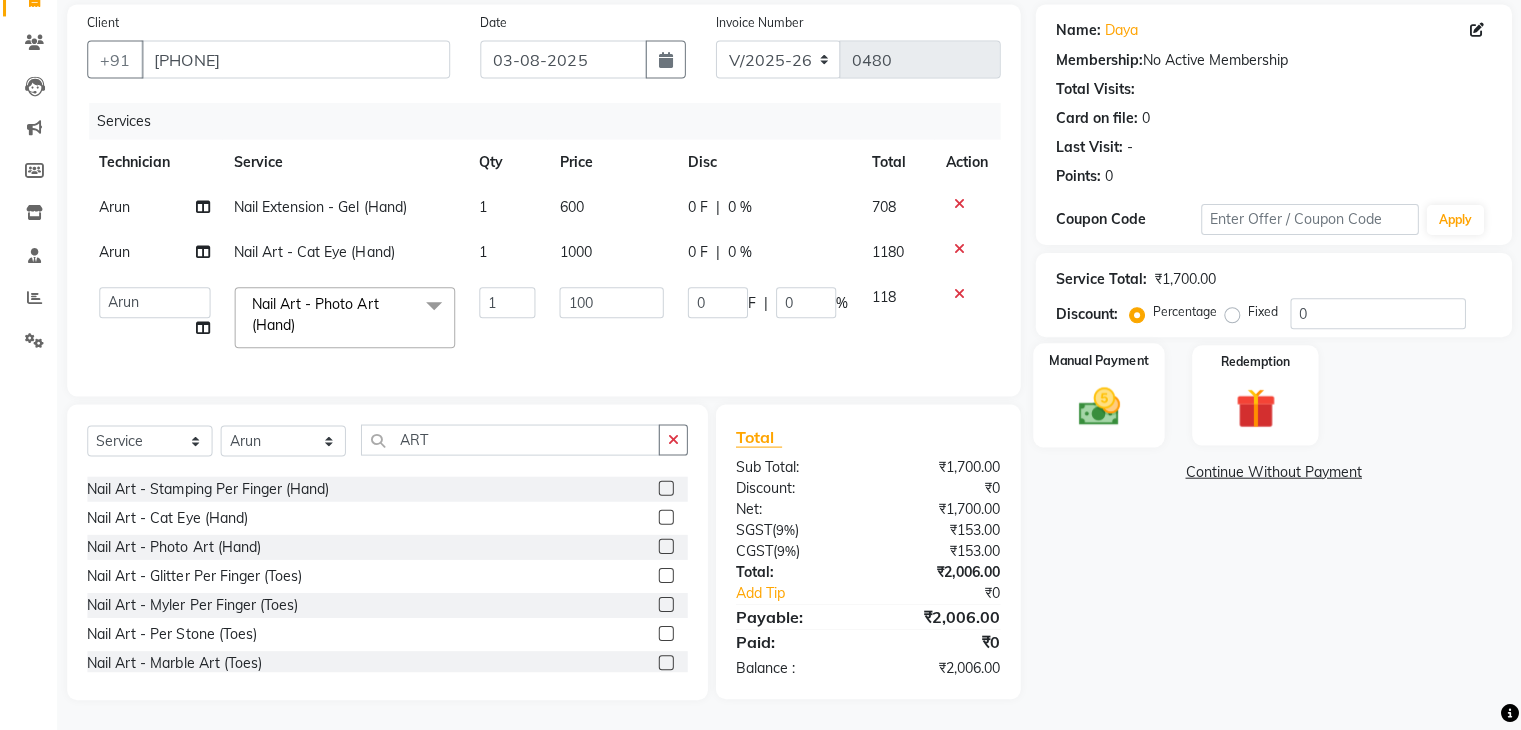 click 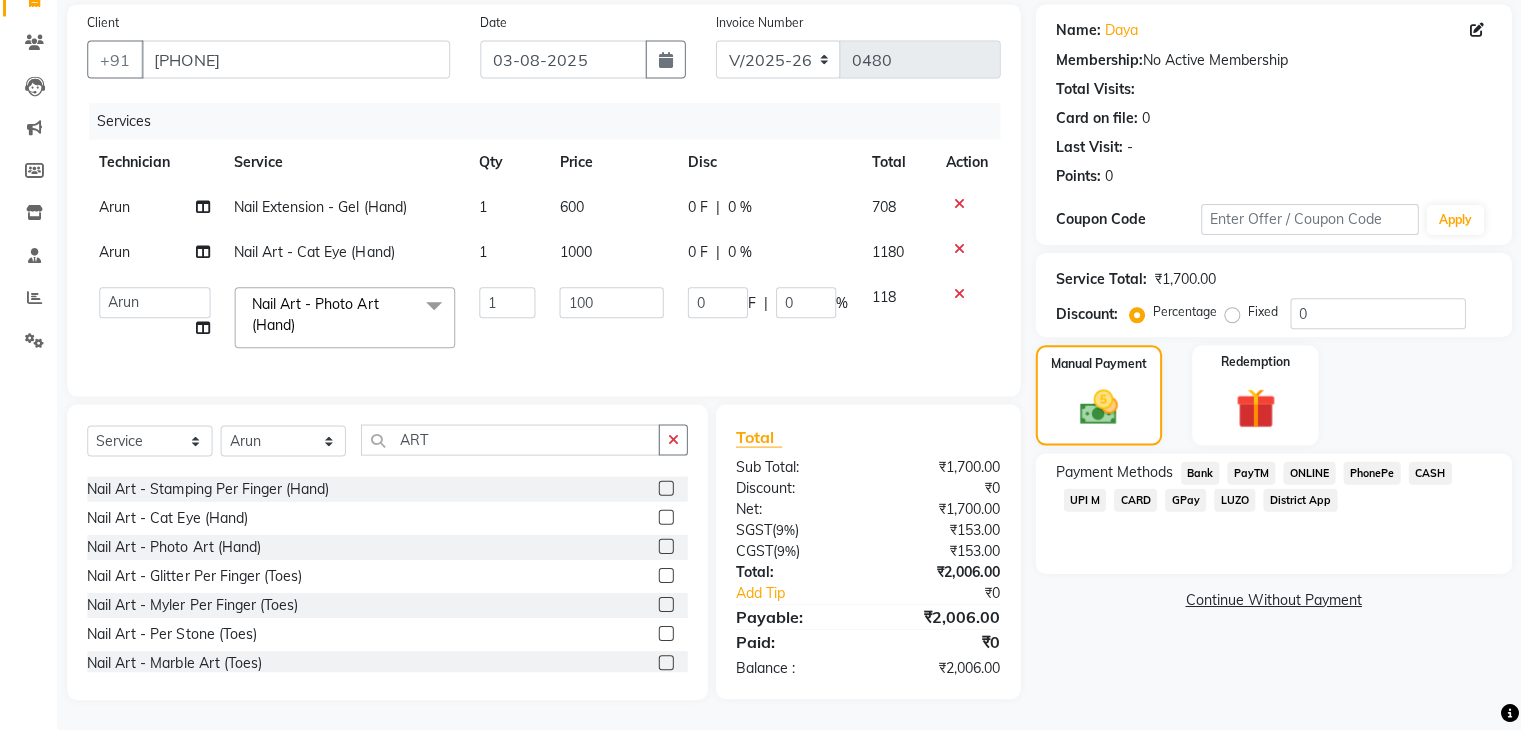 click on "UPI M" 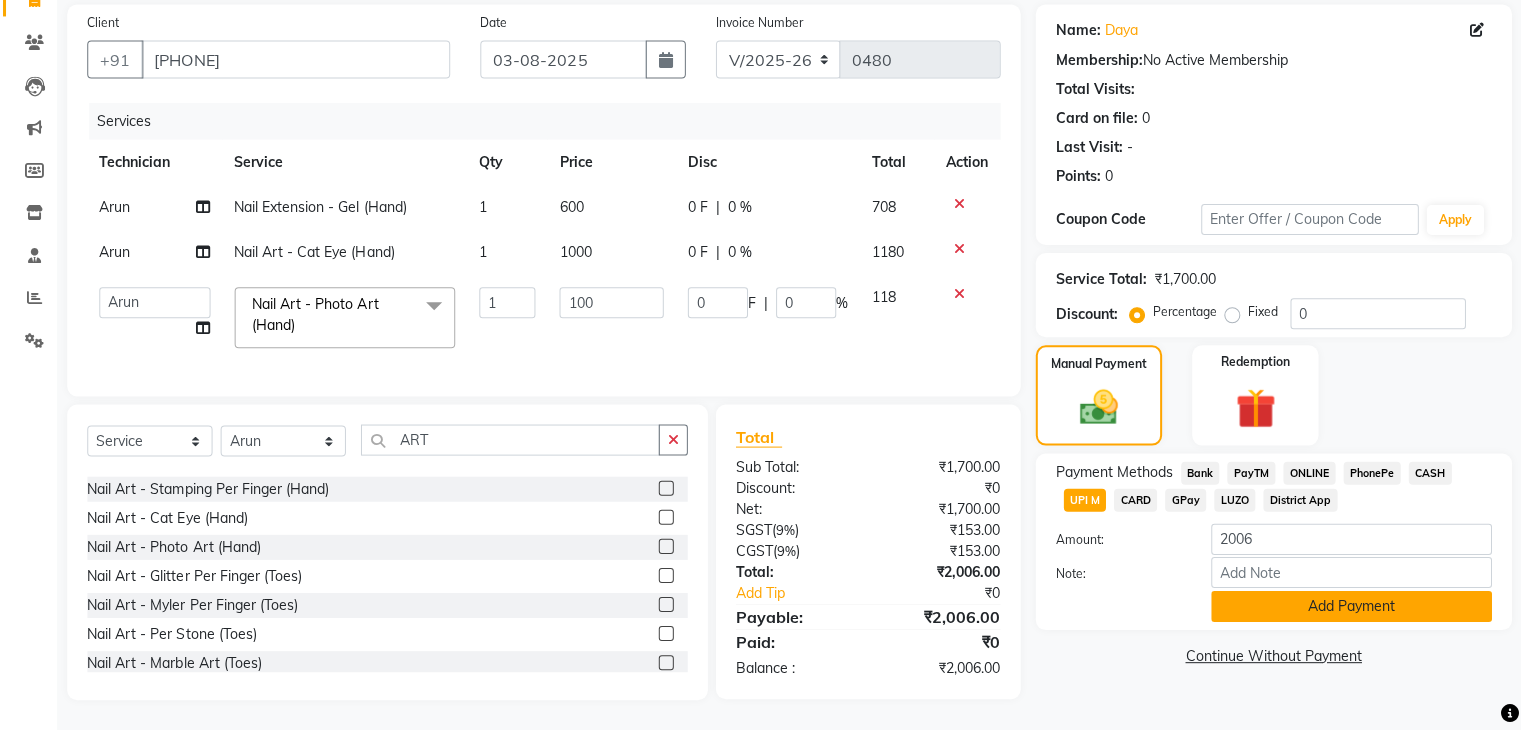 click on "Add Payment" 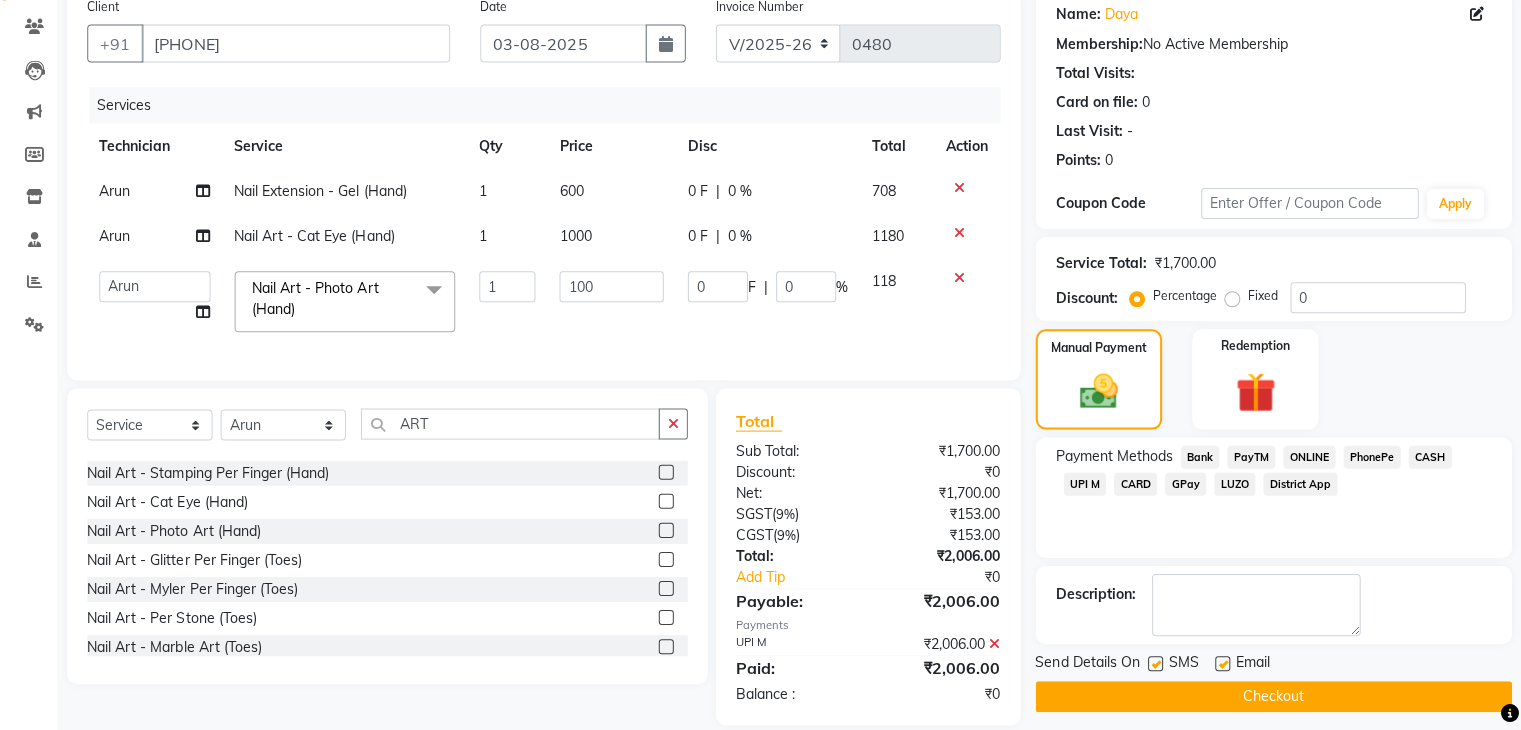 scroll, scrollTop: 200, scrollLeft: 0, axis: vertical 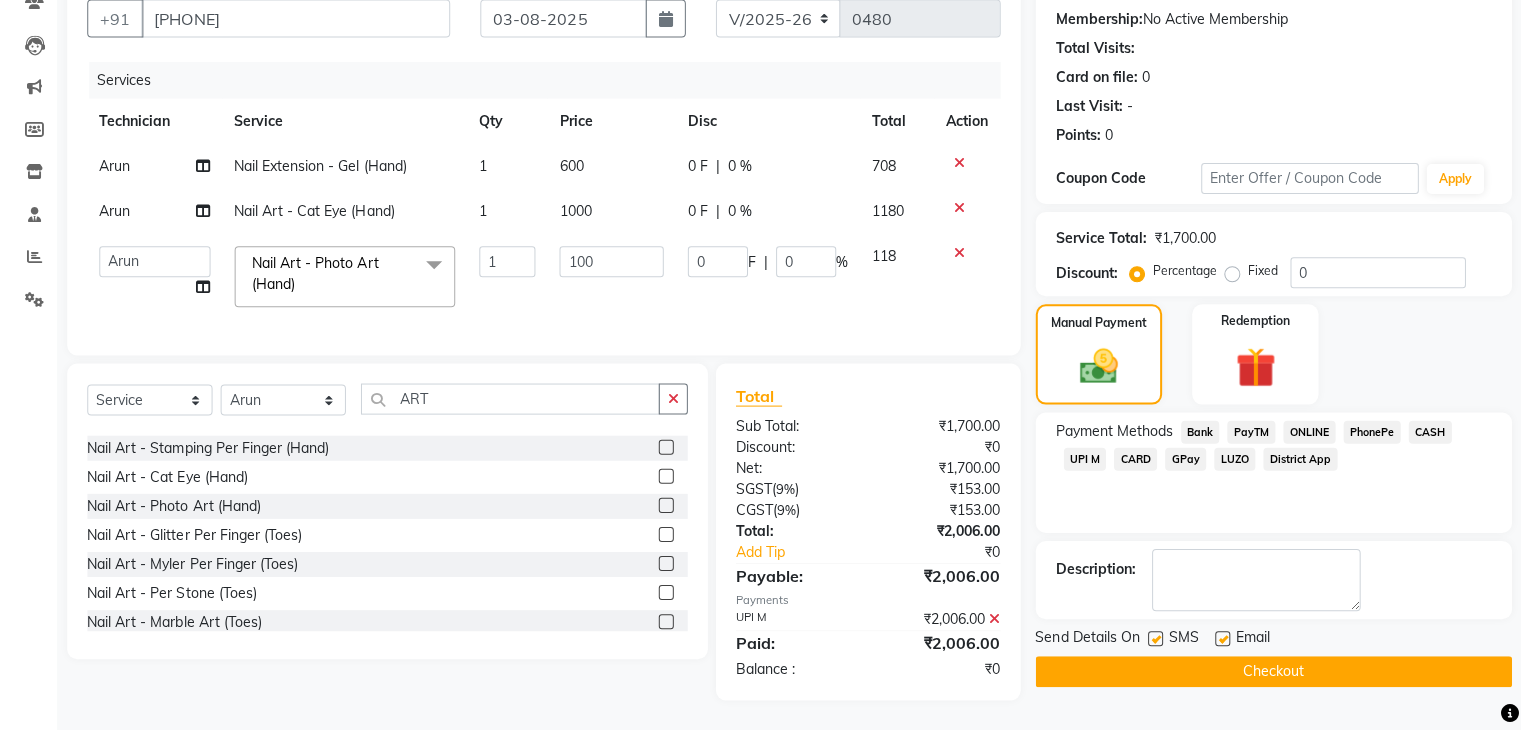 click on "Checkout" 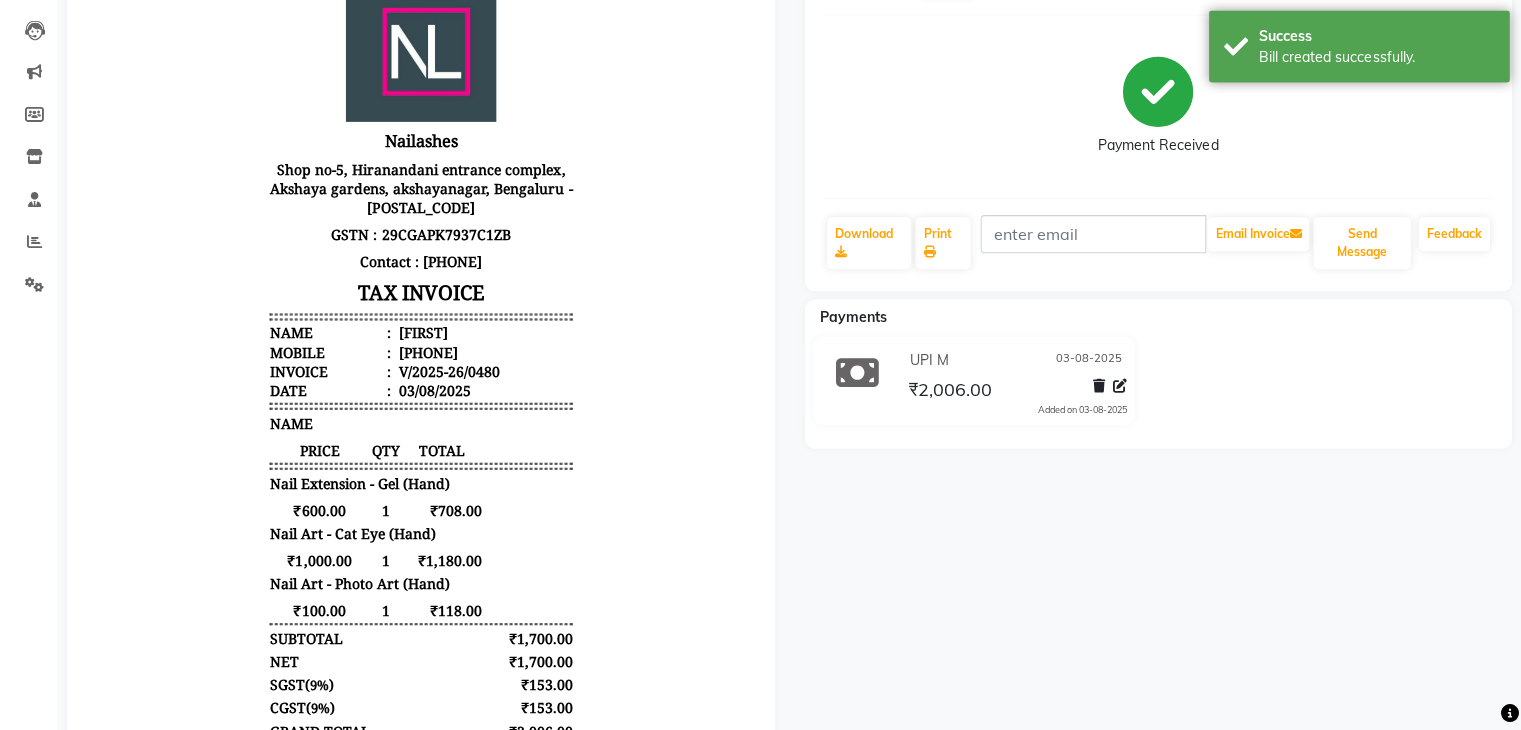 scroll, scrollTop: 0, scrollLeft: 0, axis: both 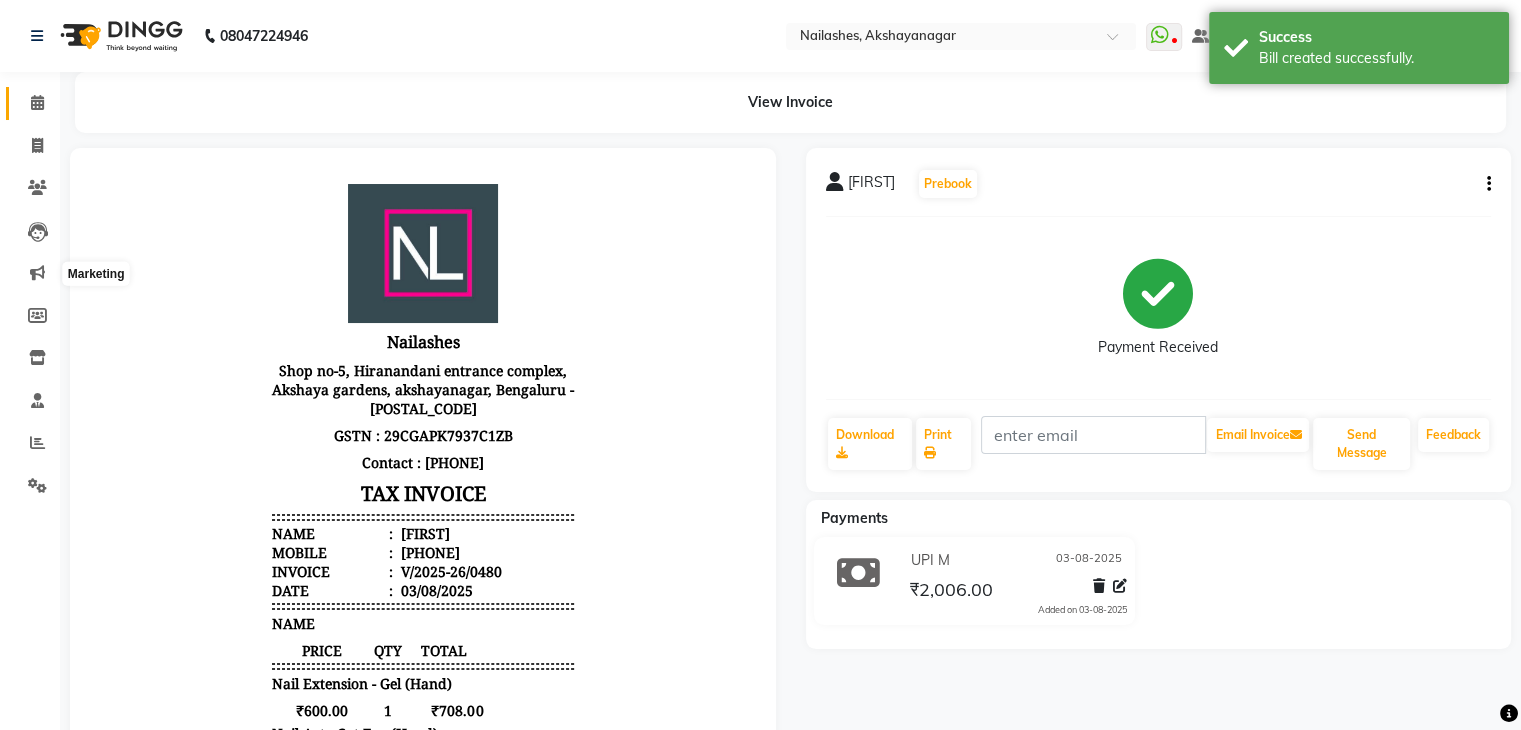click 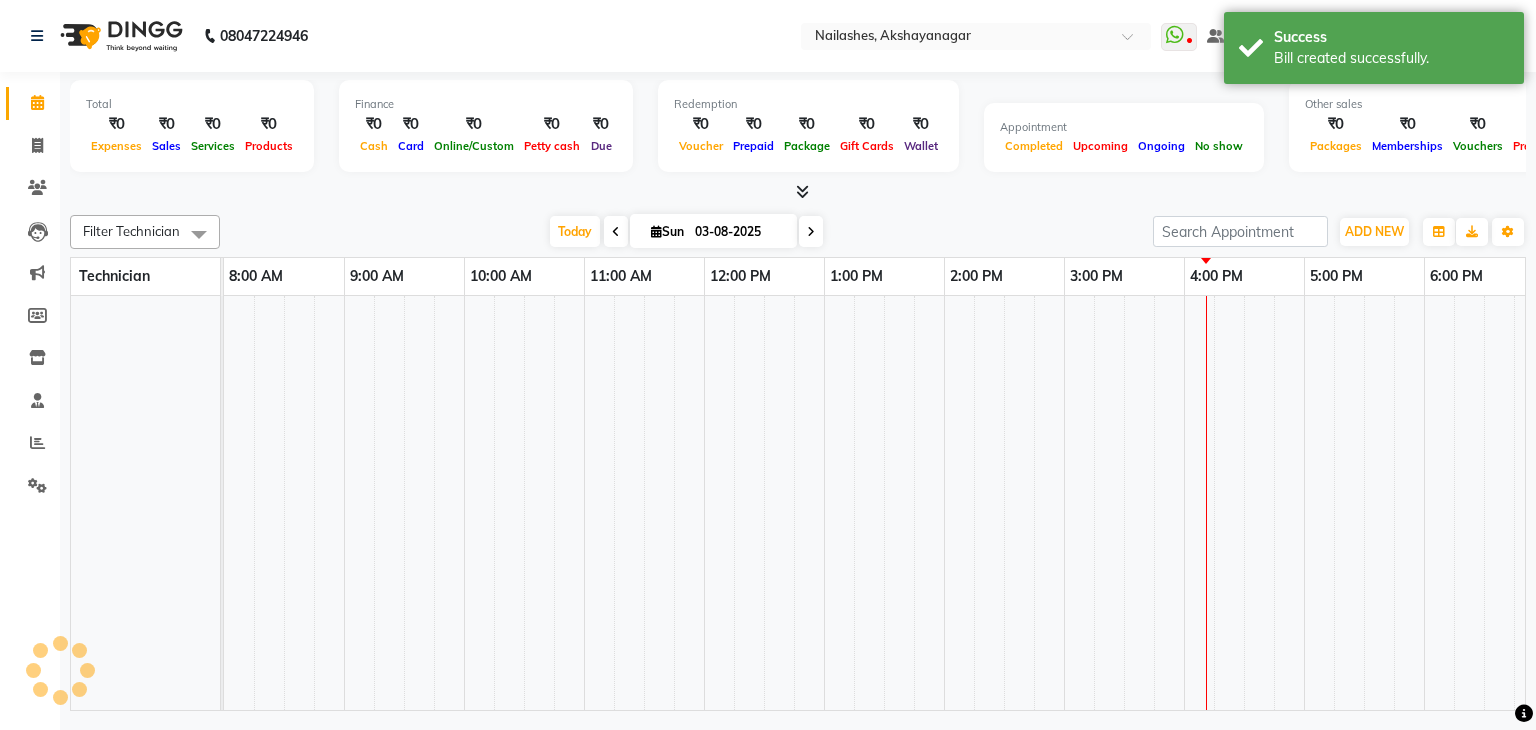 scroll, scrollTop: 0, scrollLeft: 0, axis: both 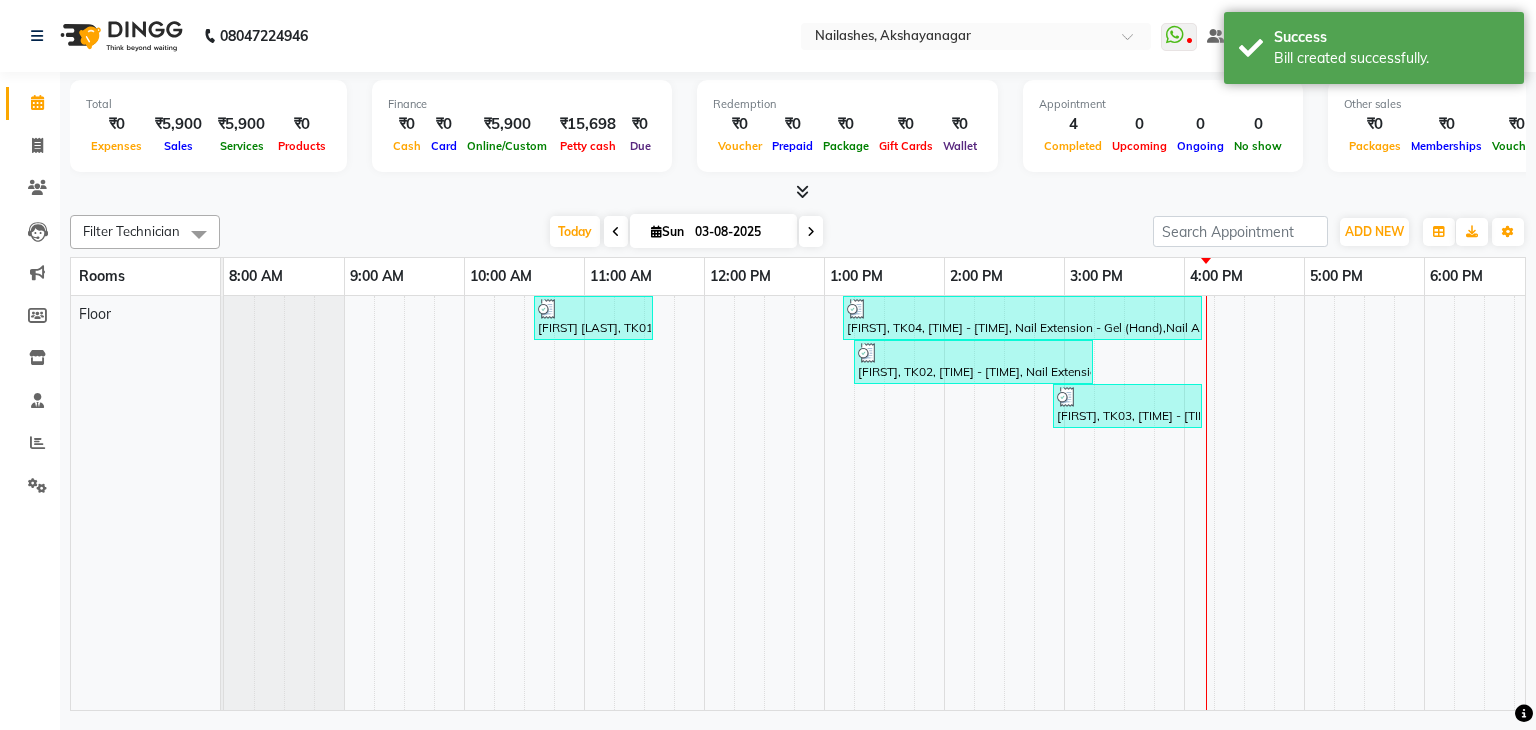 click at bounding box center [629, 503] 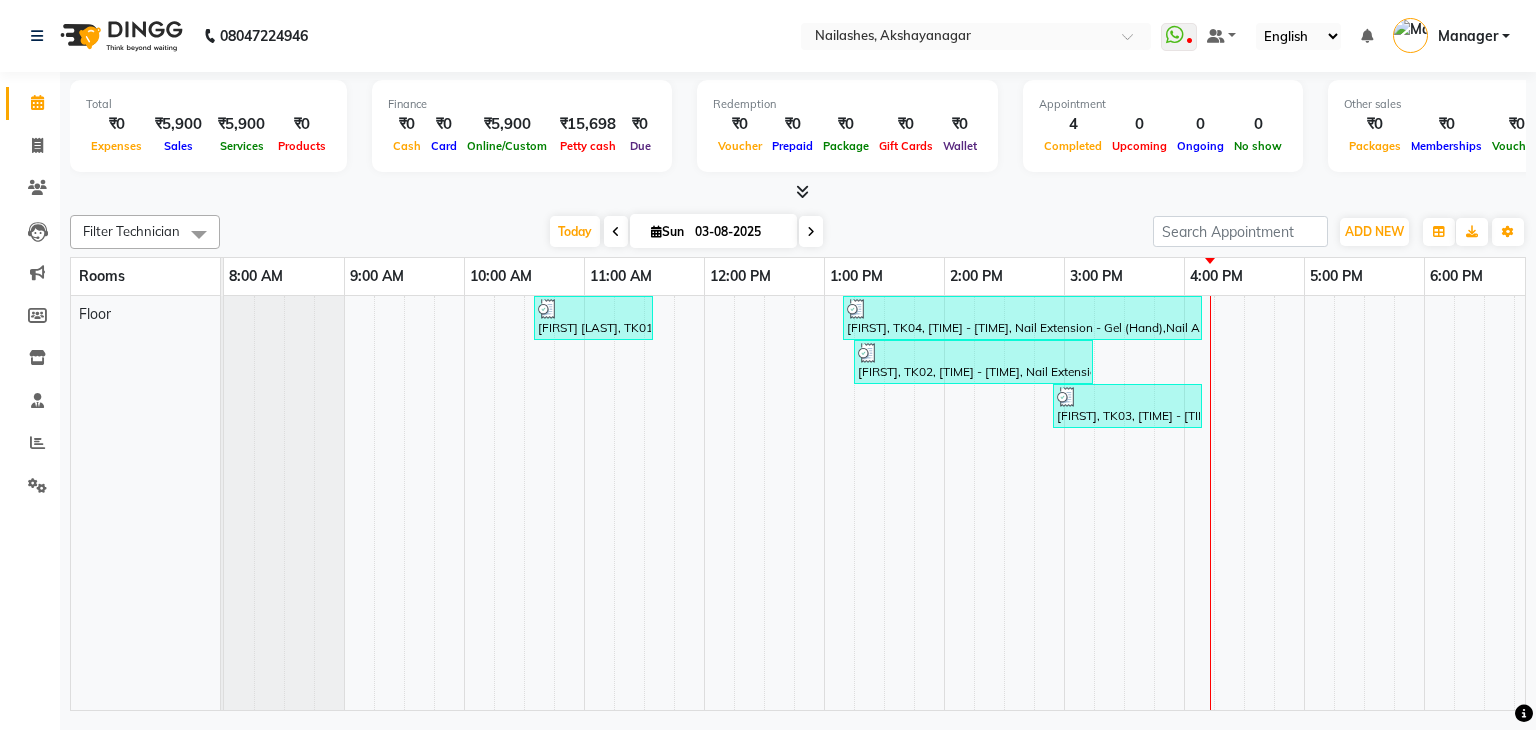 click on "NEHA SHARMA, TK01, 10:35 AM-11:35 AM, Restoration - Removal of Extension (Hand)     DAYA, TK04, 01:10 PM-04:10 PM, Nail Extension - Gel (Hand),Nail Art - Cat Eye (Hand),Nail Art - Photo Art (Hand)     Maria, TK02, 01:15 PM-03:15 PM, Nail Extension - Gel (Hand),Permanent Nail Paint - French (Hand)     DEEPA, TK03, 02:55 PM-04:10 PM, Nail Extension - Gel (Hand),Nail Art - Glitter Per Finger (Hand)" at bounding box center [1004, 503] 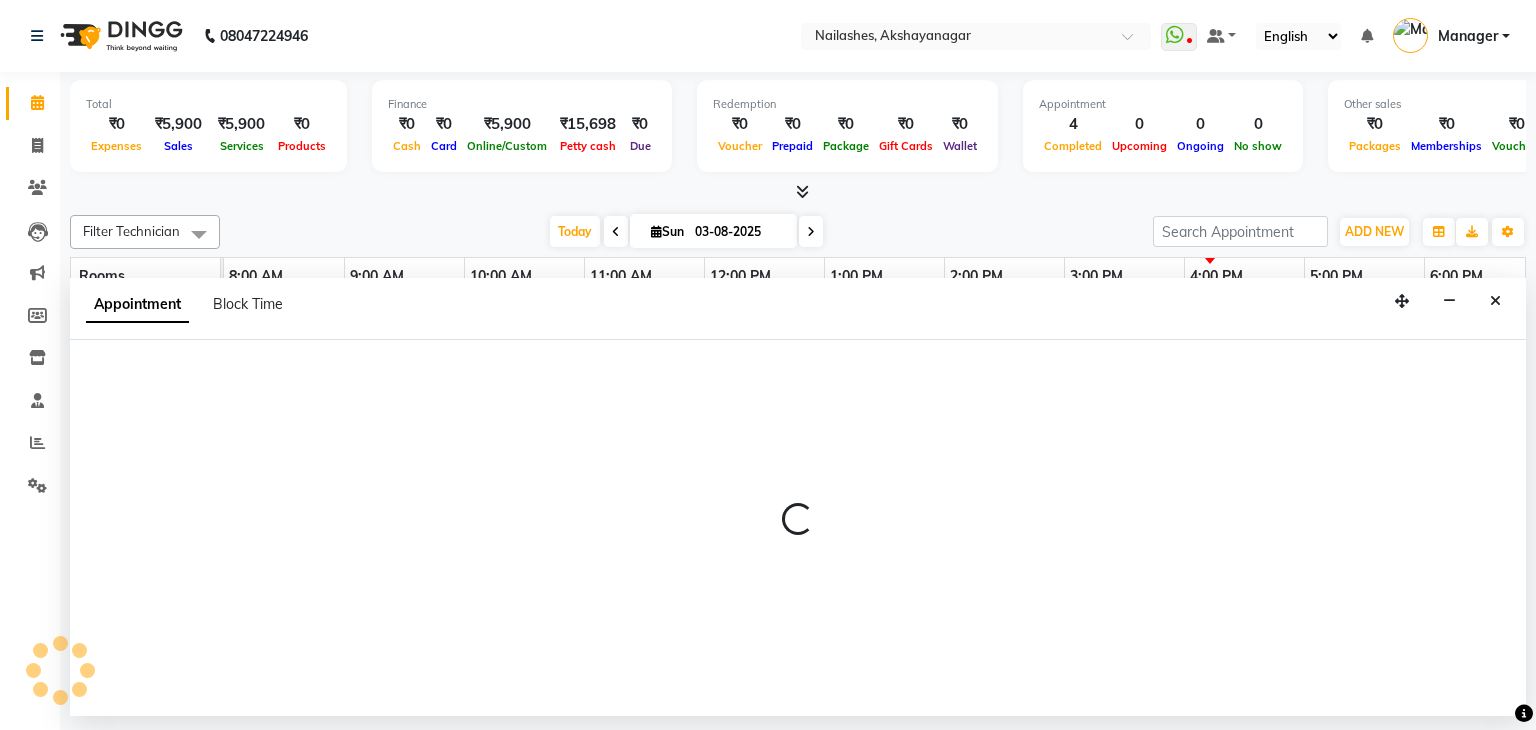 select on "555" 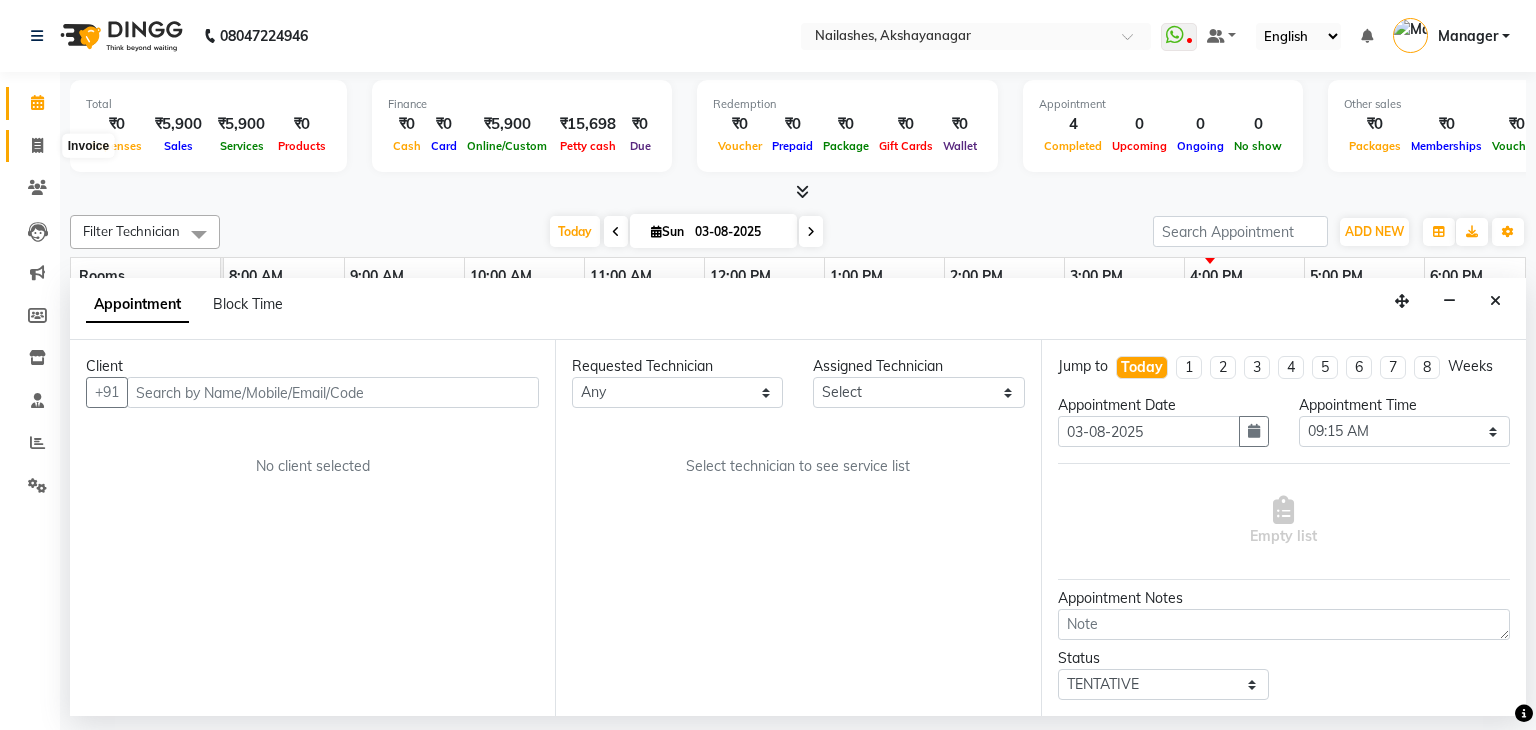 click 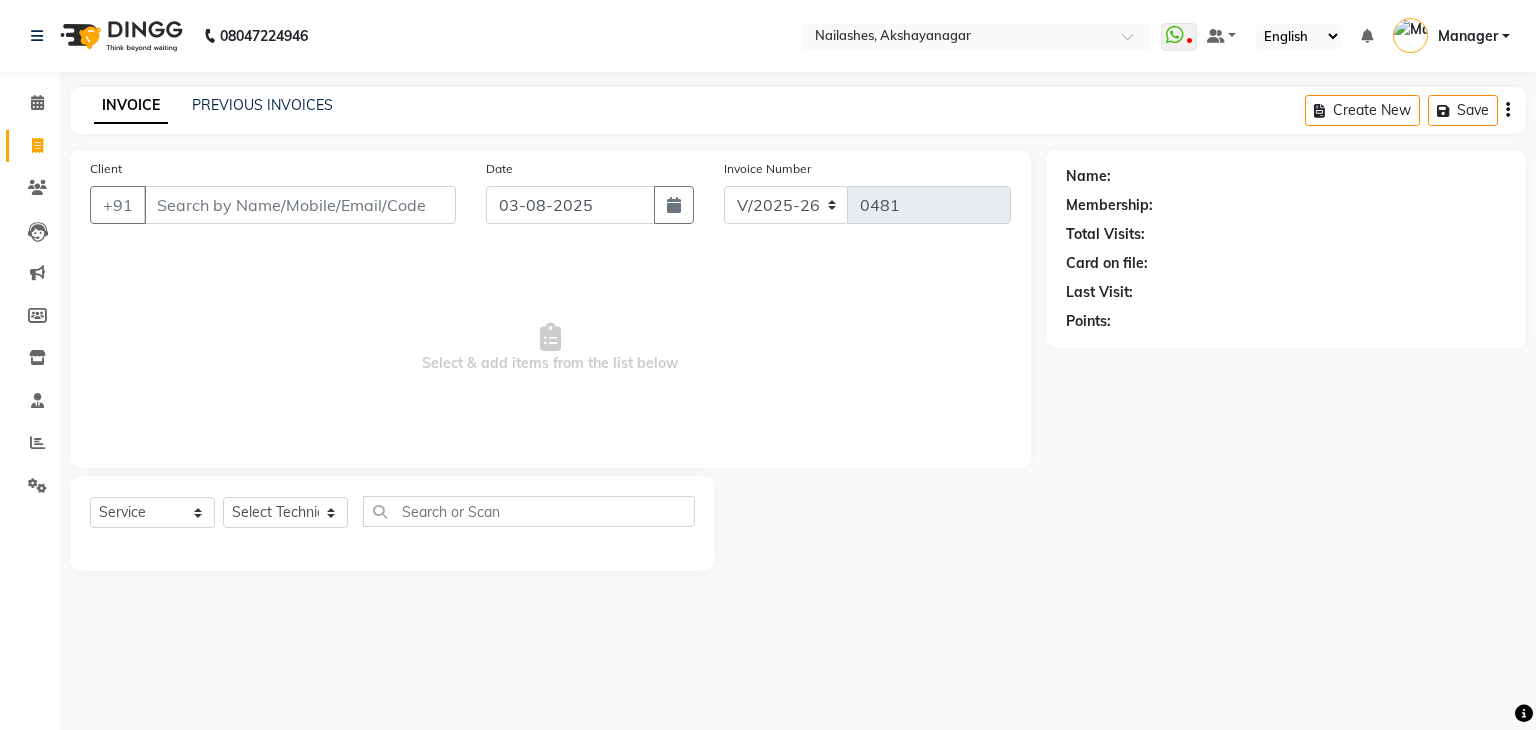 click 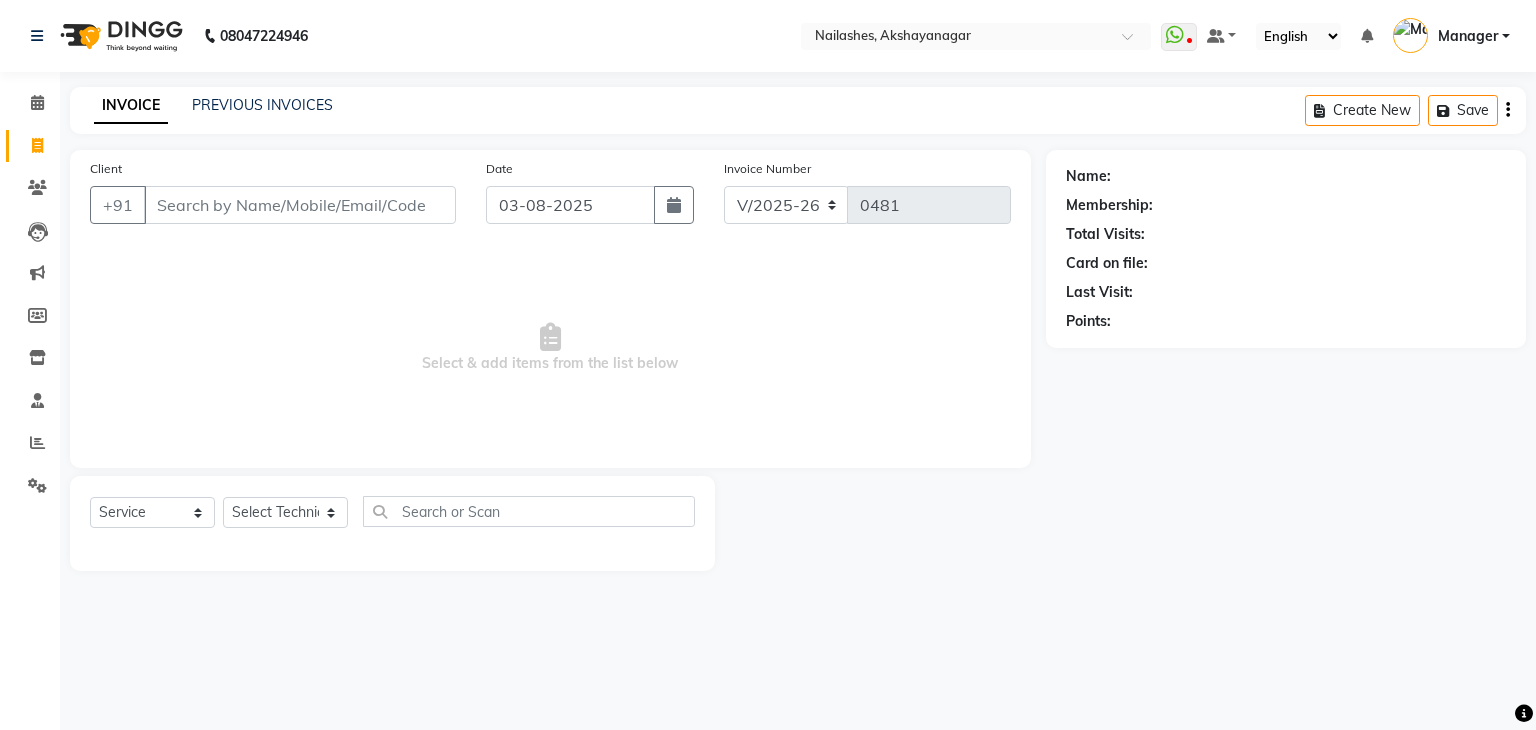click on "INVOICE PREVIOUS INVOICES Create New   Save  Client +91 Date 03-08-2025 Invoice Number V/2025 V/2025-26 0481  Select & add items from the list below  Select  Service  Product  Membership  Package Voucher Prepaid Gift Card  Select Technician Arun Gaurav Manager Varsha Name: Membership: Total Visits: Card on file: Last Visit:  Points:" 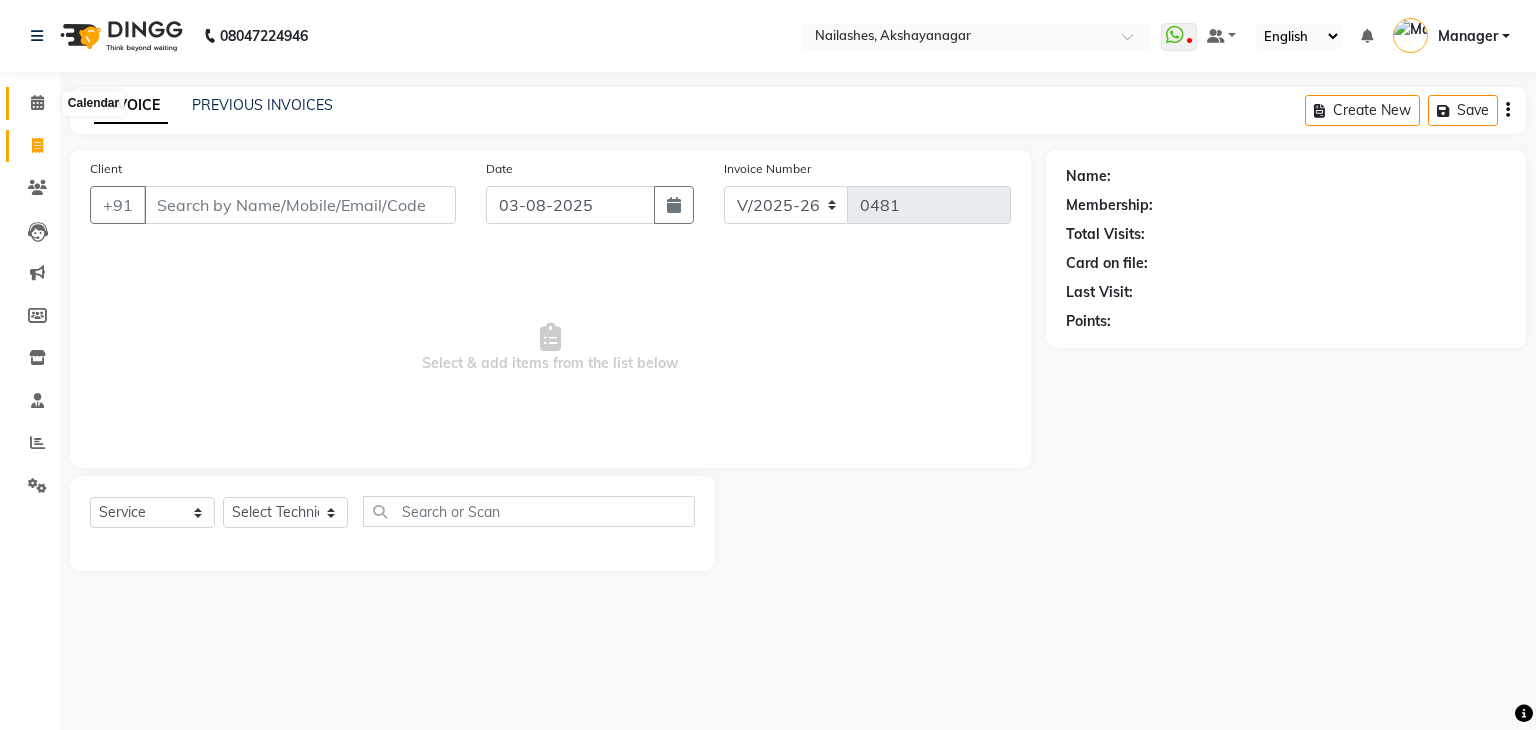 click 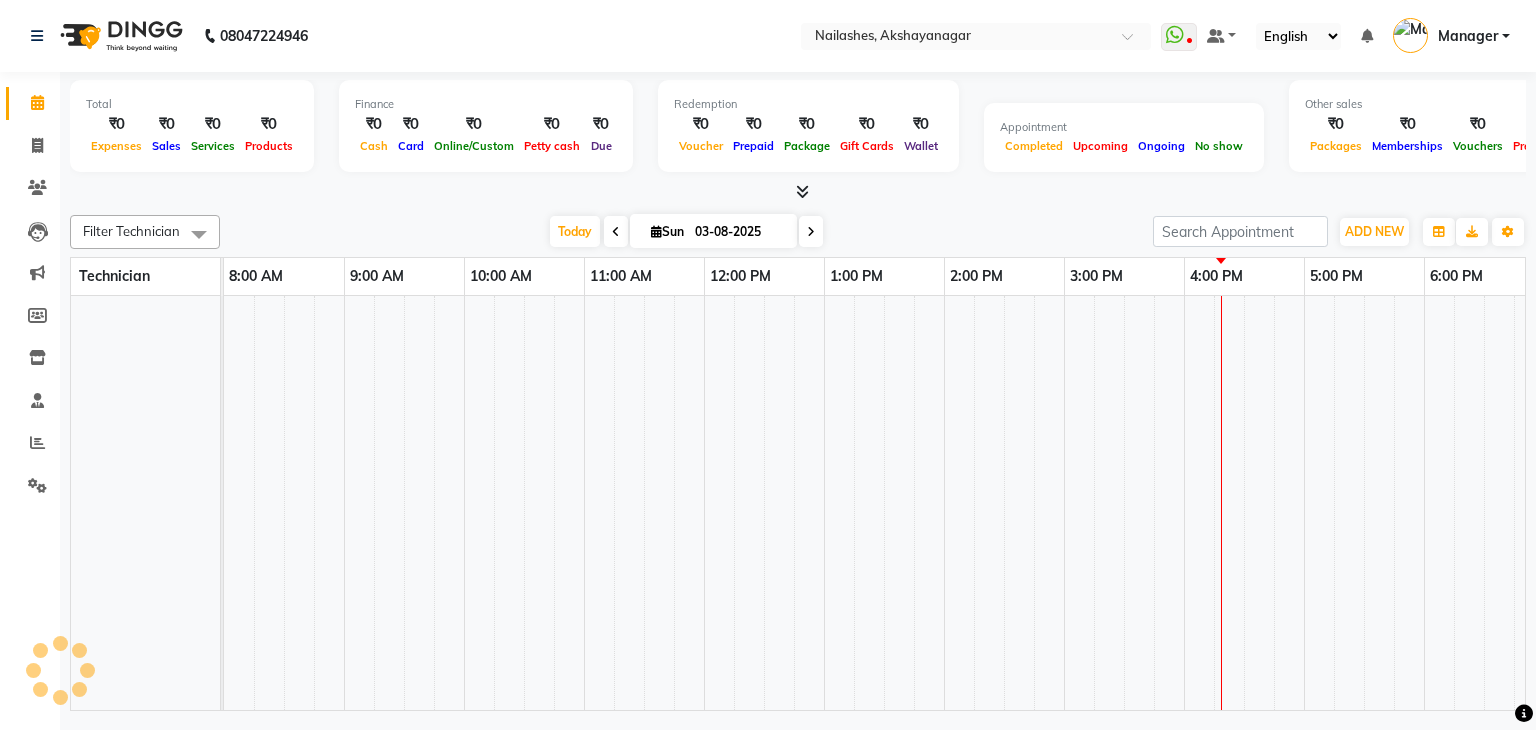 scroll, scrollTop: 0, scrollLeft: 0, axis: both 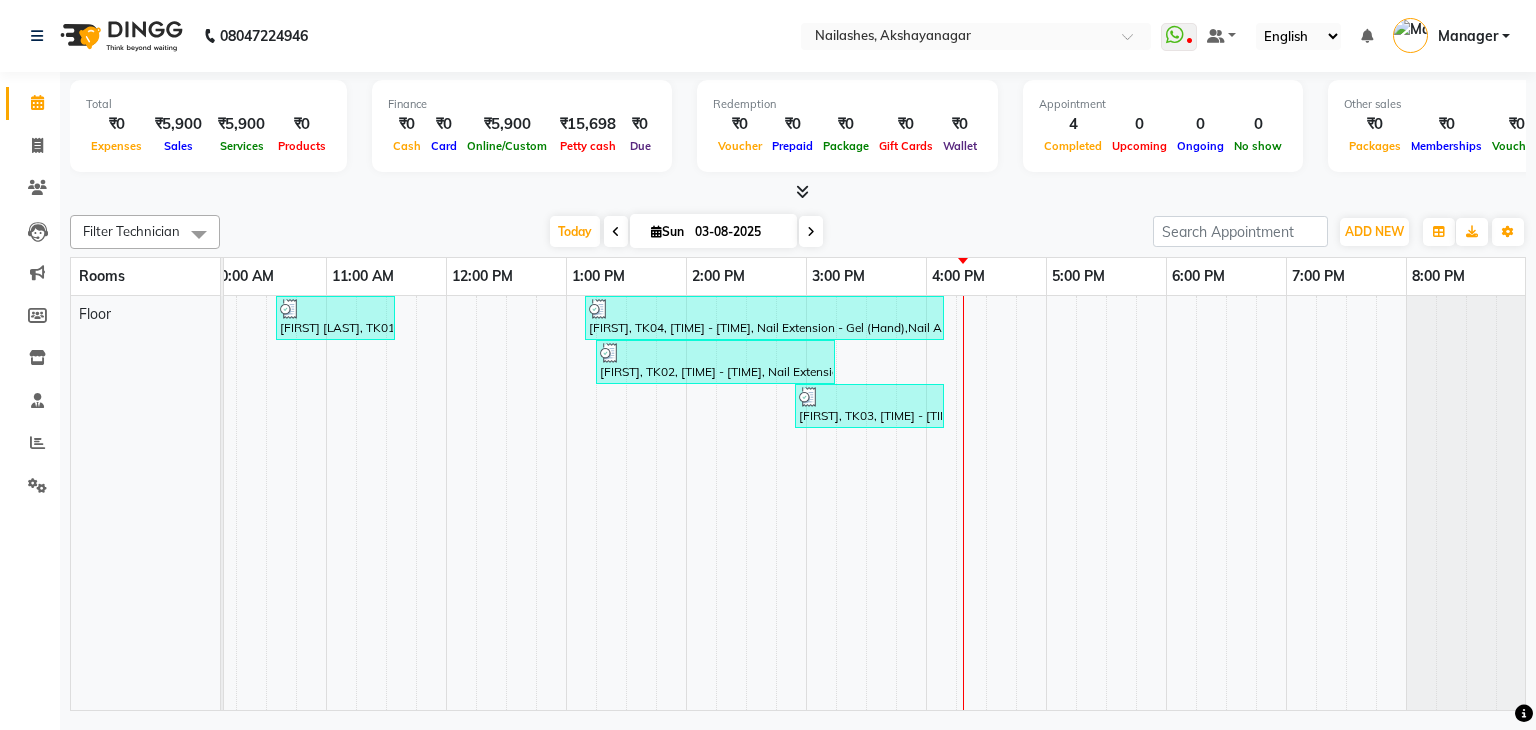 click on "Filter Technician Select All Arun Gaurav Varsha Today  Sun 03-08-2025 Toggle Dropdown Add Appointment Add Invoice Add Expense Add Attendance Add Client Add Transaction Toggle Dropdown Add Appointment Add Invoice Add Expense Add Attendance Add Client ADD NEW Toggle Dropdown Add Appointment Add Invoice Add Expense Add Attendance Add Client Add Transaction Filter Technician Select All Arun Gaurav Varsha Group By  Staff View   Room View  View as Vertical  Vertical - Week View  Horizontal  Horizontal - Week View  List  Toggle Dropdown Calendar Settings Manage Tags   Arrange Technicians   Reset Technicians  Full Screen  Show Available Stylist  Appointment Form Zoom 100% Rooms 8:00 AM 9:00 AM 10:00 AM 11:00 AM 12:00 PM 1:00 PM 2:00 PM 3:00 PM 4:00 PM 5:00 PM 6:00 PM 7:00 PM 8:00 PM Floor     NEHA SHARMA, TK01, 10:35 AM-11:35 AM, Restoration - Removal of Extension (Hand)     DAYA, TK04, 01:10 PM-04:10 PM, Nail Extension - Gel (Hand),Nail Art - Cat Eye (Hand),Nail Art - Photo Art (Hand)" 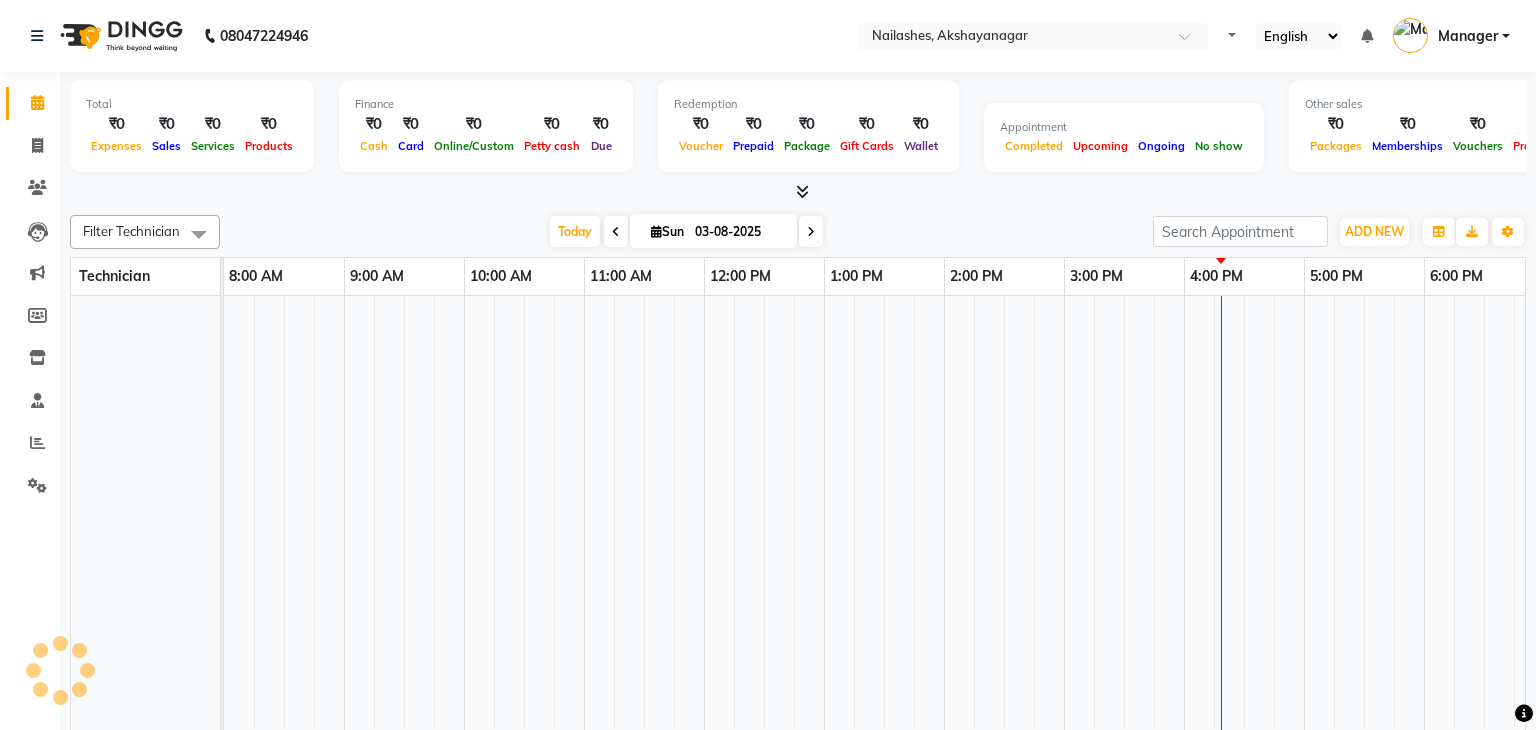 scroll, scrollTop: 0, scrollLeft: 0, axis: both 